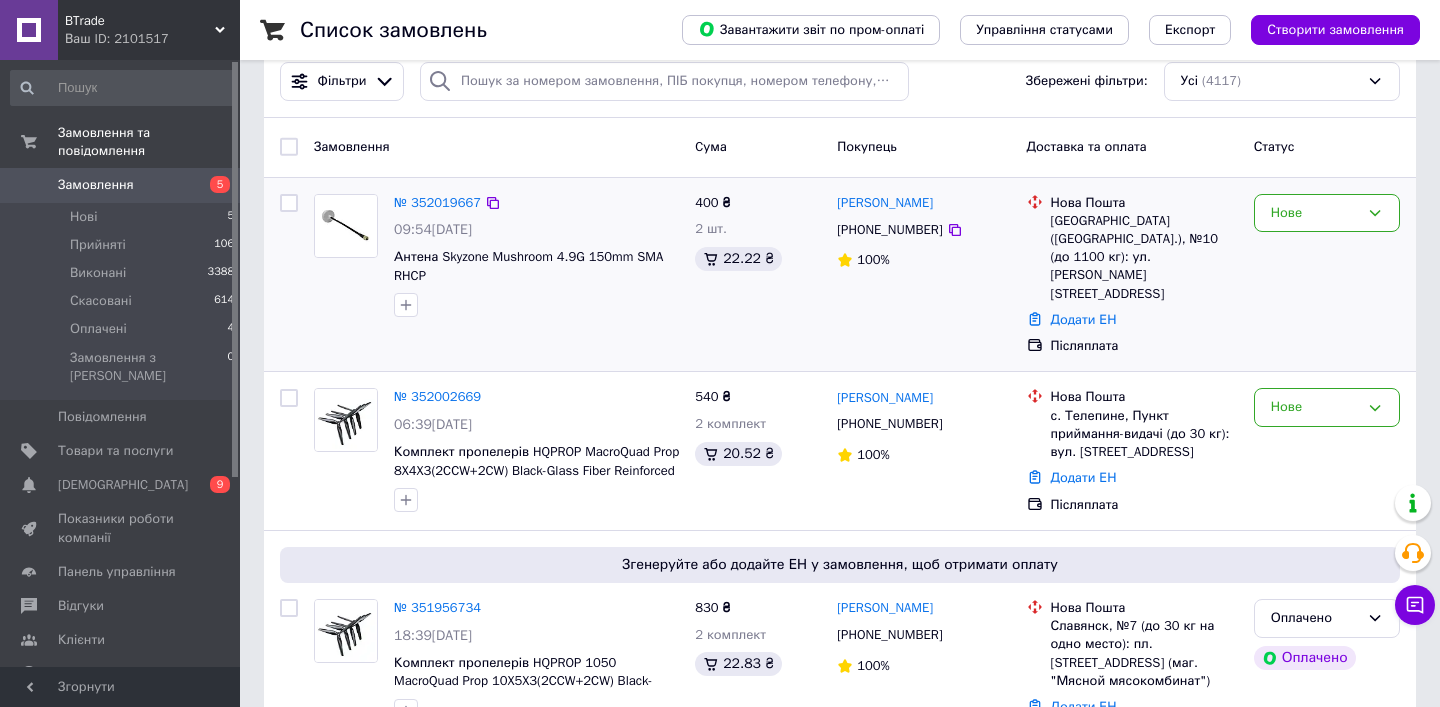 scroll, scrollTop: 60, scrollLeft: 0, axis: vertical 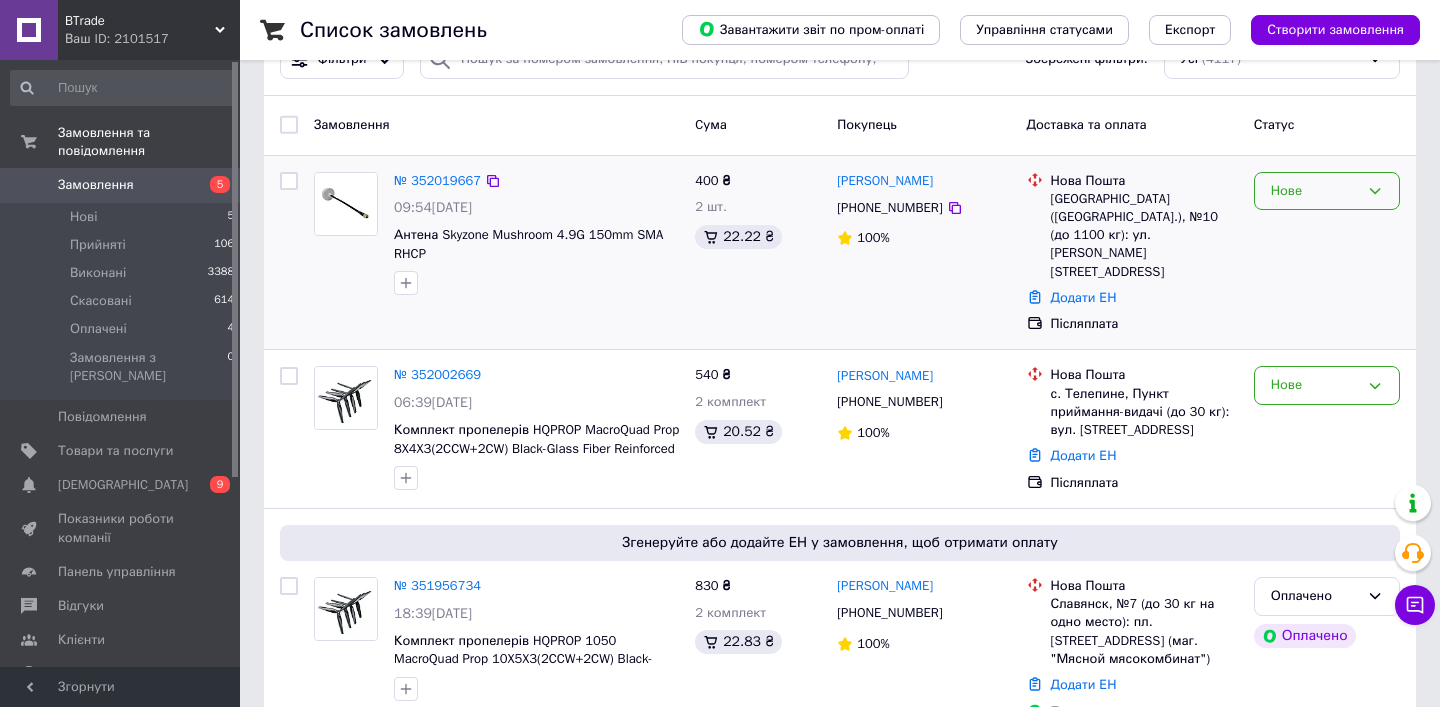 click on "Нове" at bounding box center [1315, 191] 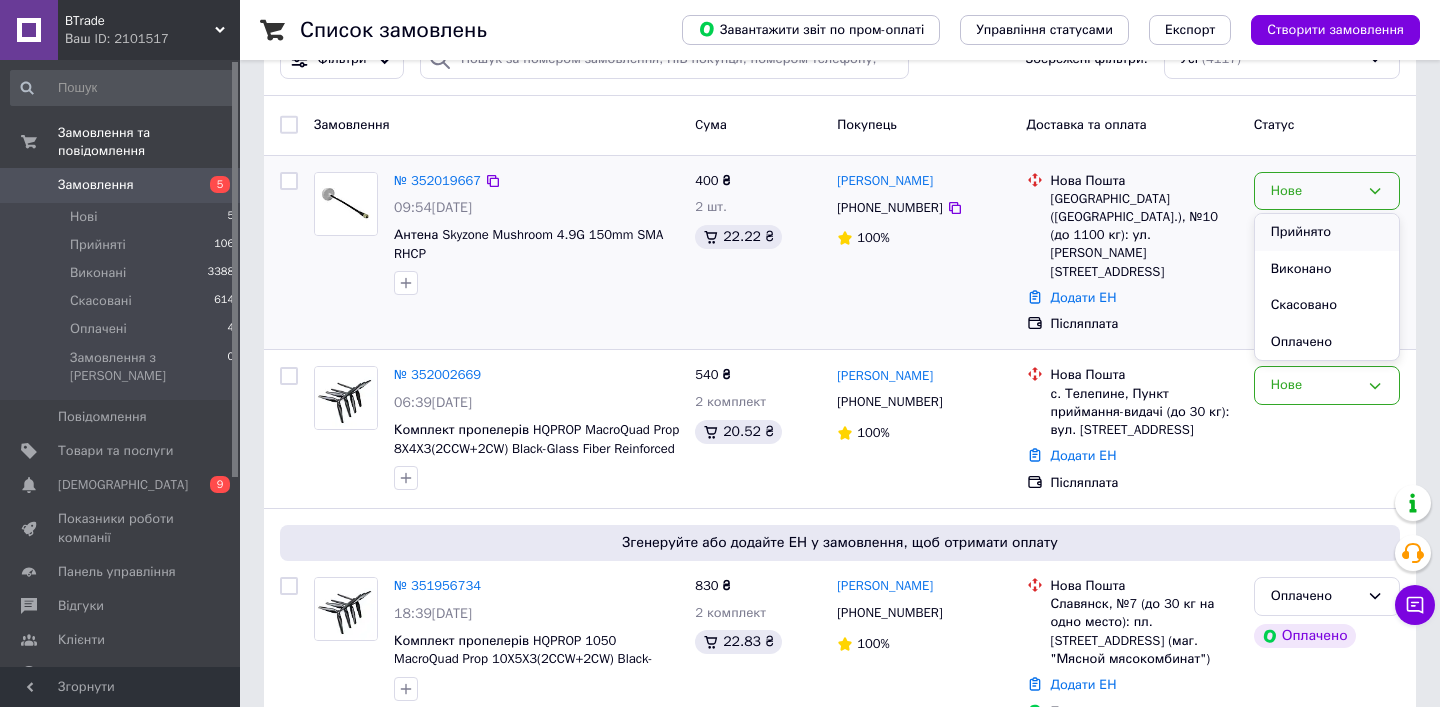 click on "Прийнято" at bounding box center (1327, 232) 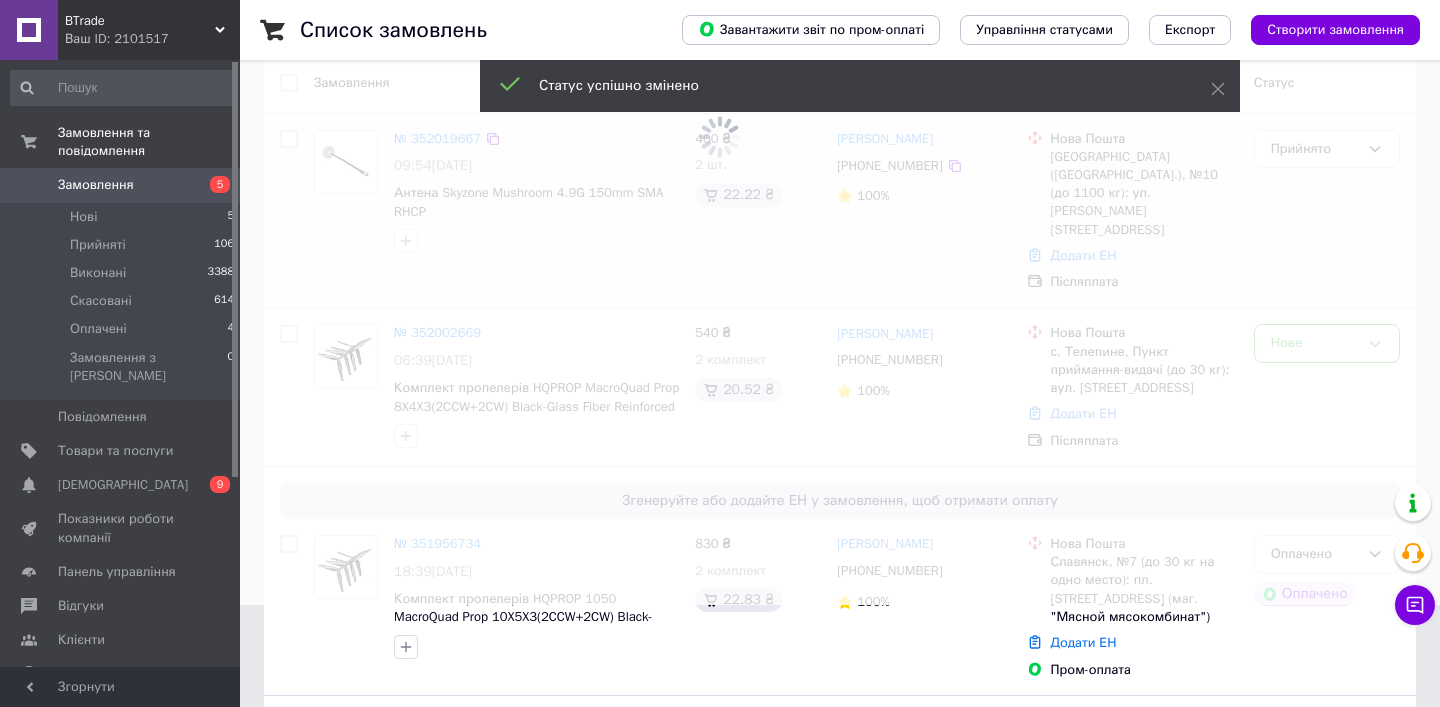 scroll, scrollTop: 103, scrollLeft: 0, axis: vertical 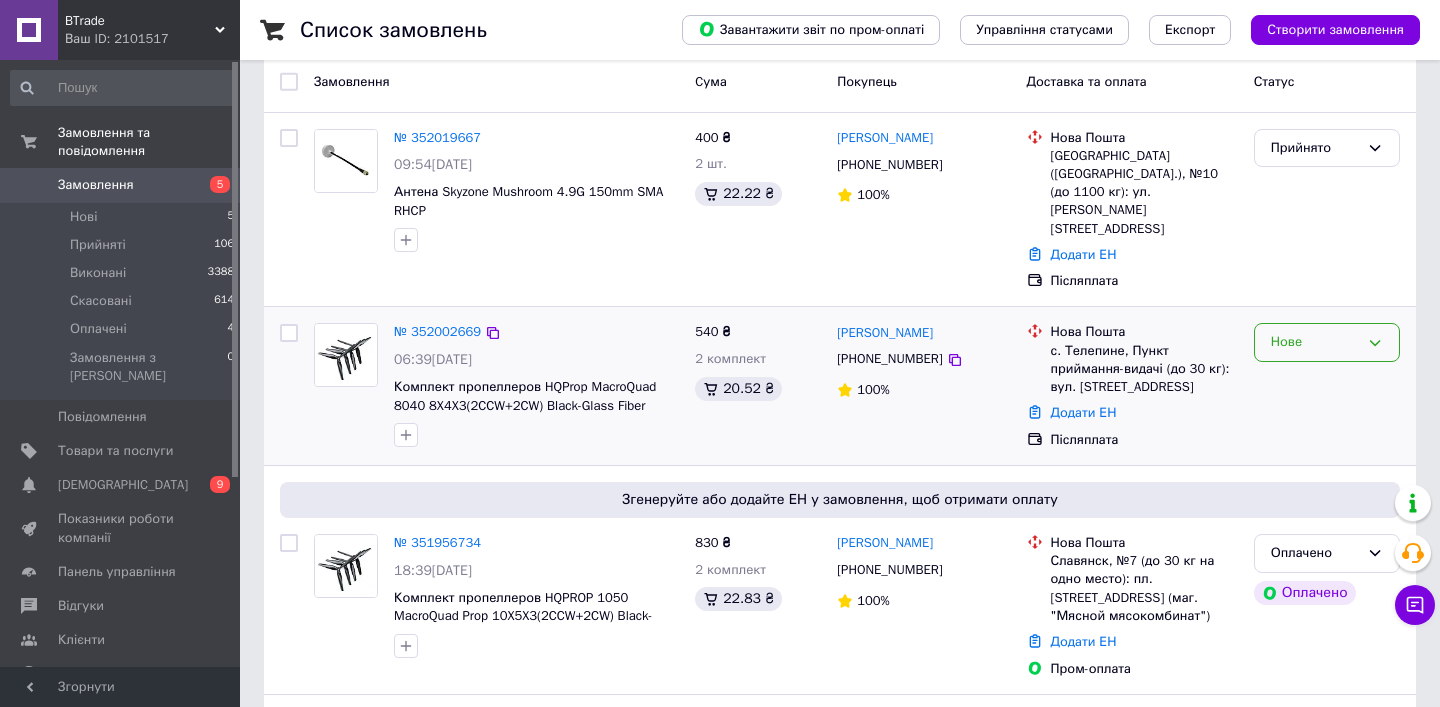 click on "Нове" at bounding box center [1327, 342] 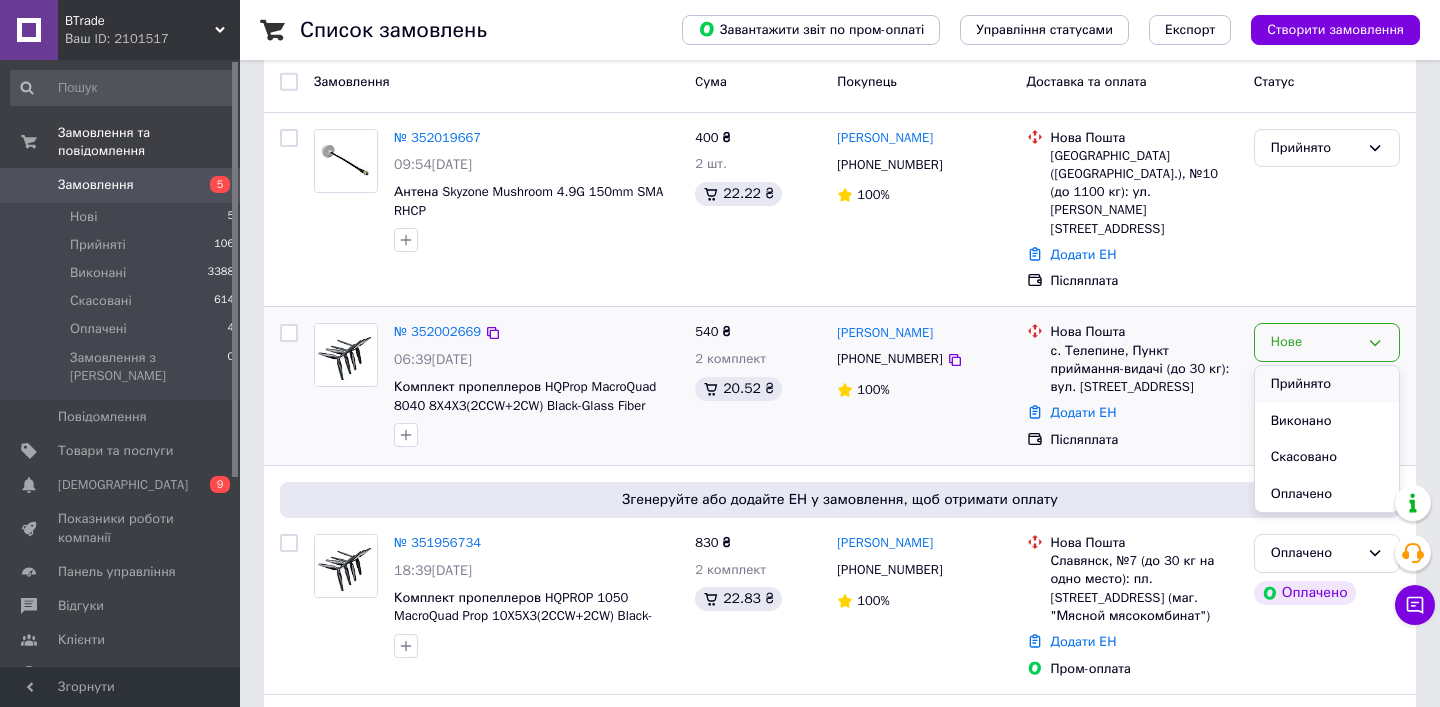 click on "Прийнято" at bounding box center [1327, 384] 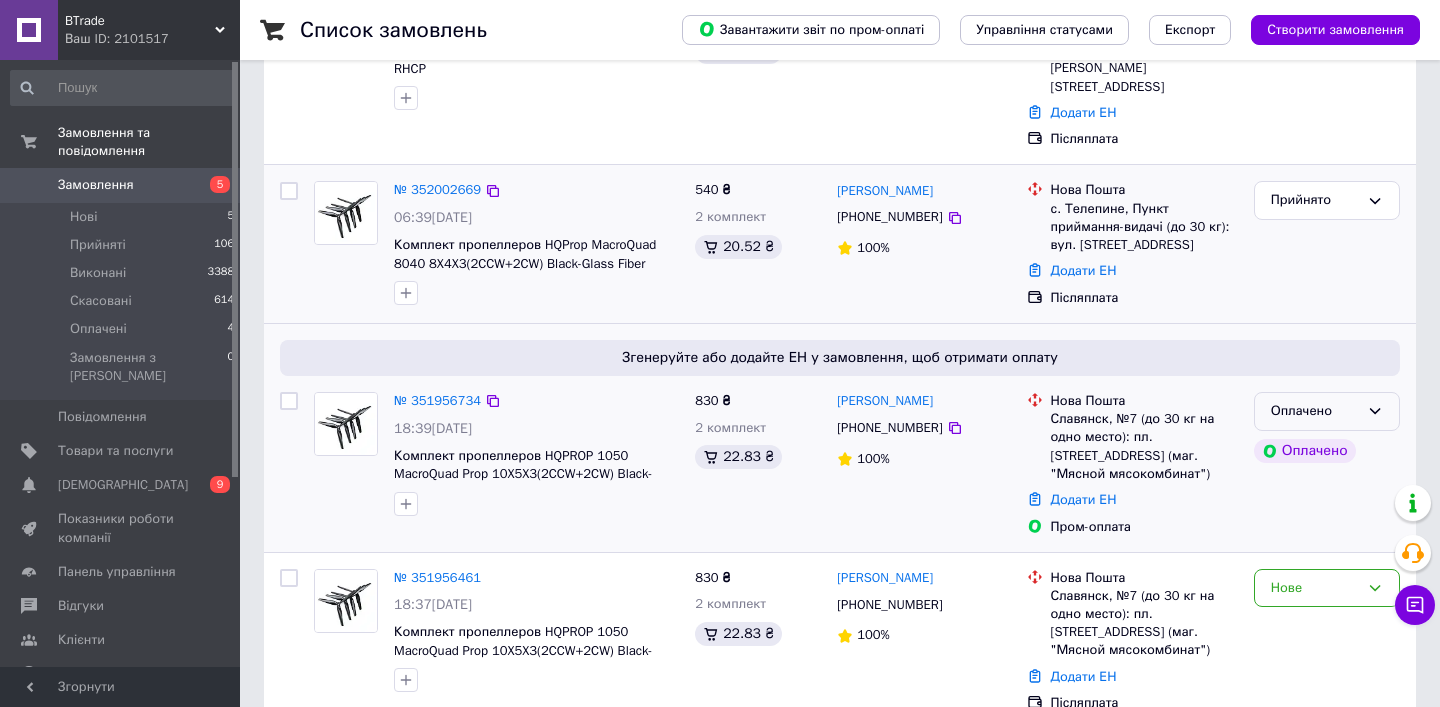 click 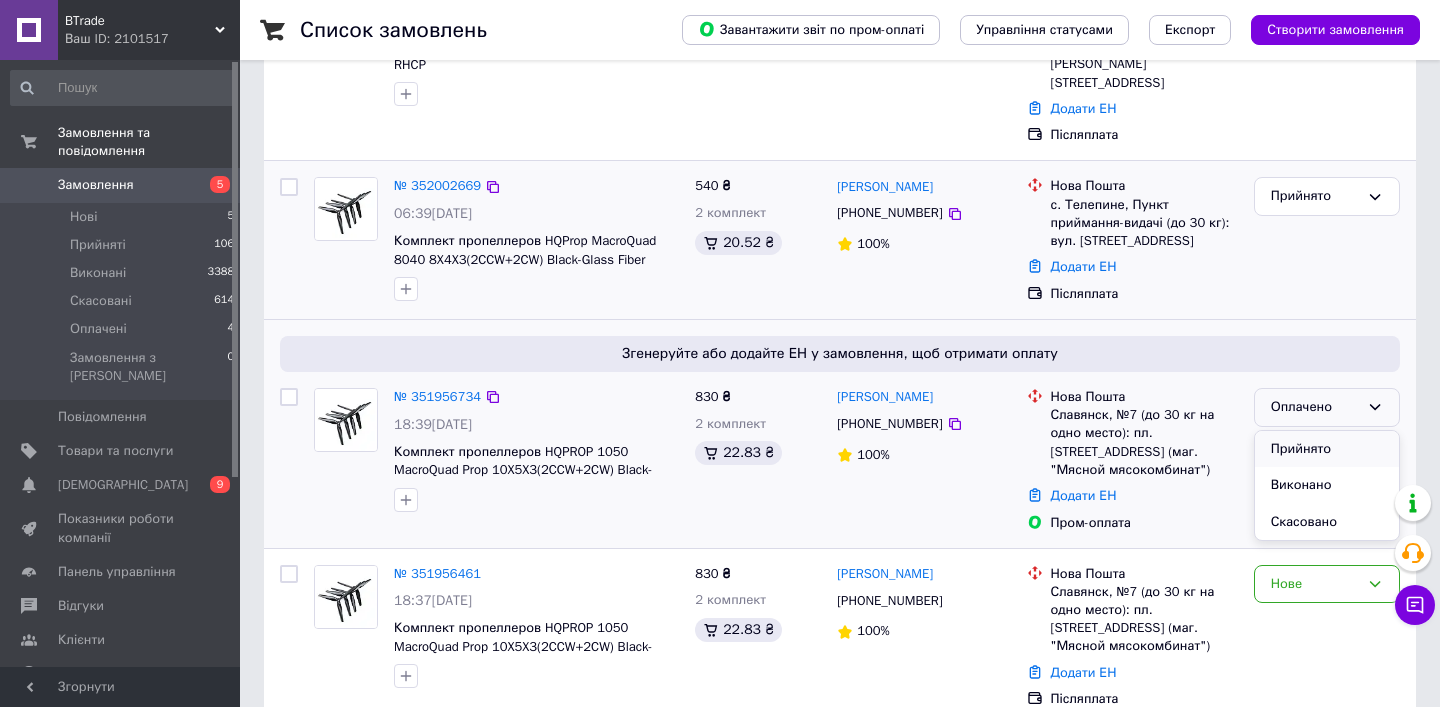 click on "Прийнято" at bounding box center (1327, 449) 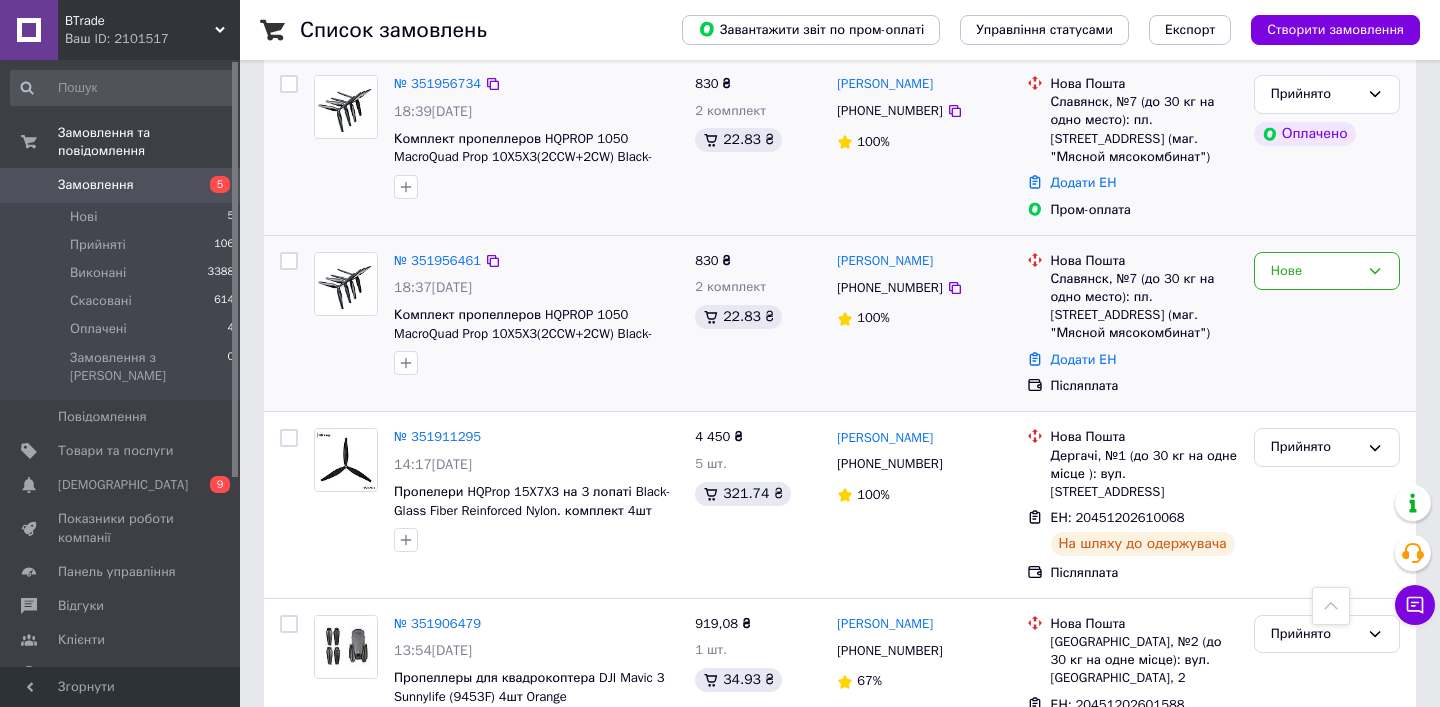 scroll, scrollTop: 581, scrollLeft: 0, axis: vertical 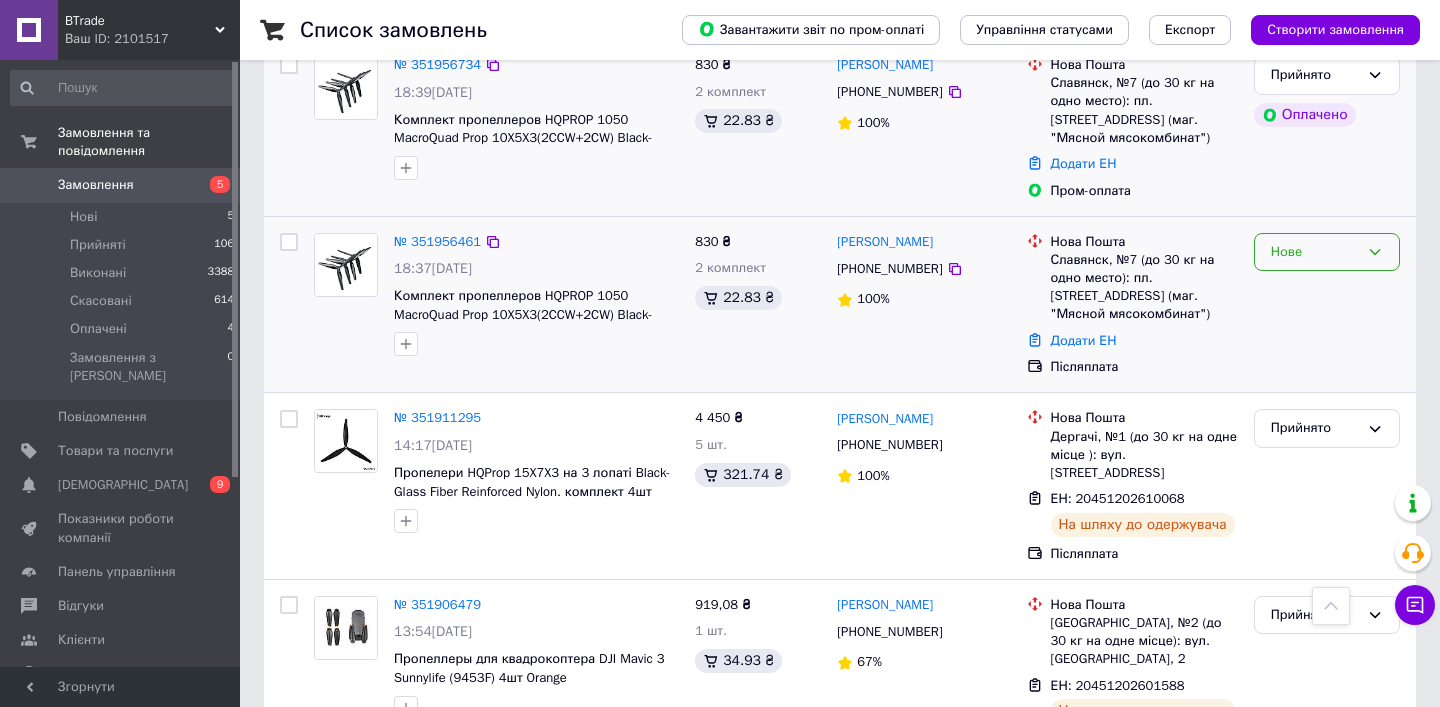 click on "Нове" at bounding box center (1315, 252) 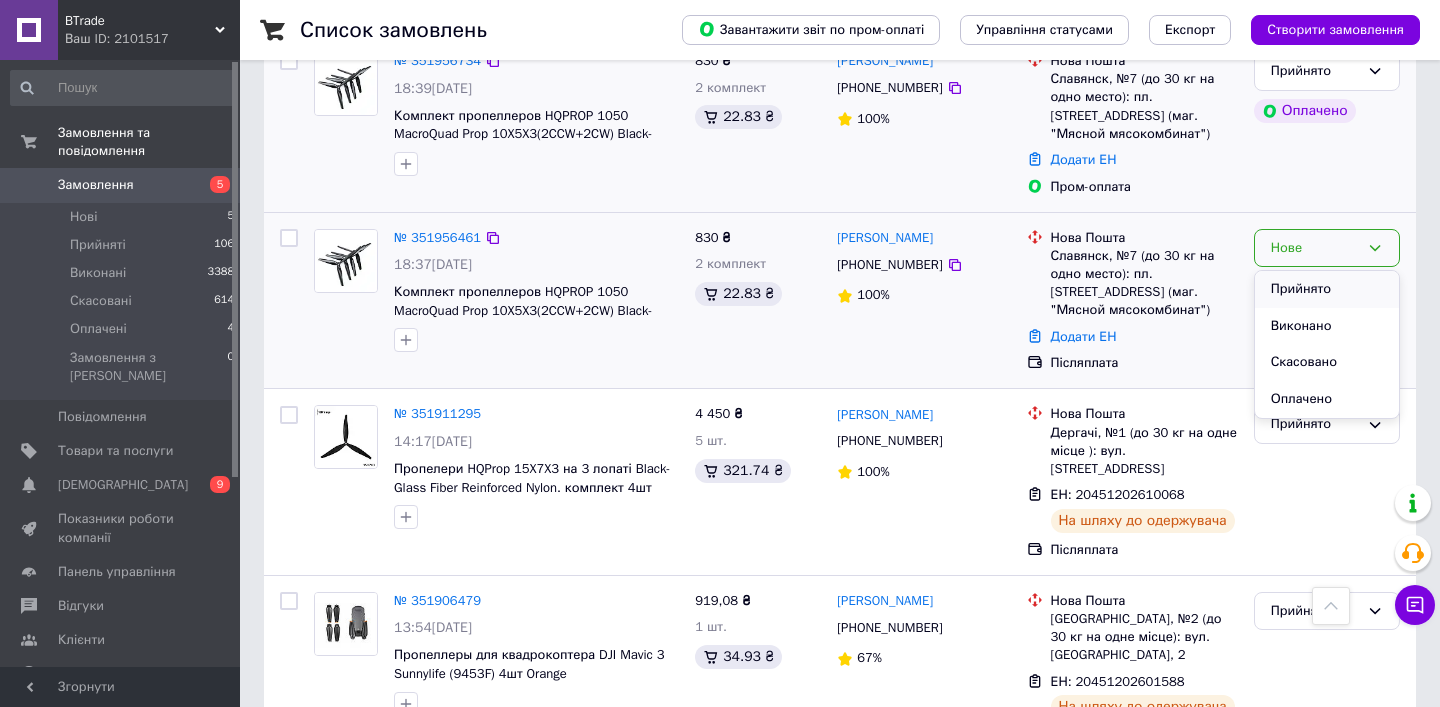scroll, scrollTop: 587, scrollLeft: 1, axis: both 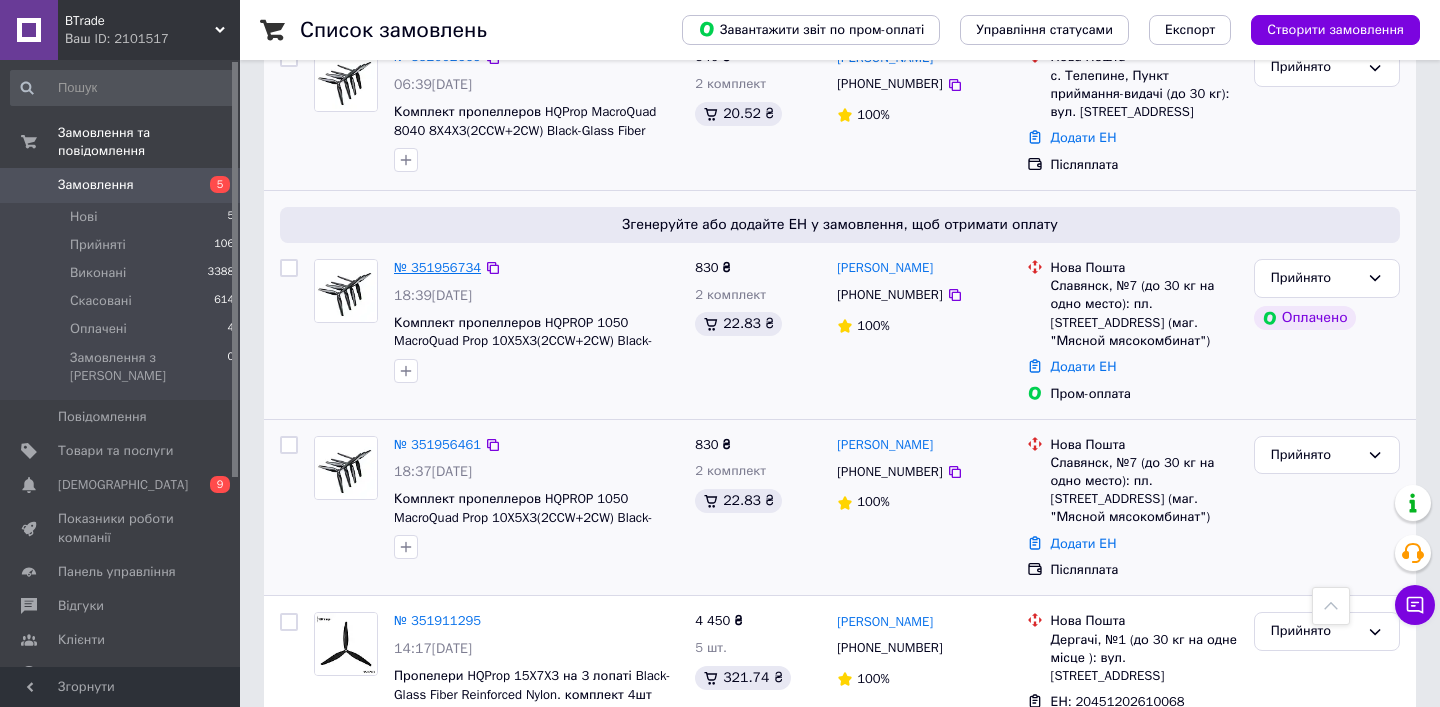 click on "№ 351956734" at bounding box center [437, 267] 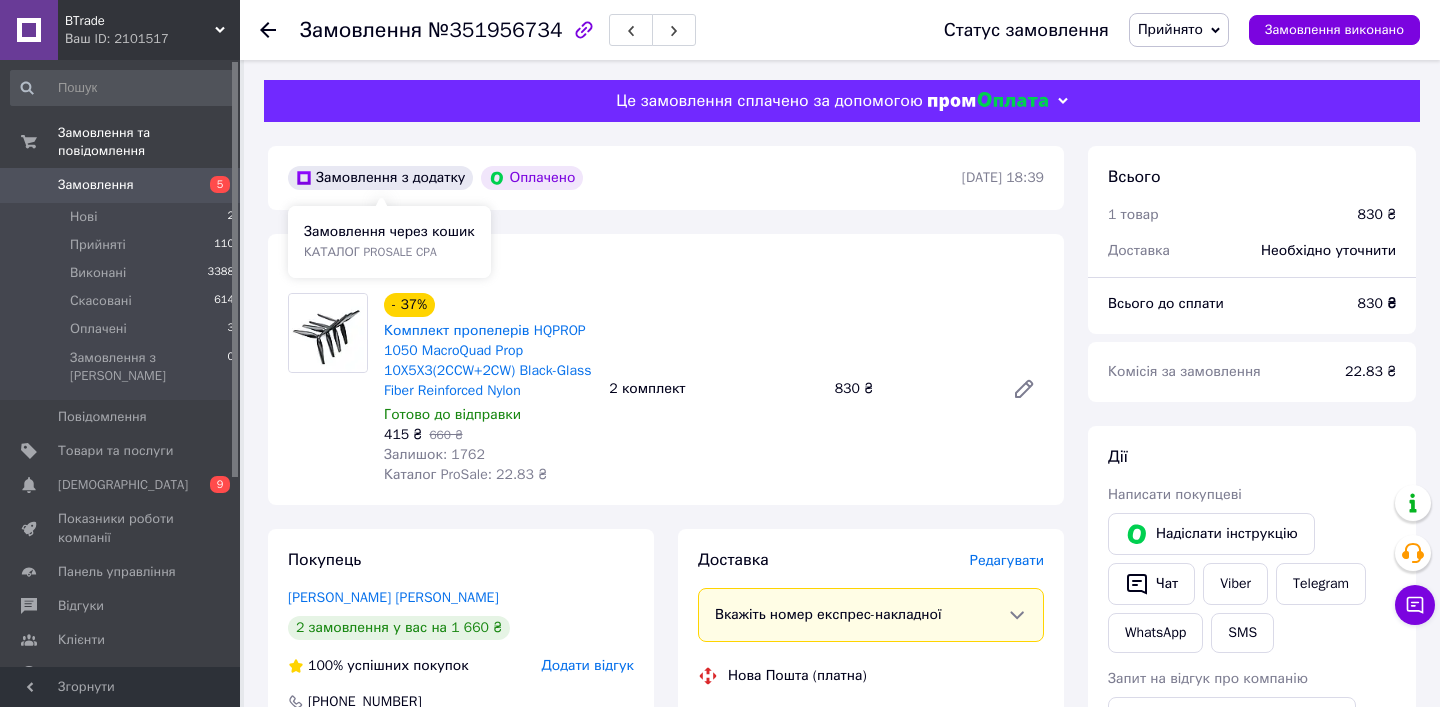 scroll, scrollTop: 0, scrollLeft: 0, axis: both 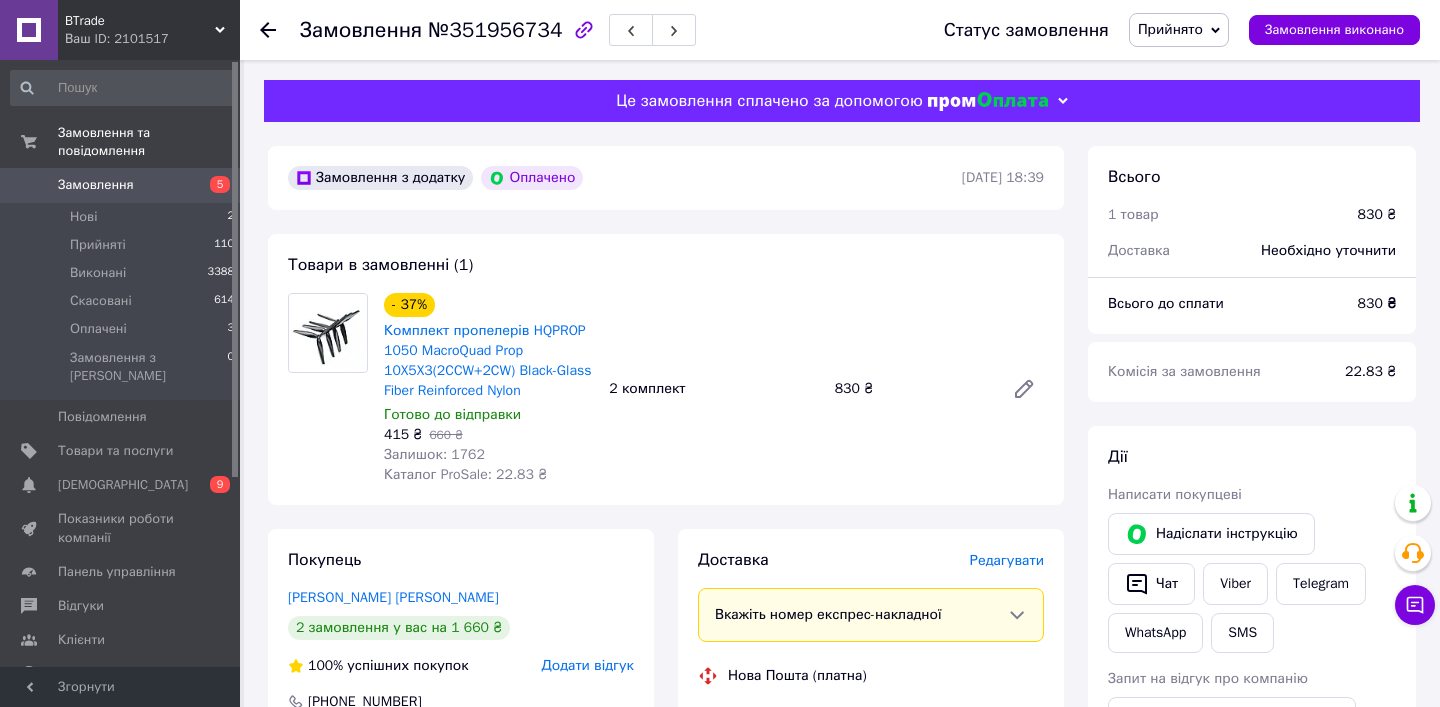 click 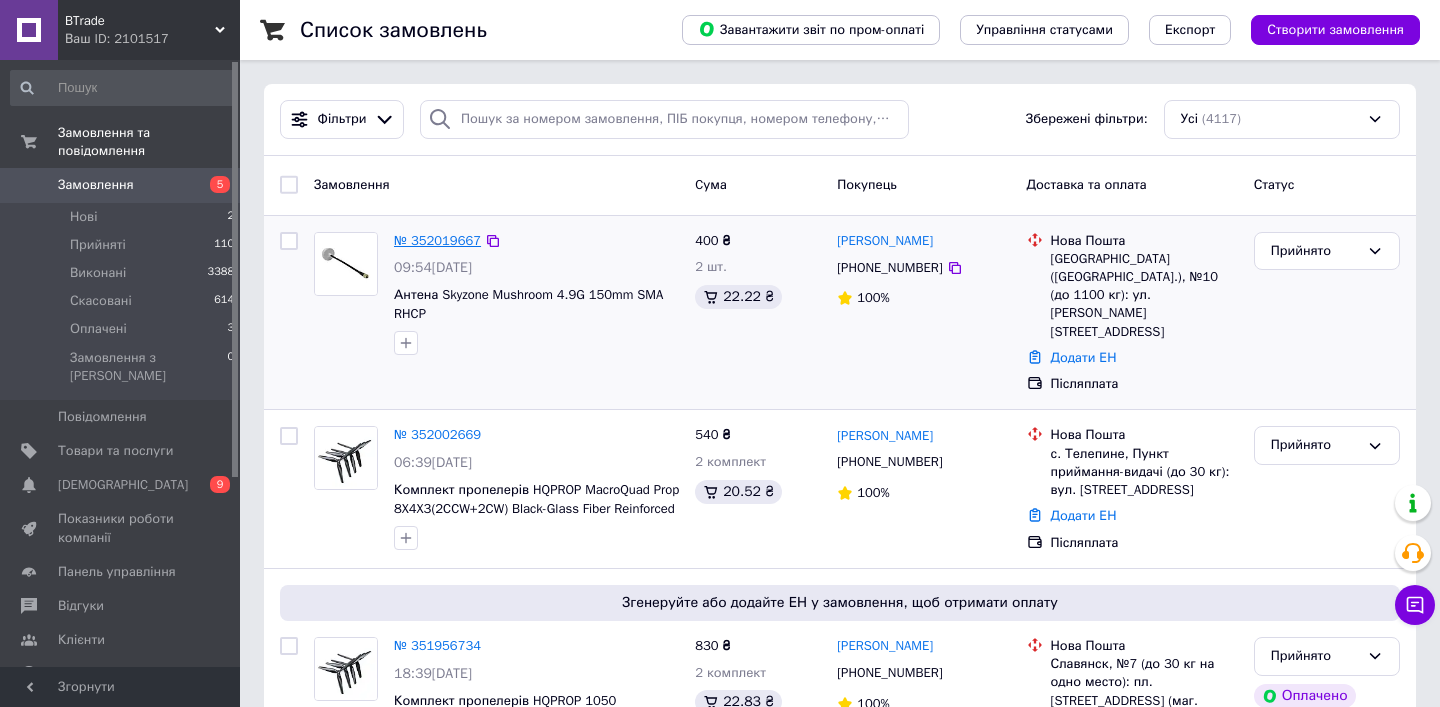 click on "№ 352019667" at bounding box center (437, 240) 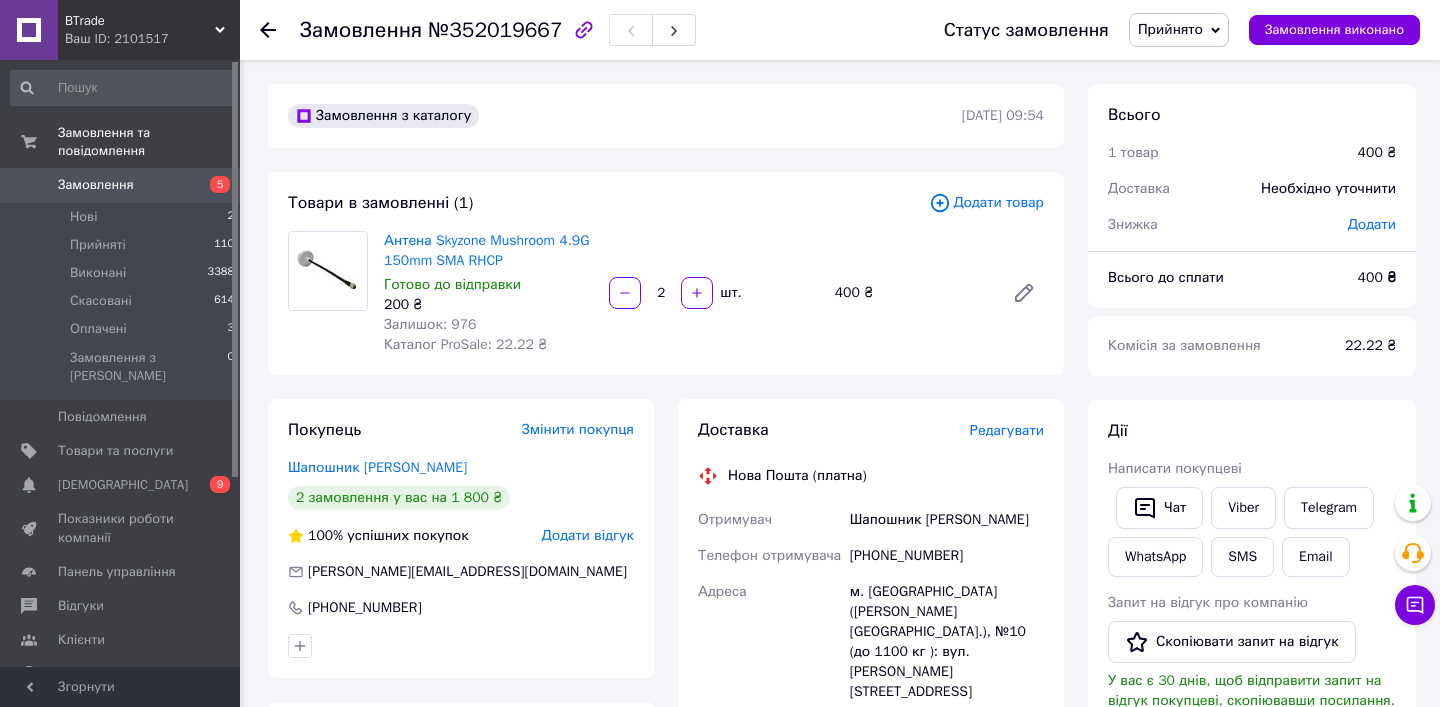 click 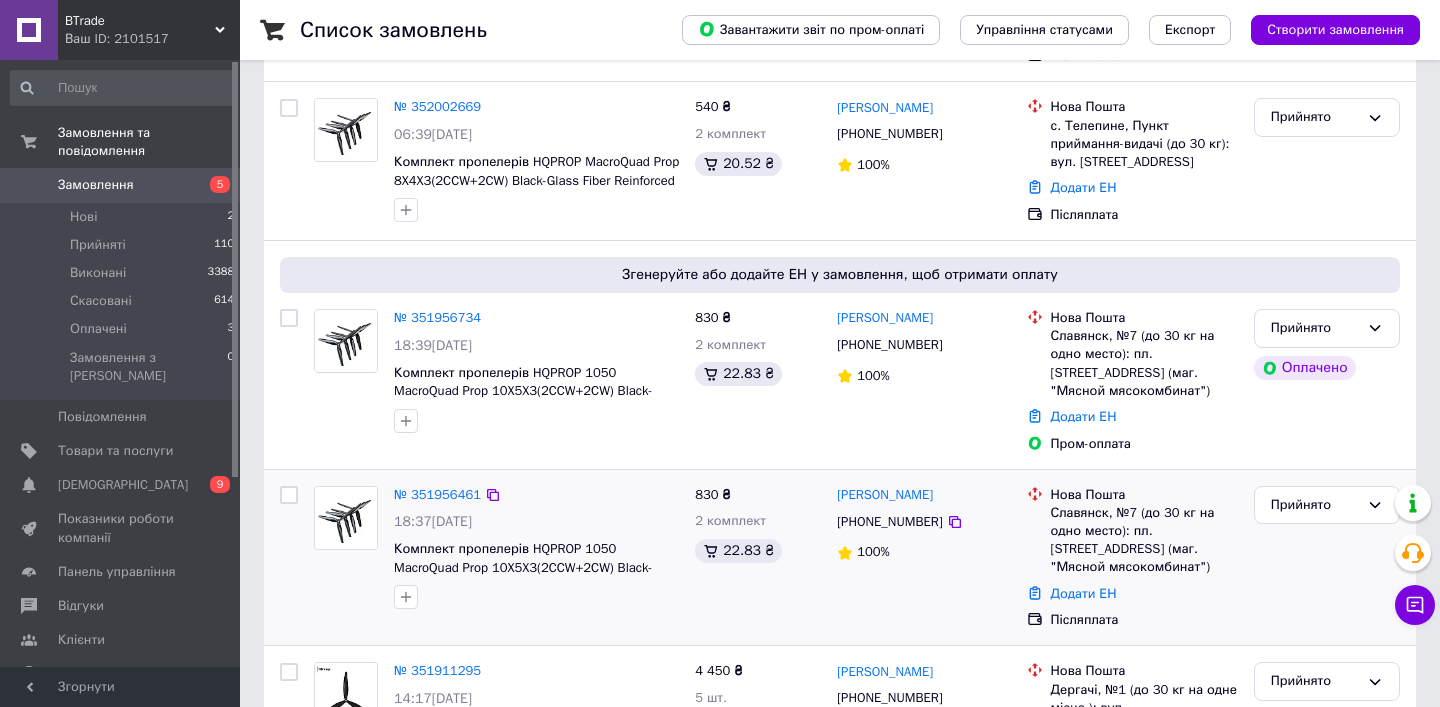 scroll, scrollTop: 333, scrollLeft: 0, axis: vertical 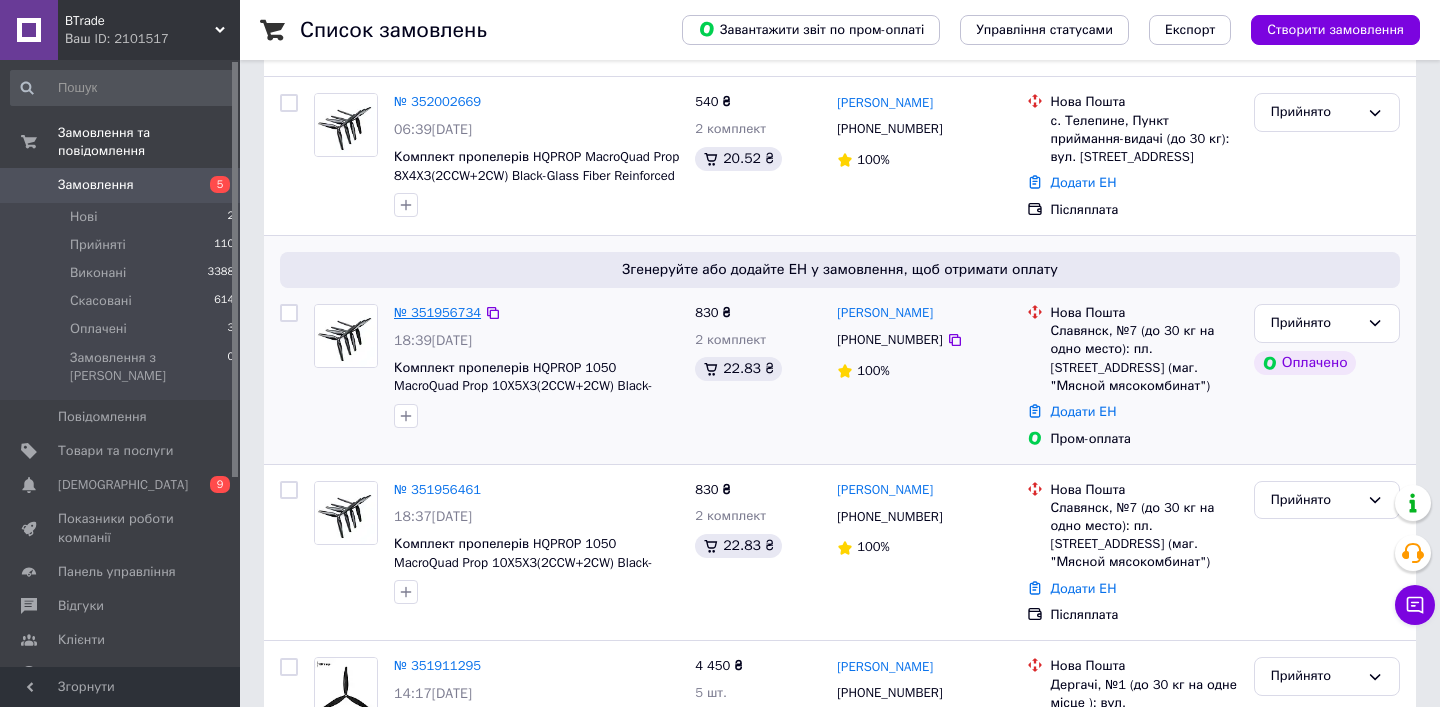 click on "№ 351956734" at bounding box center [437, 312] 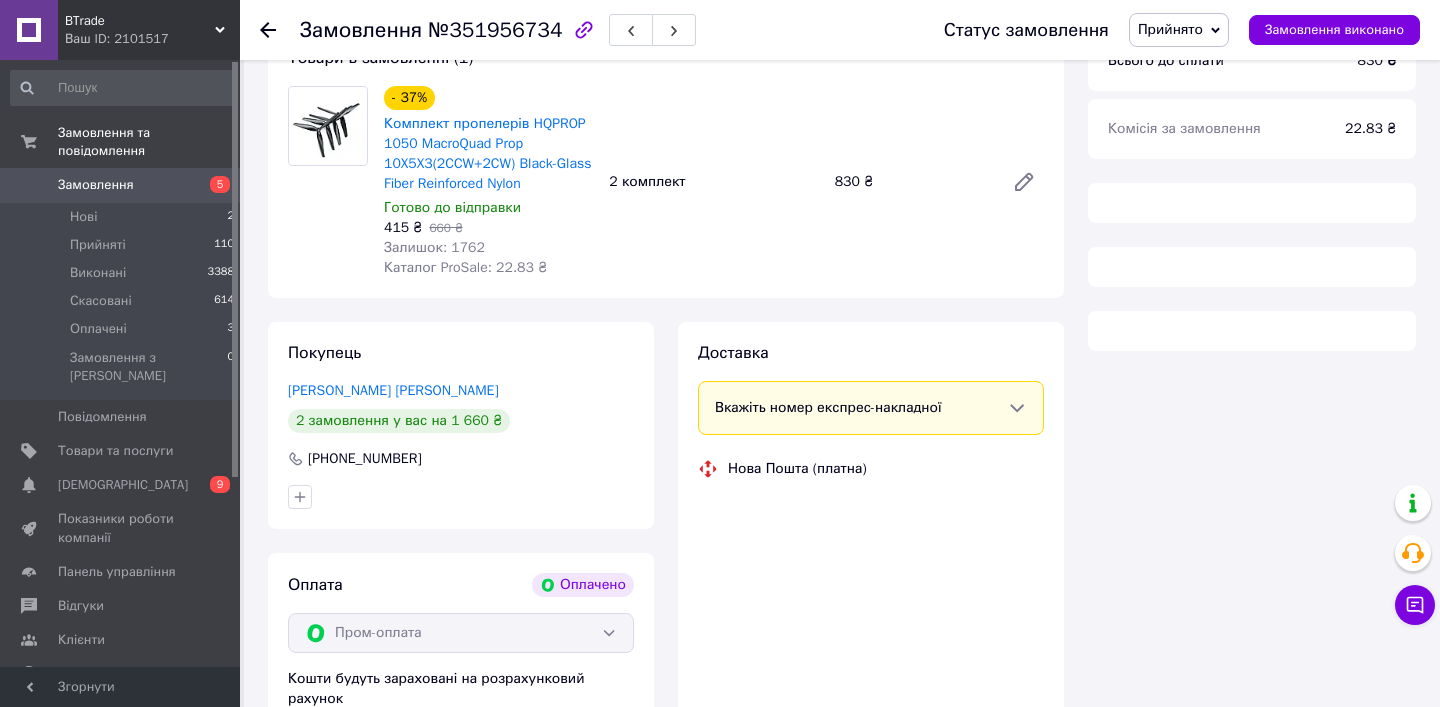 scroll, scrollTop: 377, scrollLeft: 0, axis: vertical 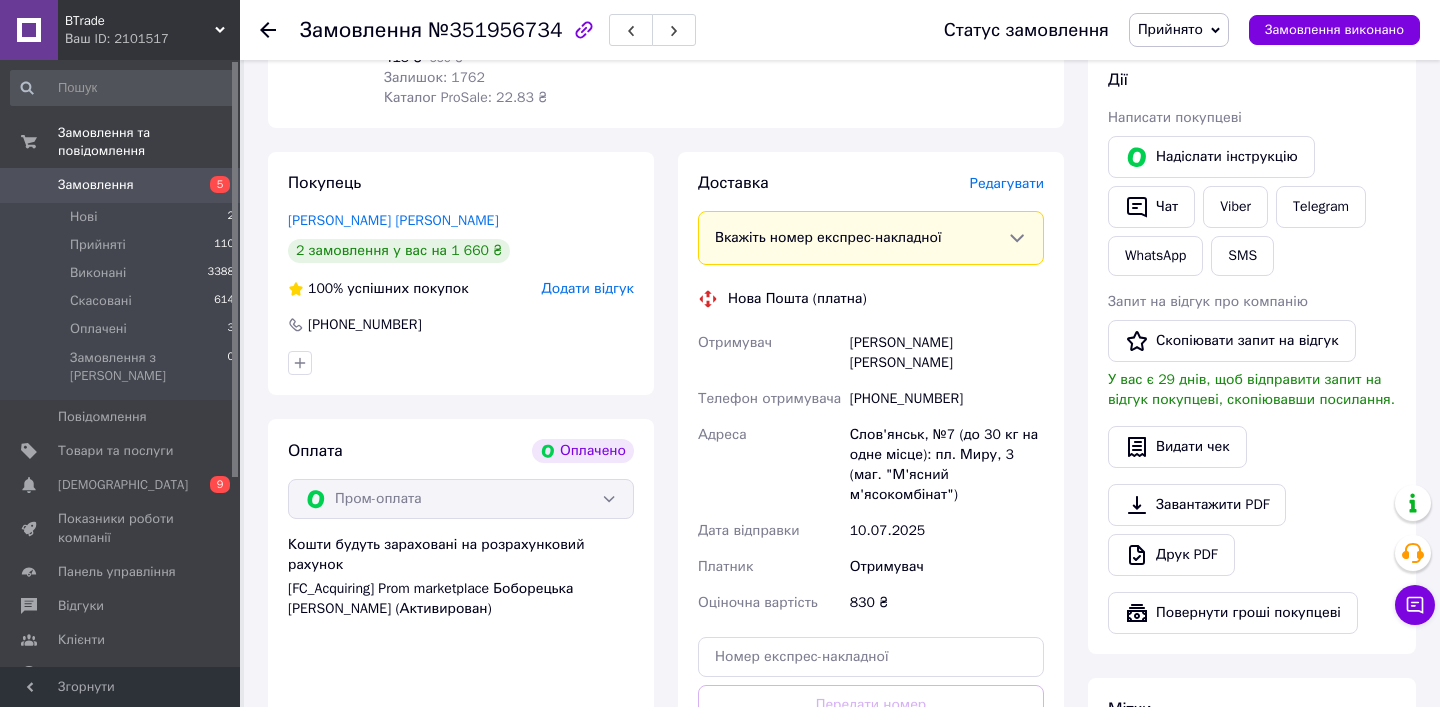 click on "Редагувати" at bounding box center [1007, 183] 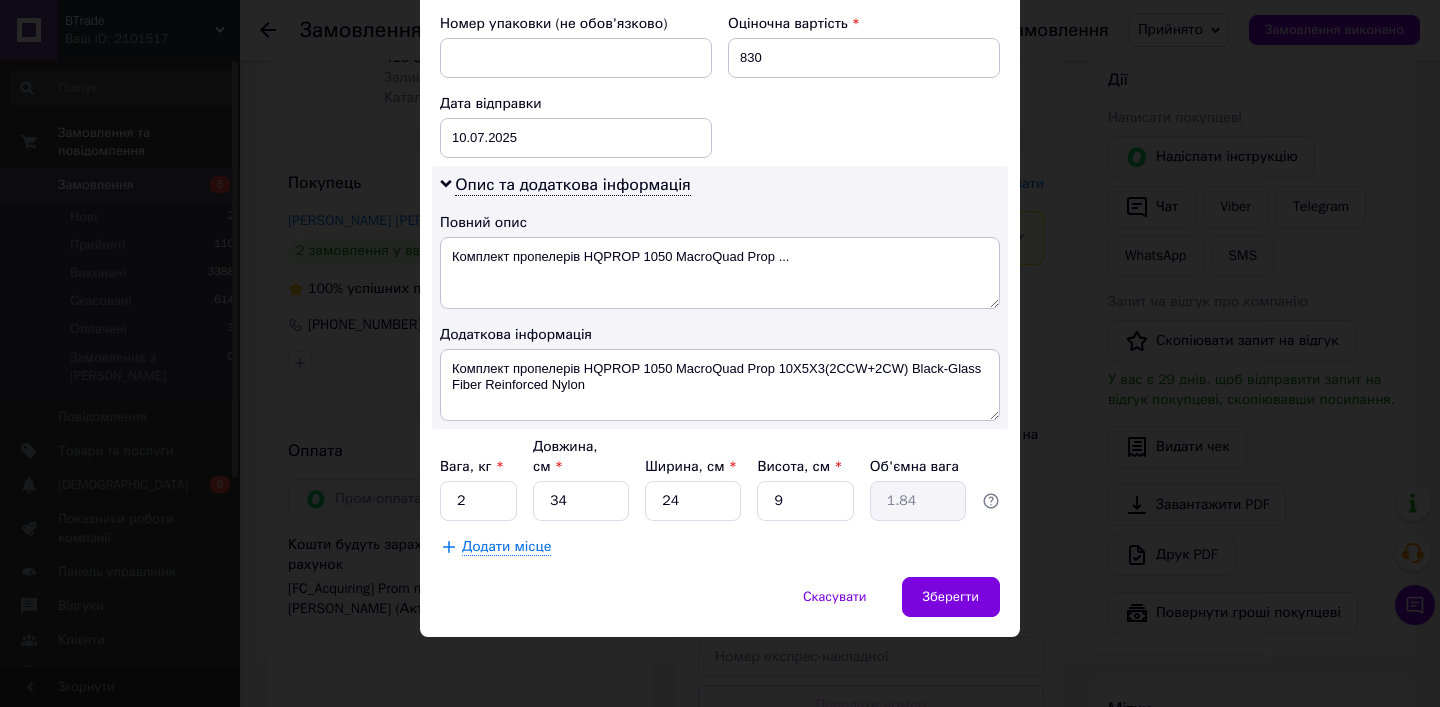 scroll, scrollTop: 864, scrollLeft: 0, axis: vertical 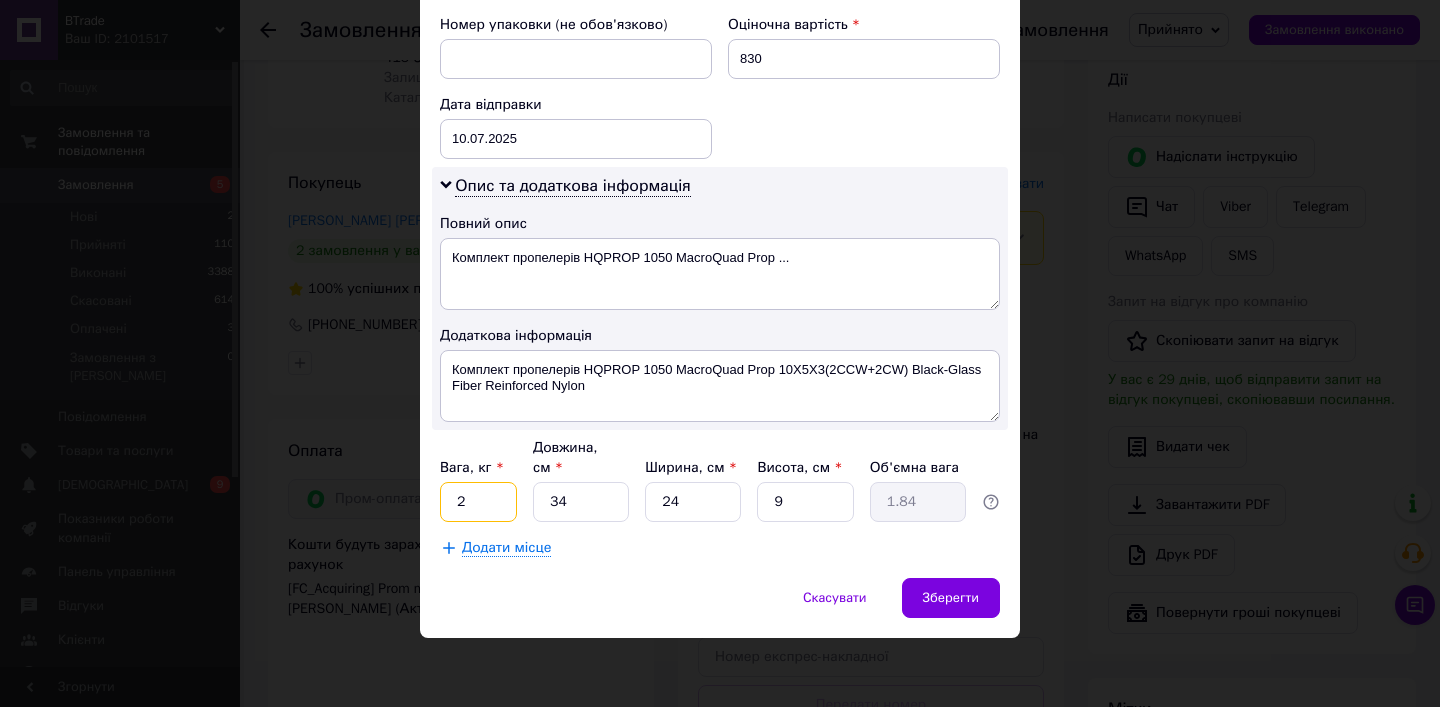 click on "2" at bounding box center [478, 502] 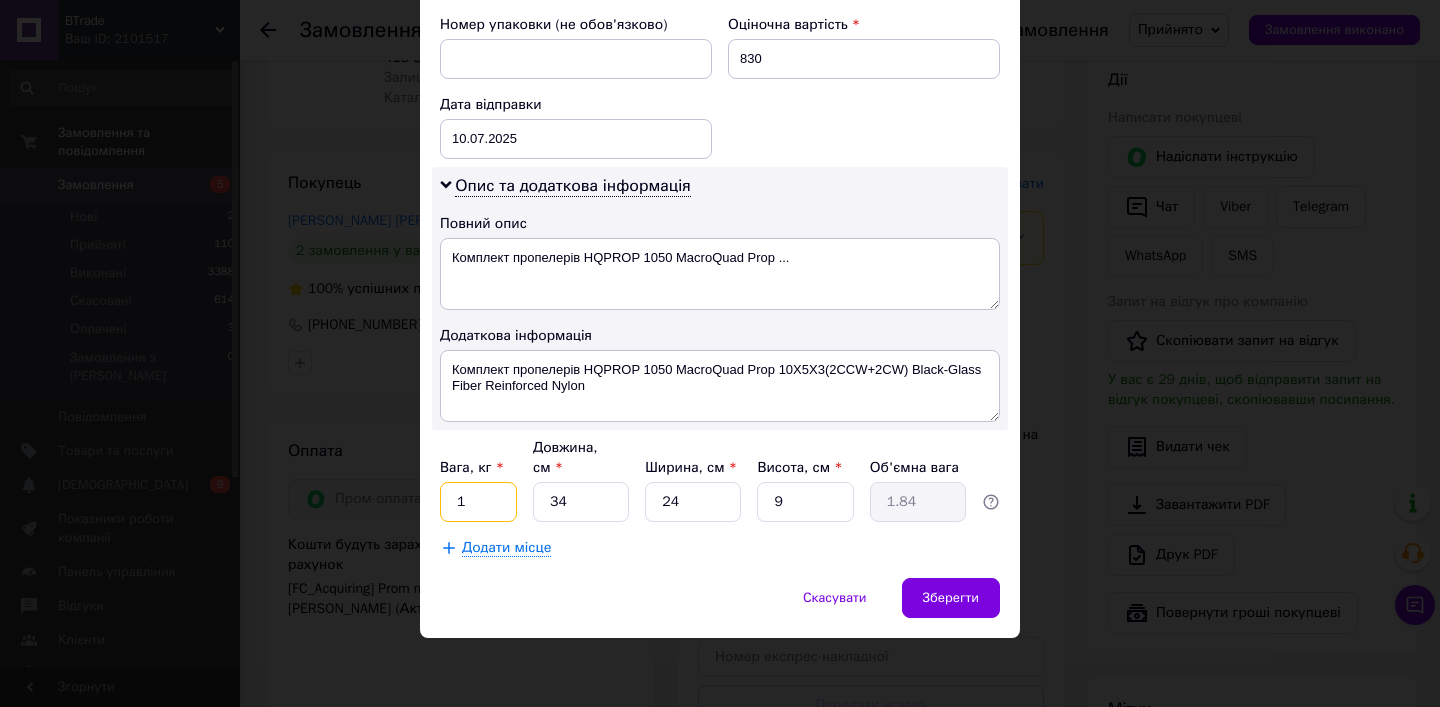 type on "1" 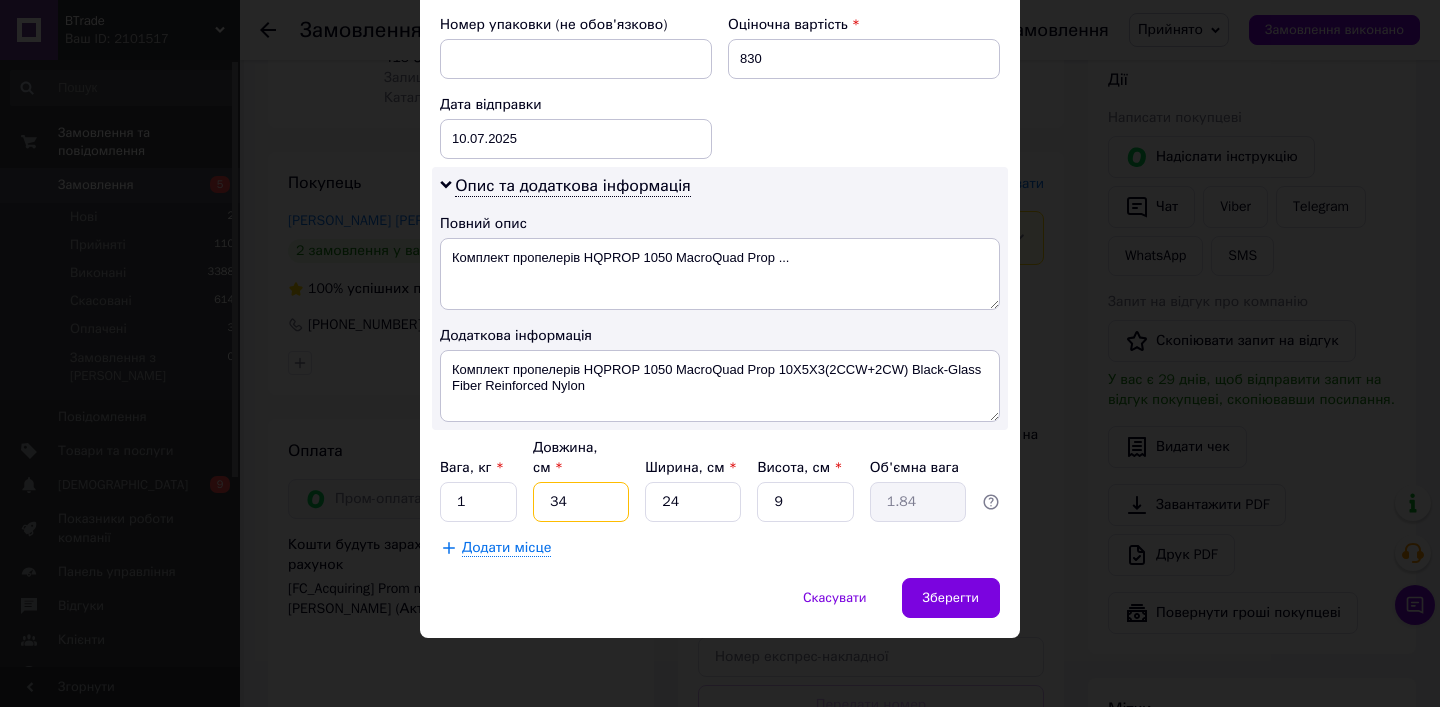 click on "34" at bounding box center (581, 502) 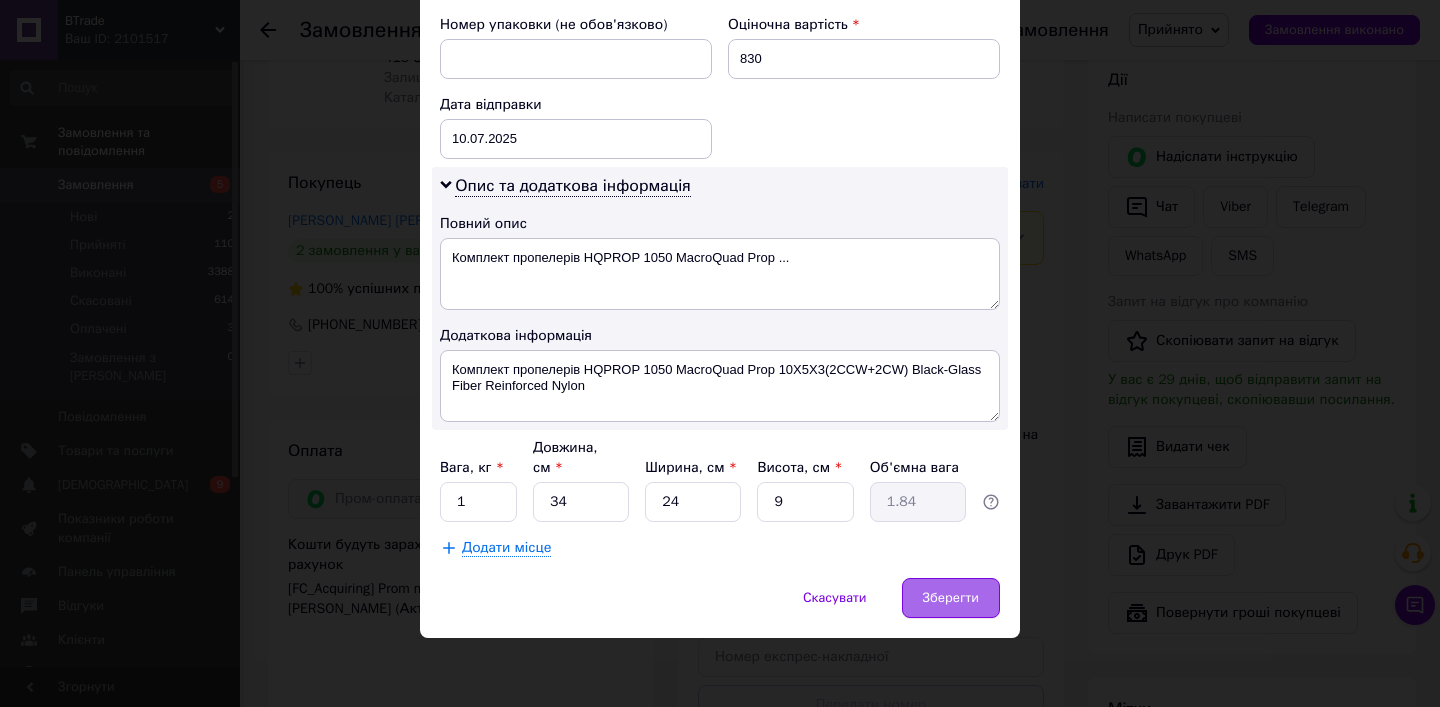 click on "Зберегти" at bounding box center (951, 598) 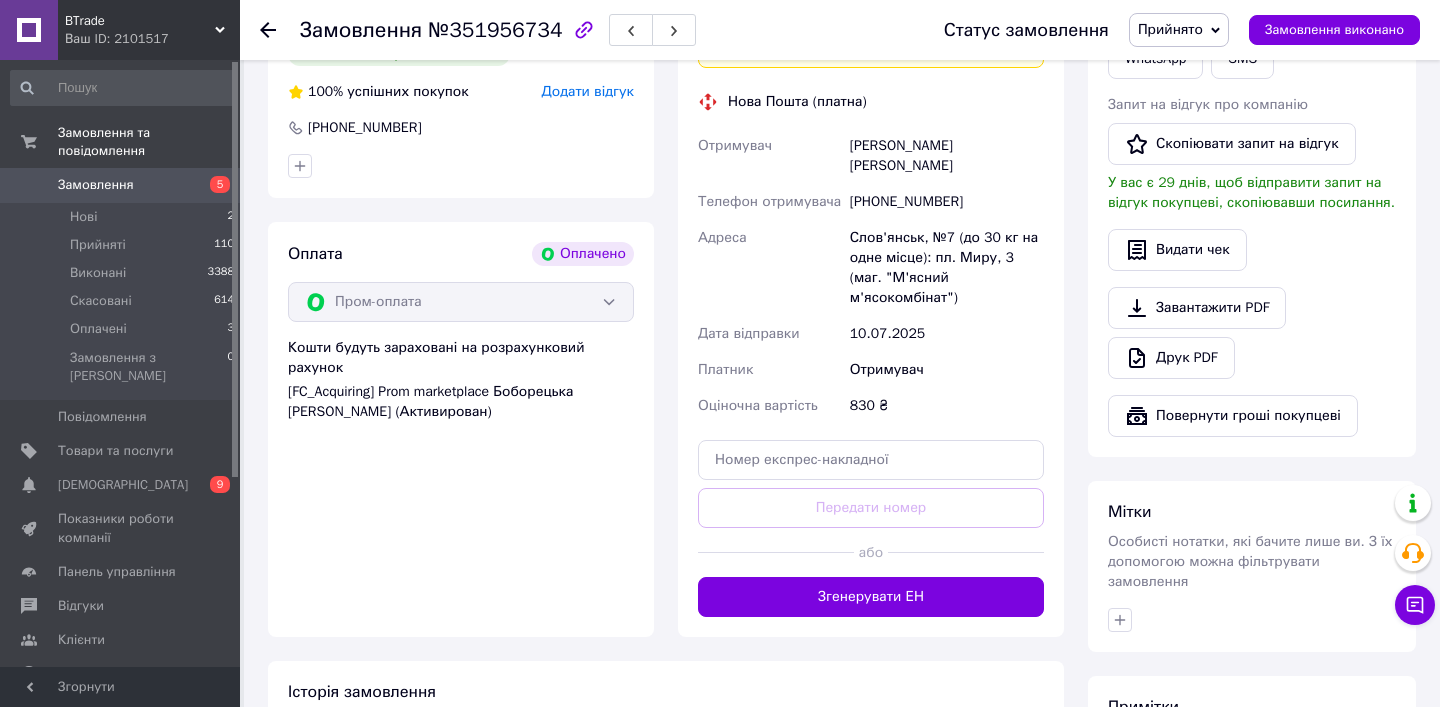 scroll, scrollTop: 593, scrollLeft: 0, axis: vertical 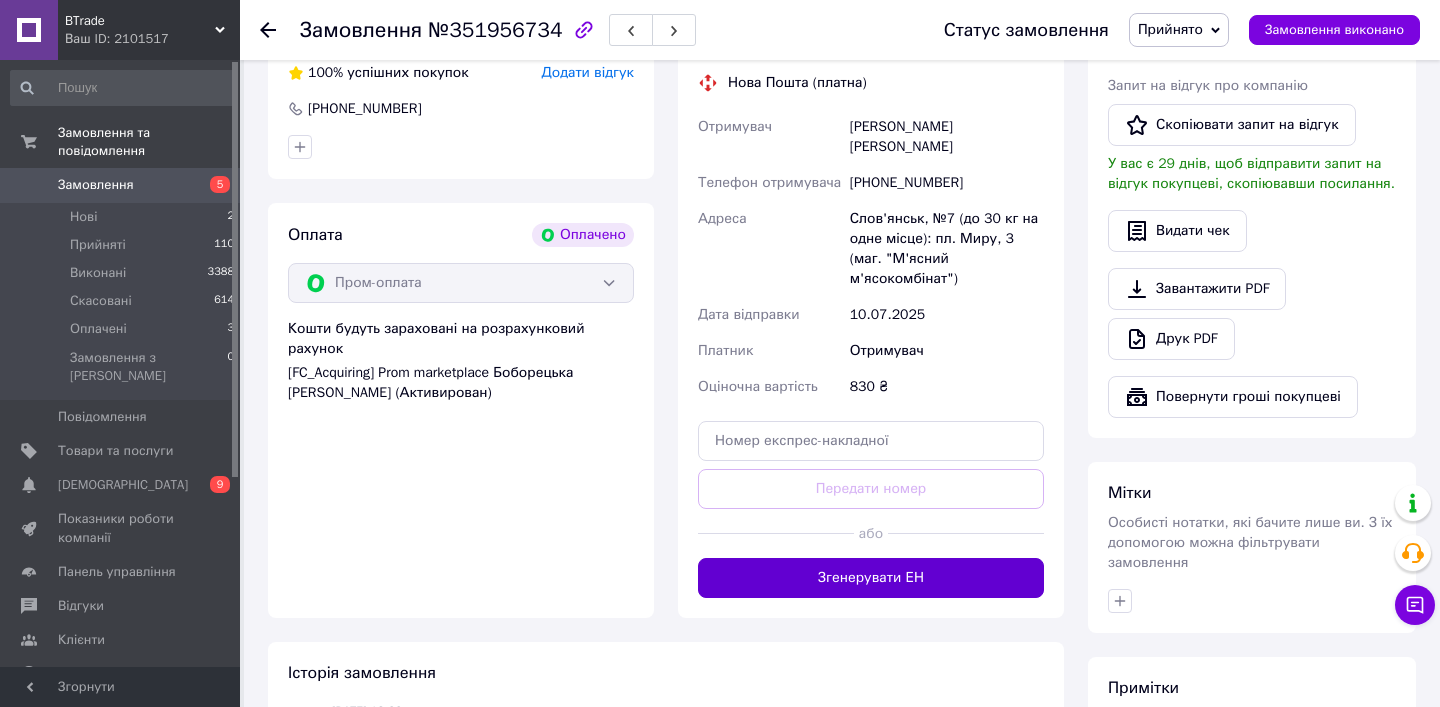 click on "Згенерувати ЕН" at bounding box center [871, 578] 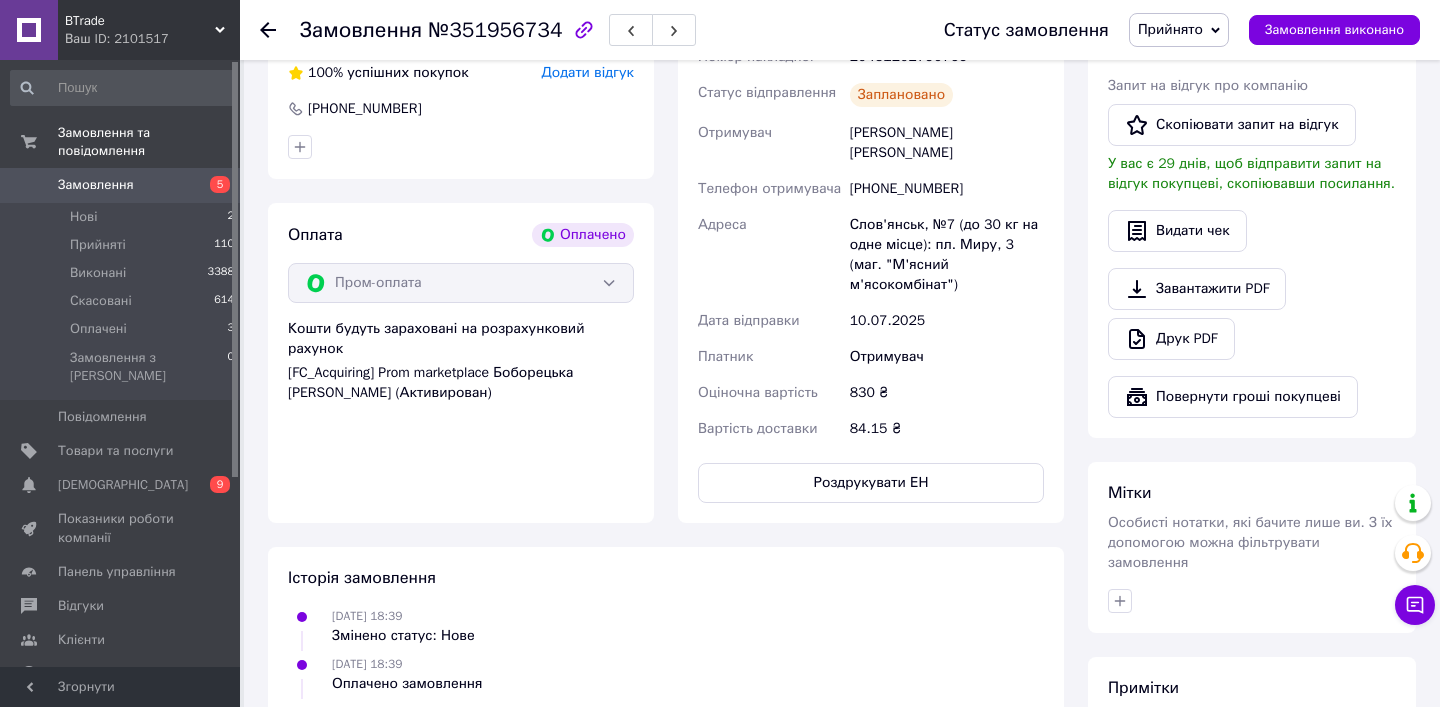 click on "Доставка Редагувати Нова Пошта (платна) Номер накладної 20451202790766 Статус відправлення Заплановано Отримувач Мартинюк Андрій Телефон отримувача +380639754038 Адреса Слов'янськ, №7 (до 30 кг на одне місце): пл. Миру, 3 (маг. "М'ясний м'ясокомбінат") Дата відправки 10.07.2025 Платник Отримувач Оціночна вартість 830 ₴ Вартість доставки 84.15 ₴ Роздрукувати ЕН" at bounding box center [871, 229] 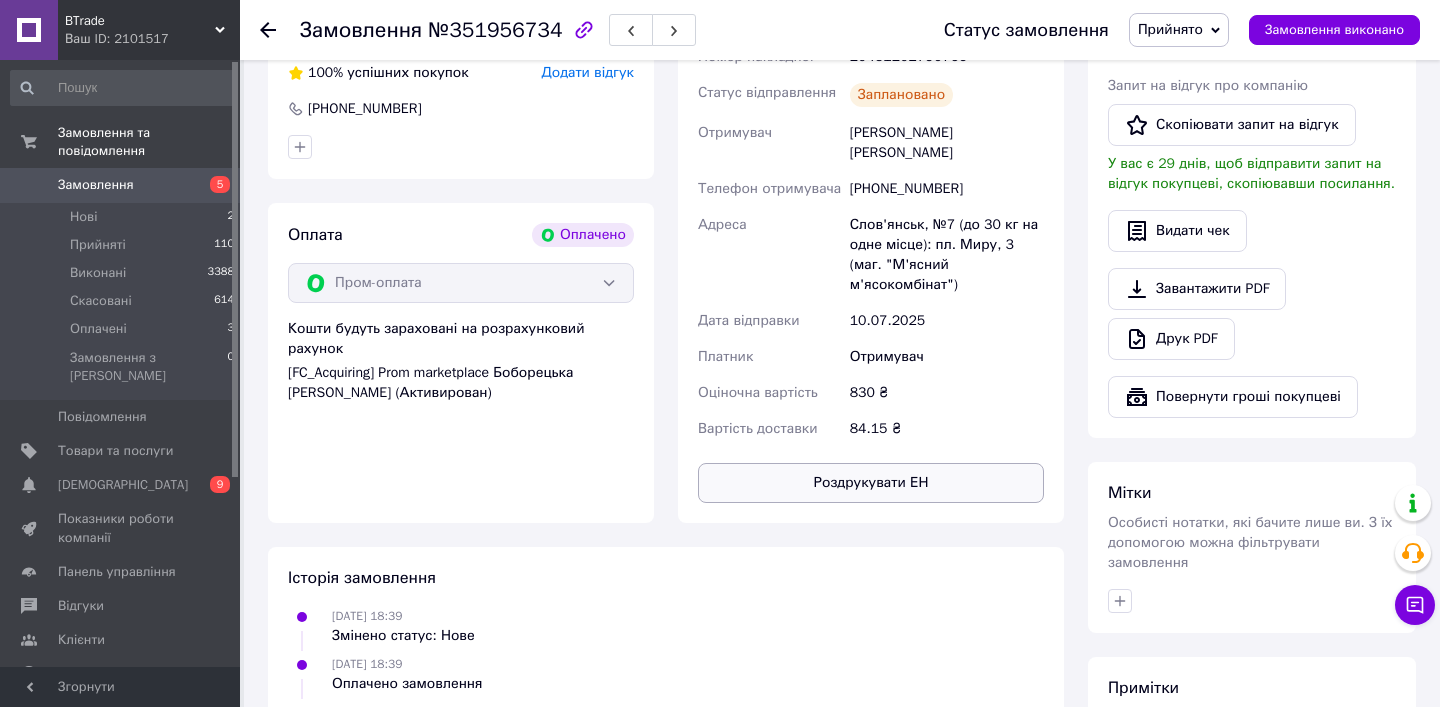 click on "Роздрукувати ЕН" at bounding box center (871, 483) 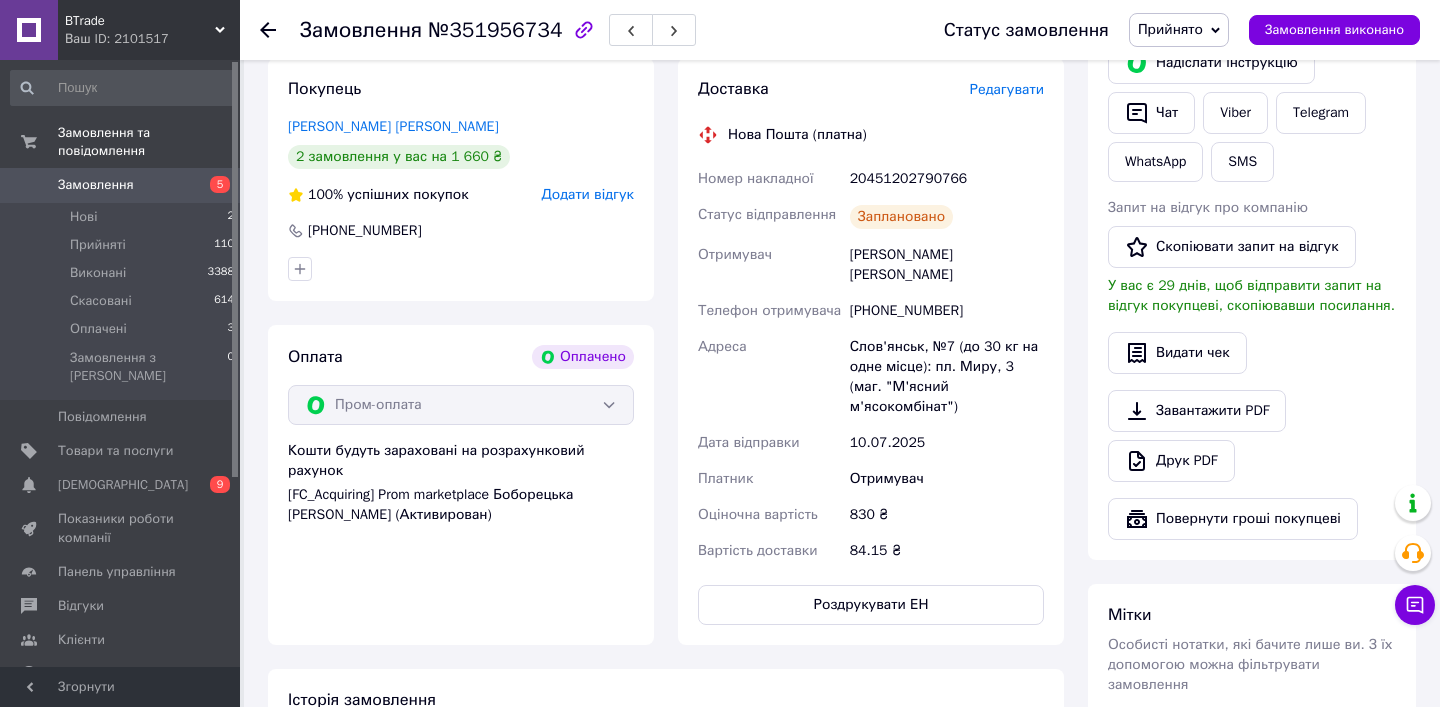 scroll, scrollTop: 408, scrollLeft: 0, axis: vertical 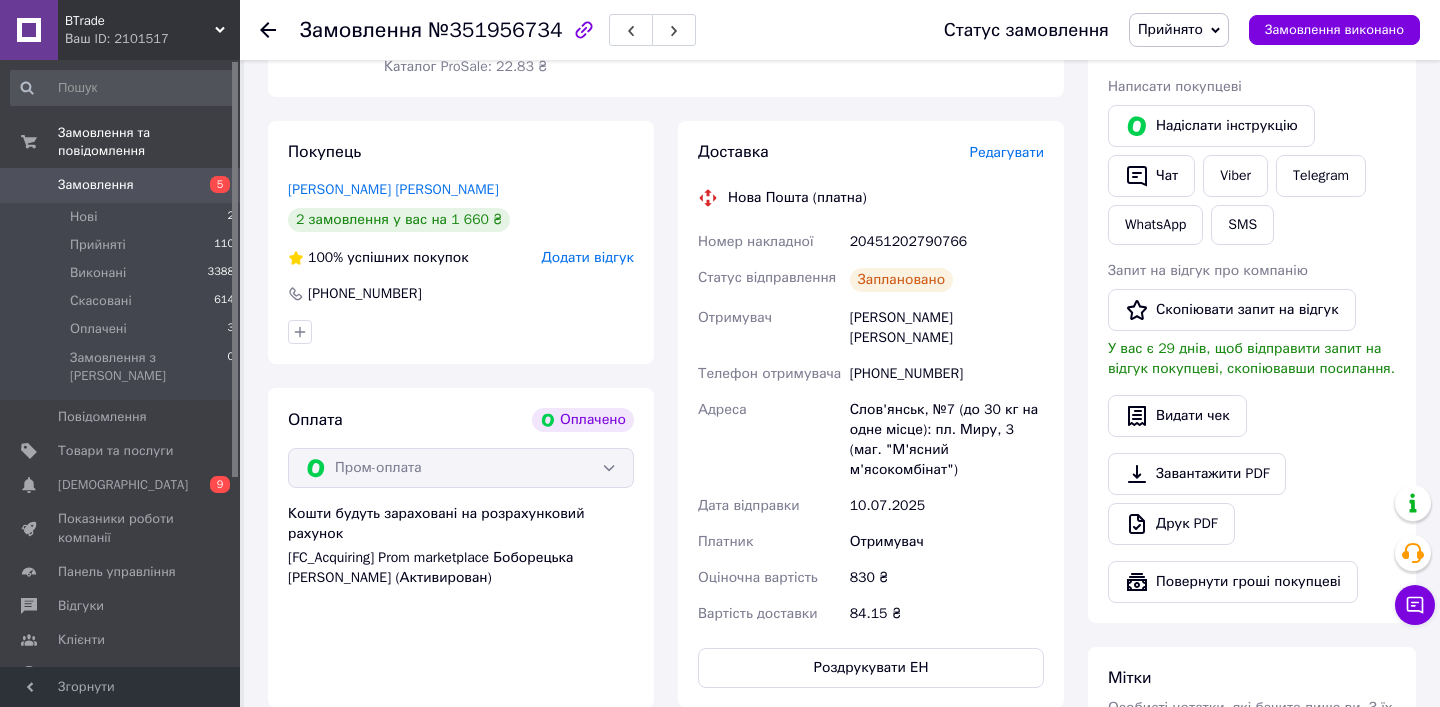 click on "20451202790766" at bounding box center (947, 242) 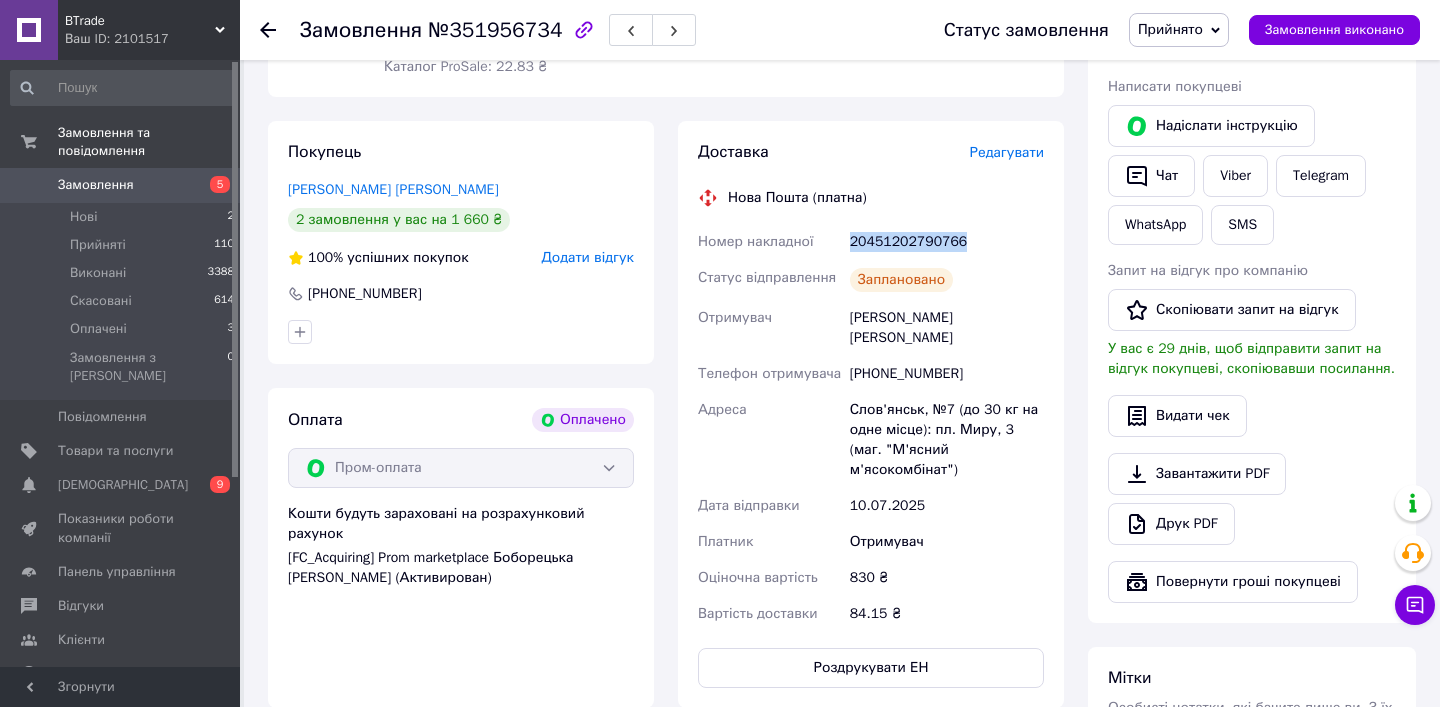 click on "20451202790766" at bounding box center (947, 242) 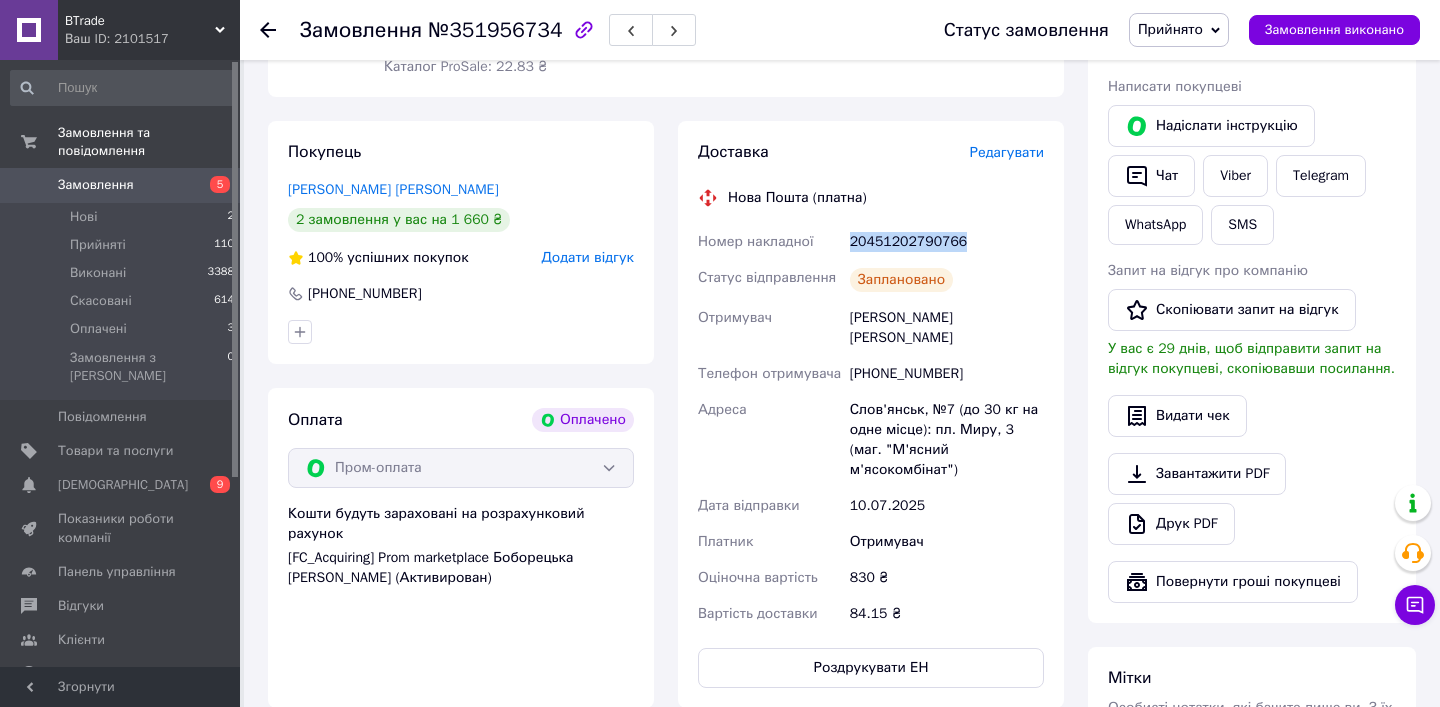 copy on "20451202790766" 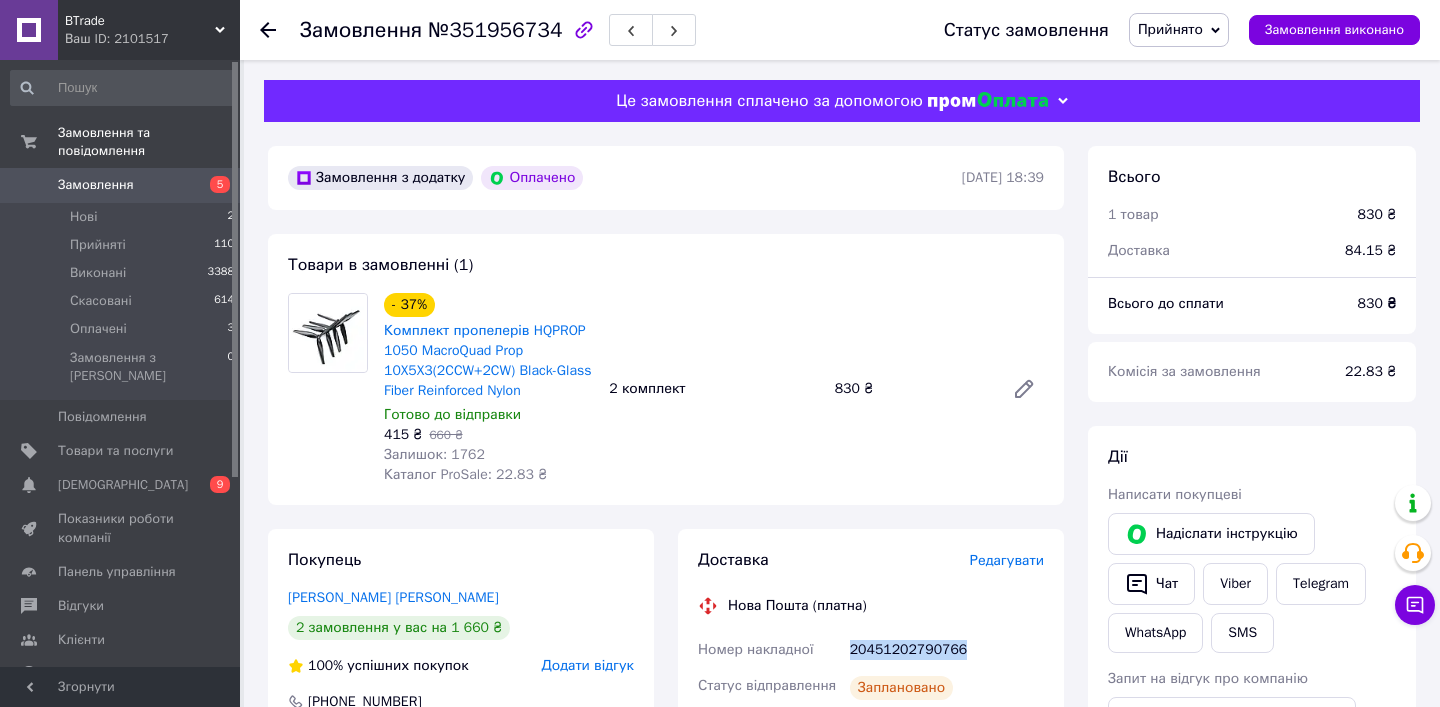 scroll, scrollTop: 0, scrollLeft: 0, axis: both 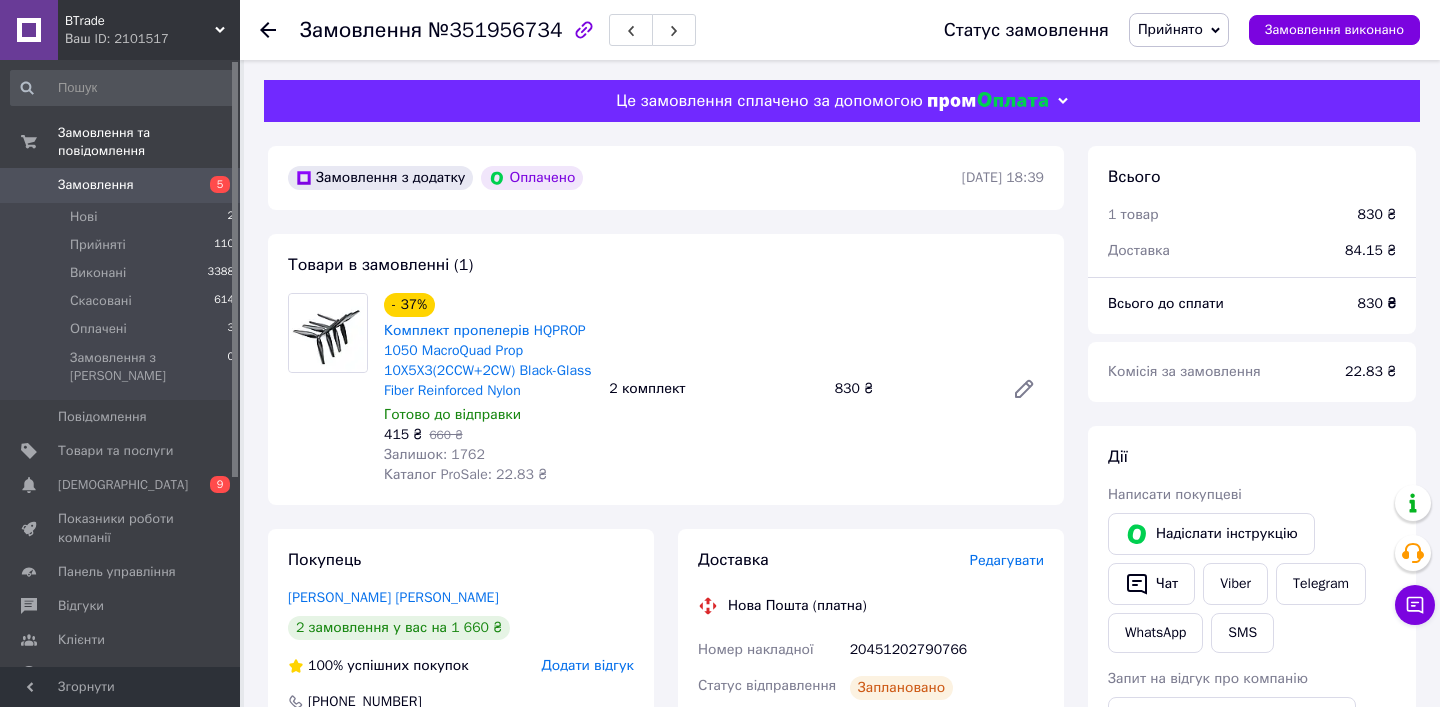 click 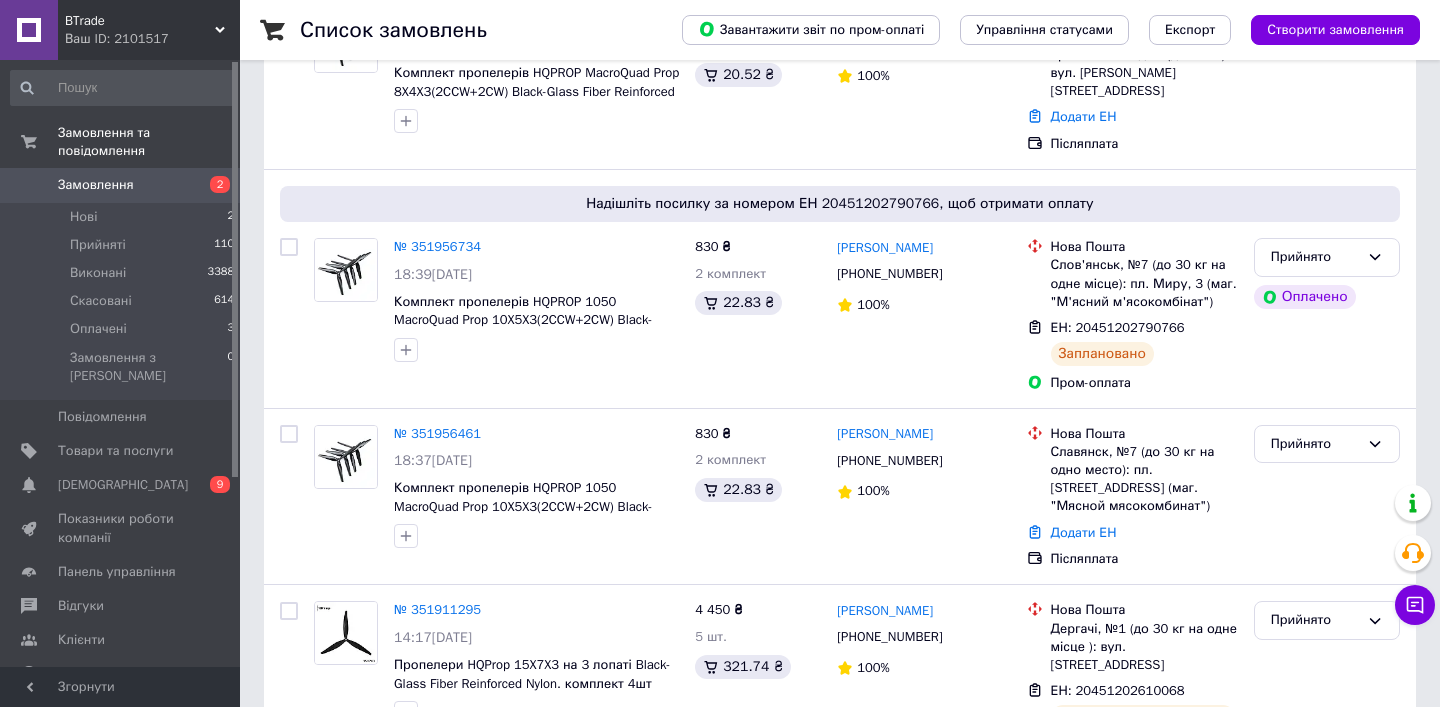 scroll, scrollTop: 419, scrollLeft: 0, axis: vertical 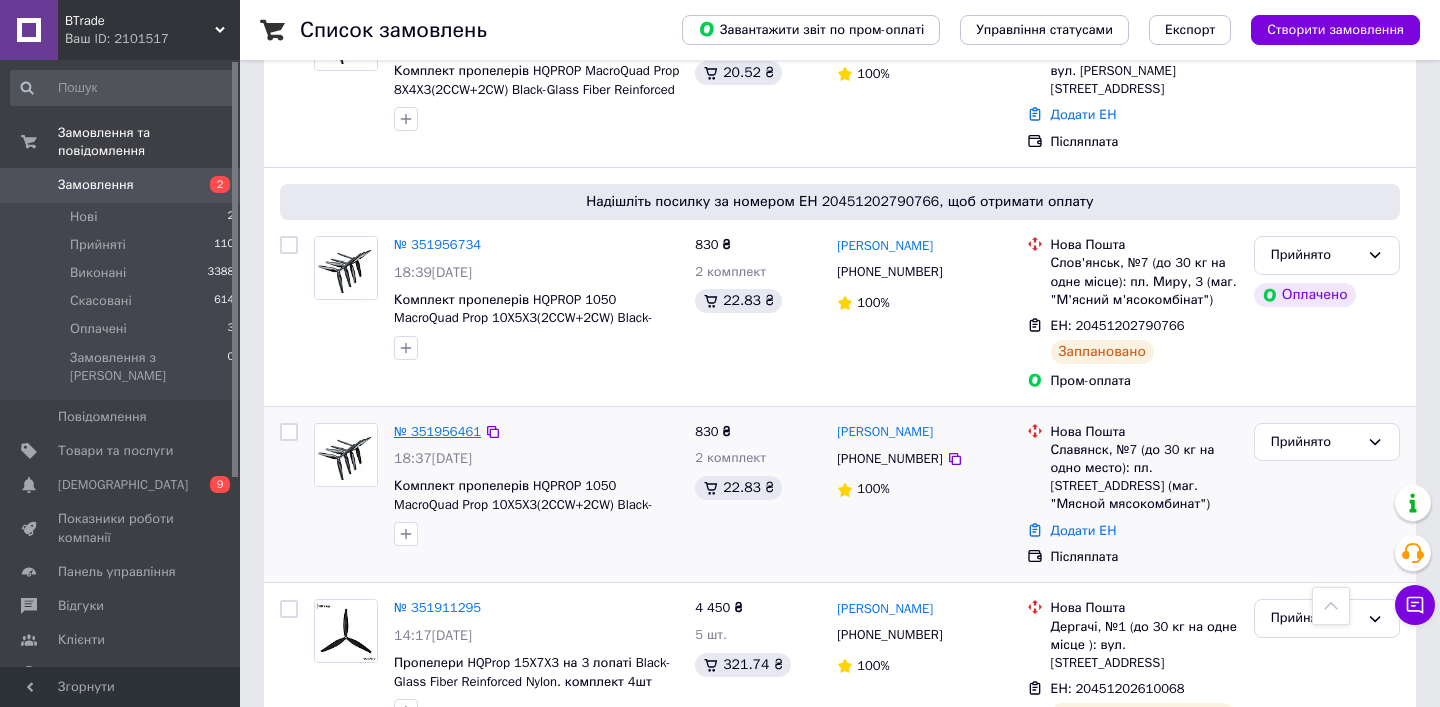 click on "№ 351956461" at bounding box center [437, 431] 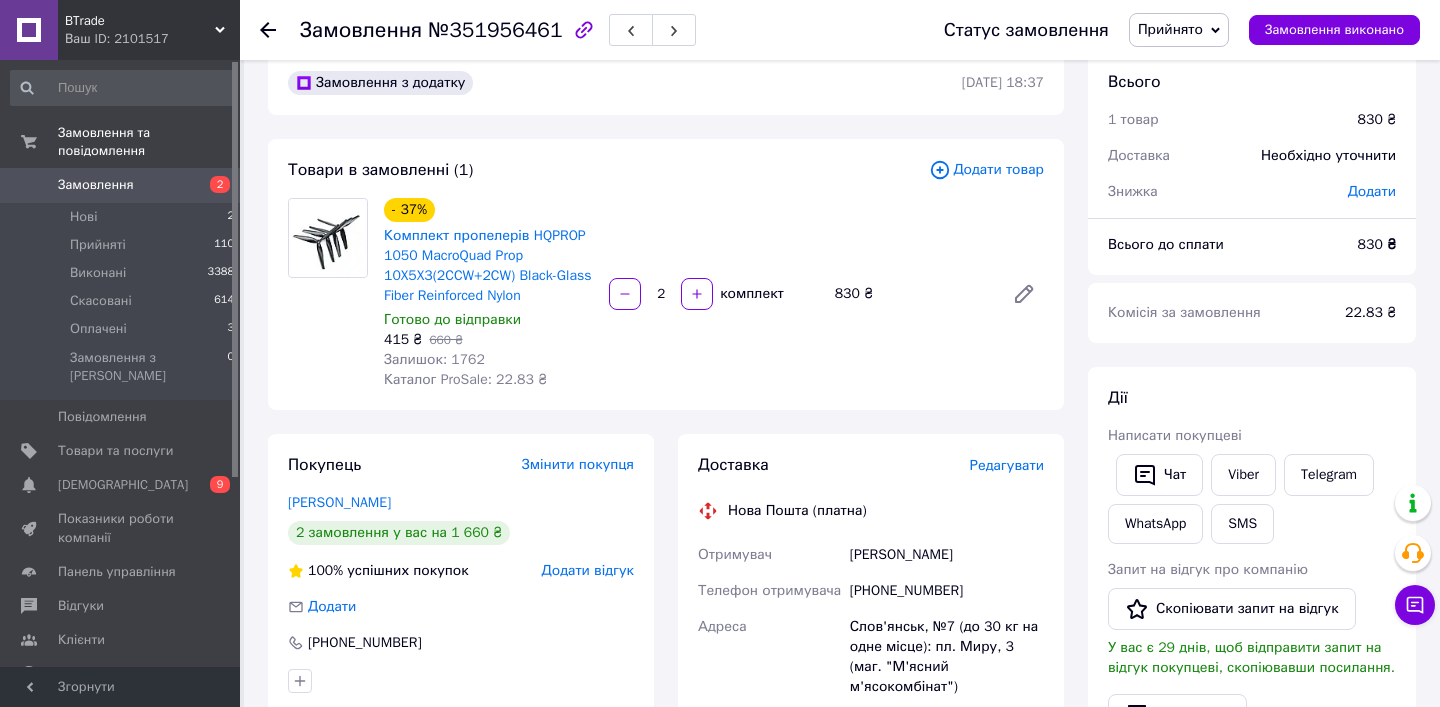 scroll, scrollTop: 0, scrollLeft: 0, axis: both 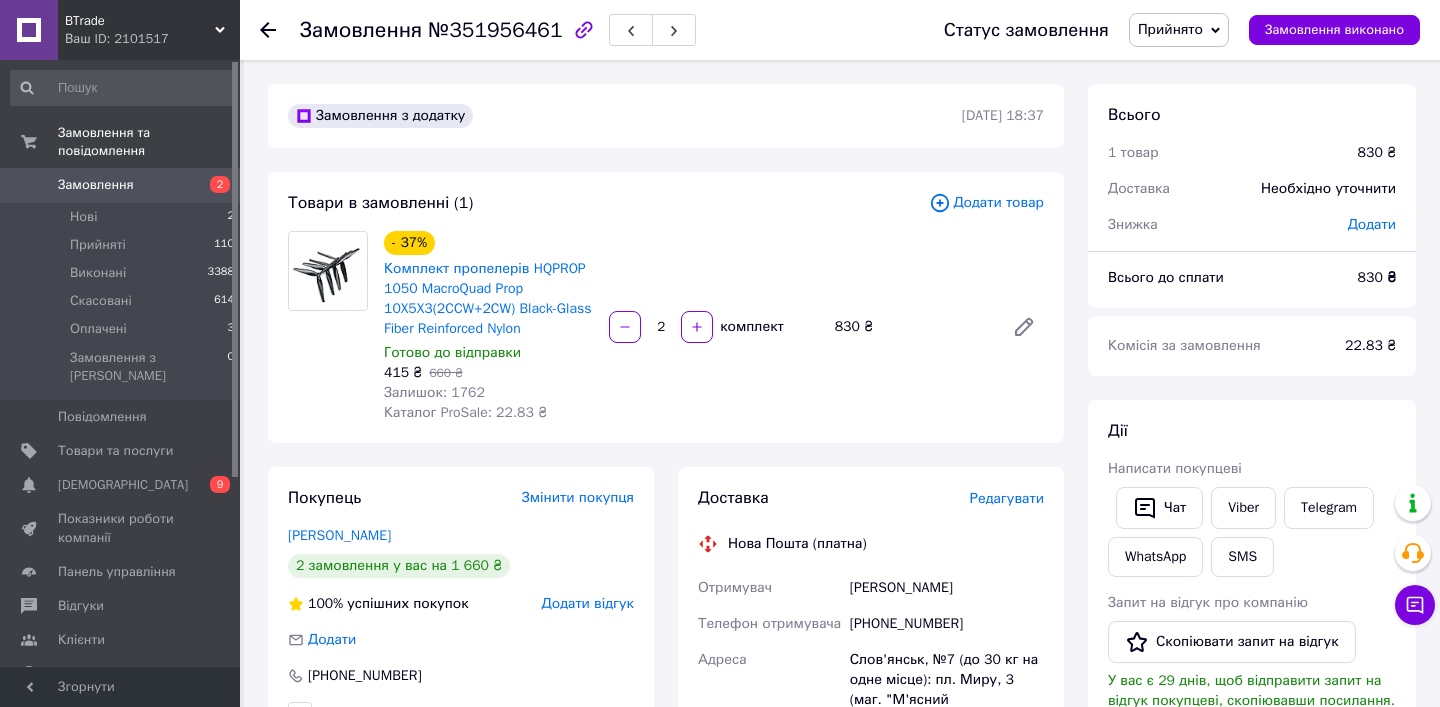 click at bounding box center [280, 30] 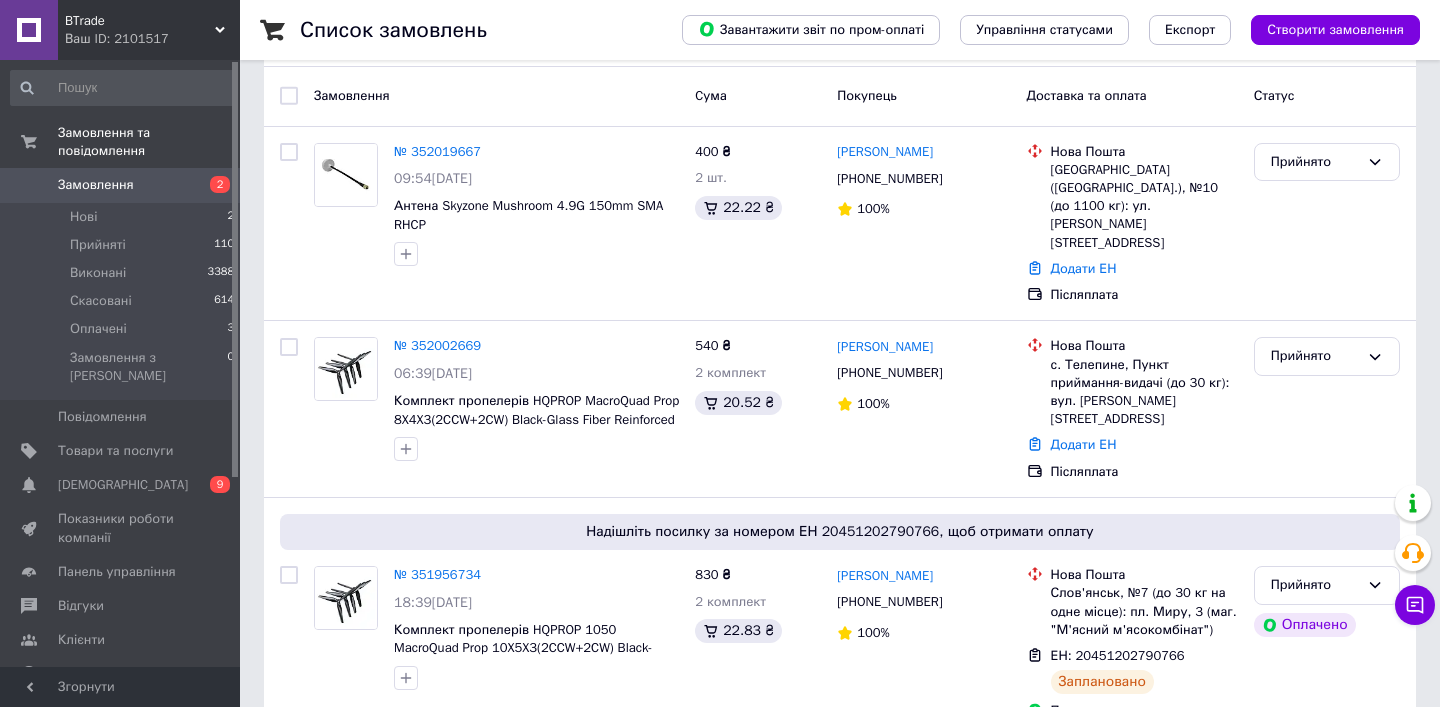 scroll, scrollTop: 91, scrollLeft: 0, axis: vertical 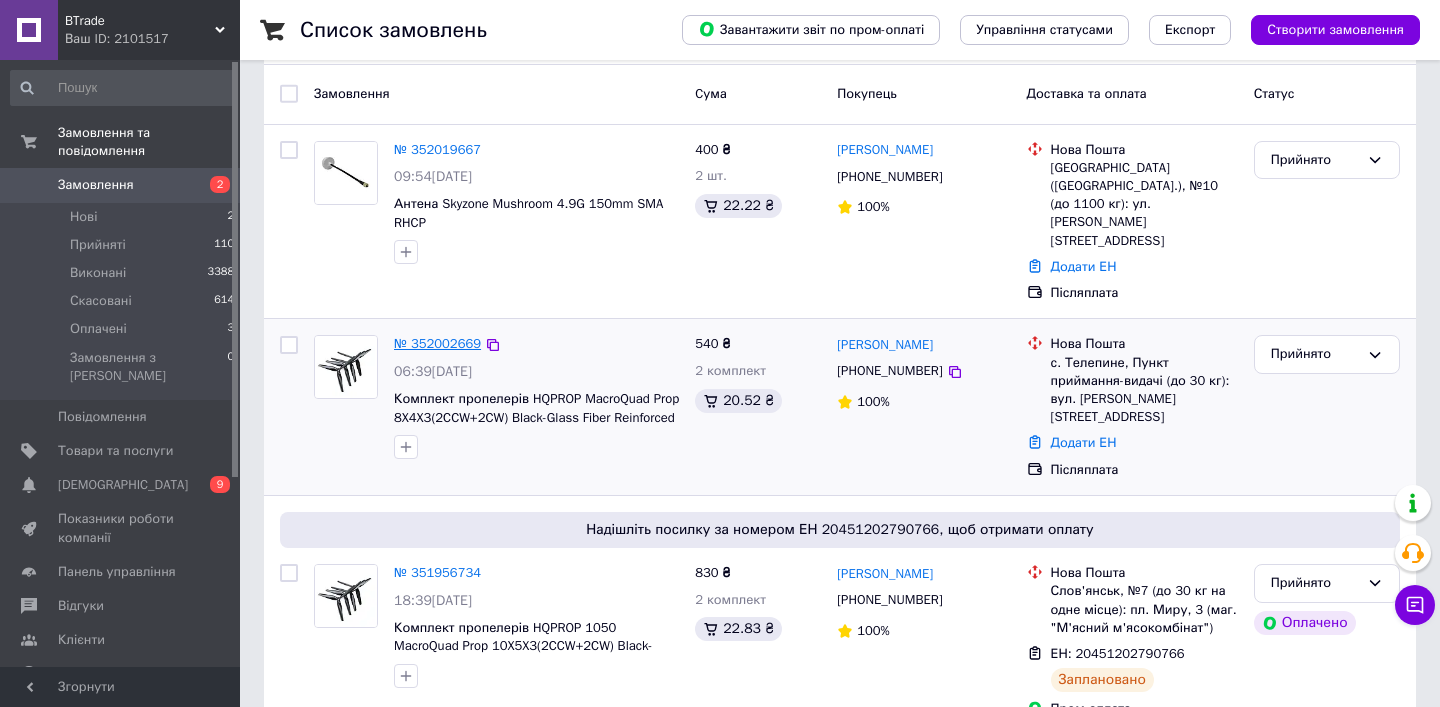 click on "№ 352002669" at bounding box center (437, 343) 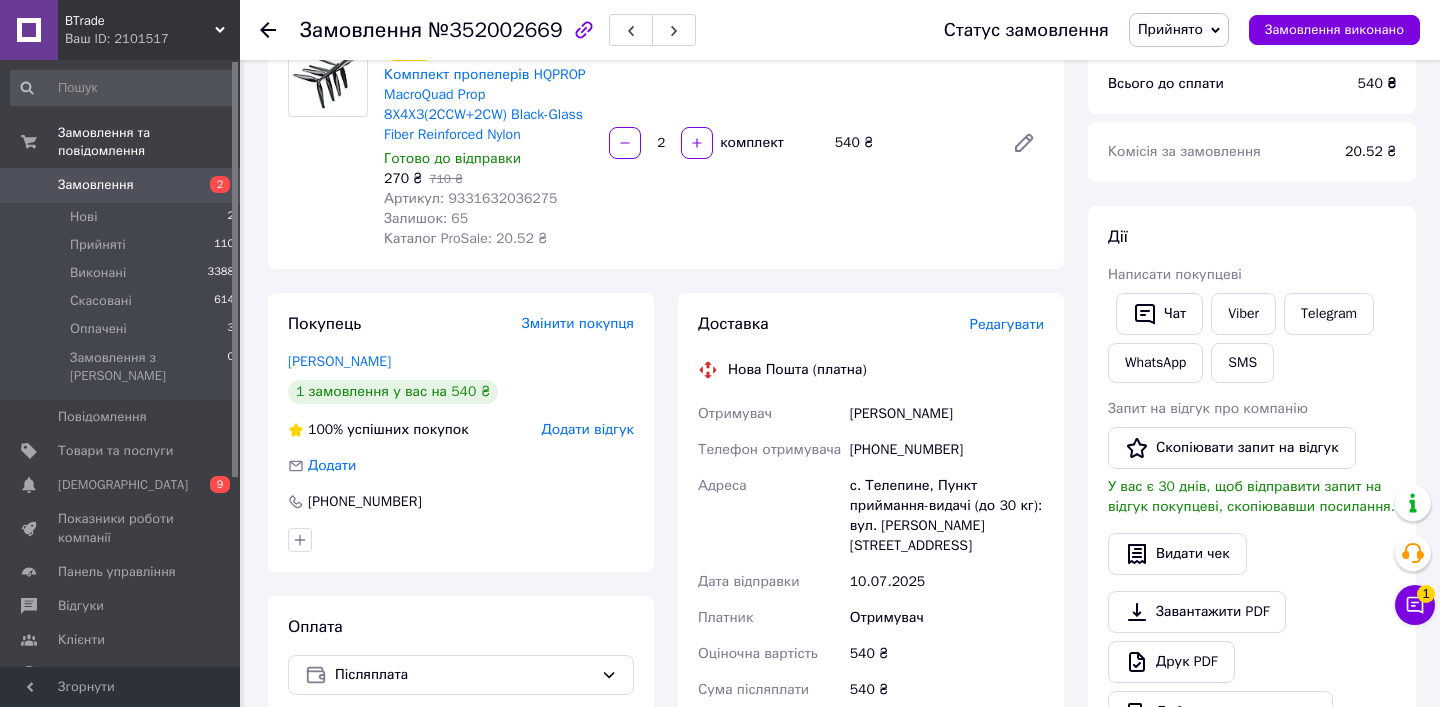 scroll, scrollTop: 192, scrollLeft: 0, axis: vertical 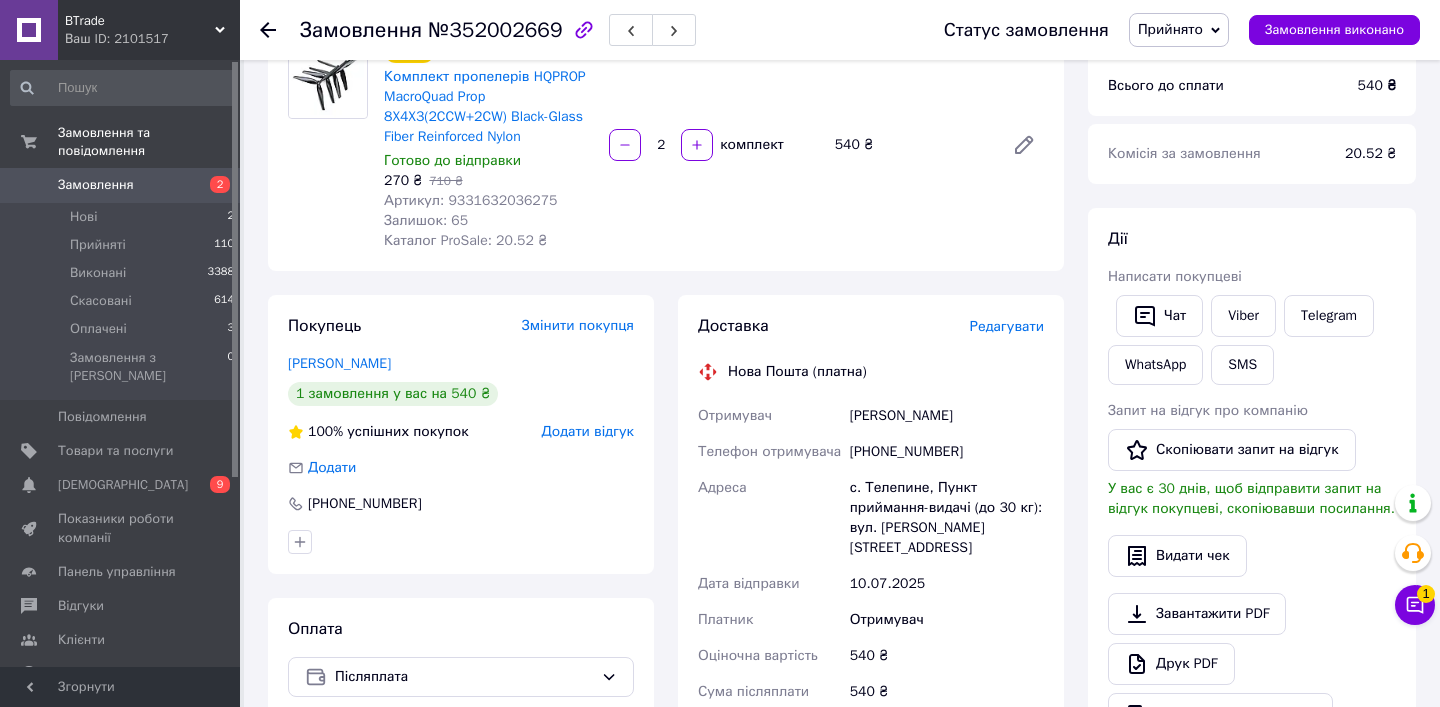 click on "+380931868686" at bounding box center (947, 452) 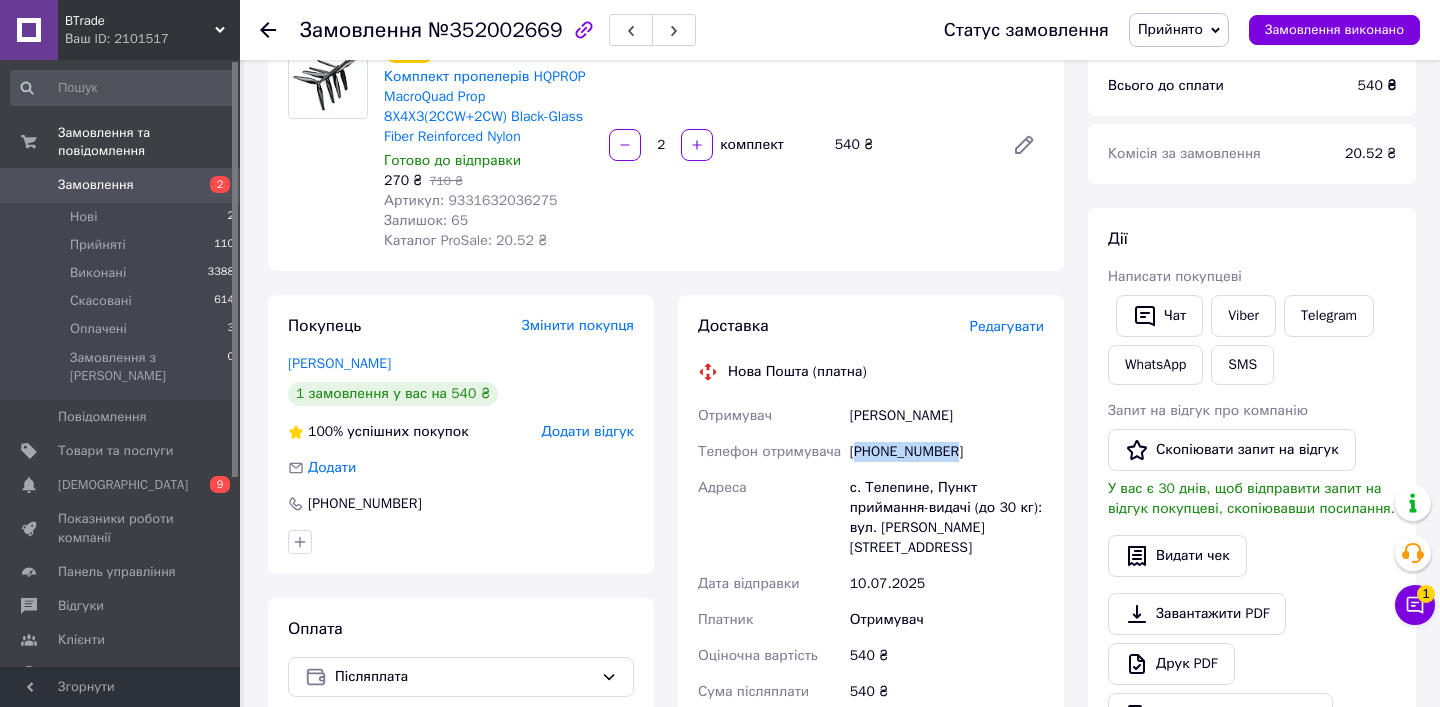 click on "+380931868686" at bounding box center [947, 452] 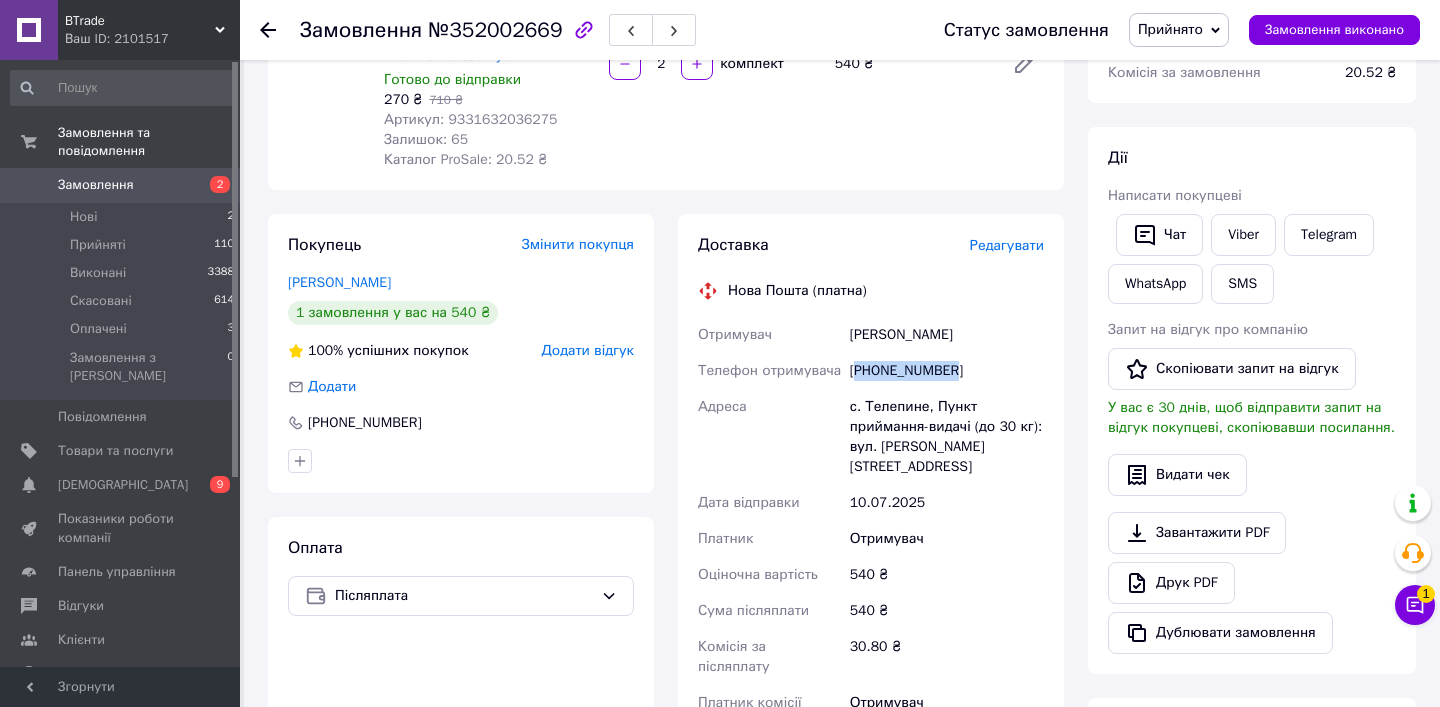 scroll, scrollTop: 269, scrollLeft: 0, axis: vertical 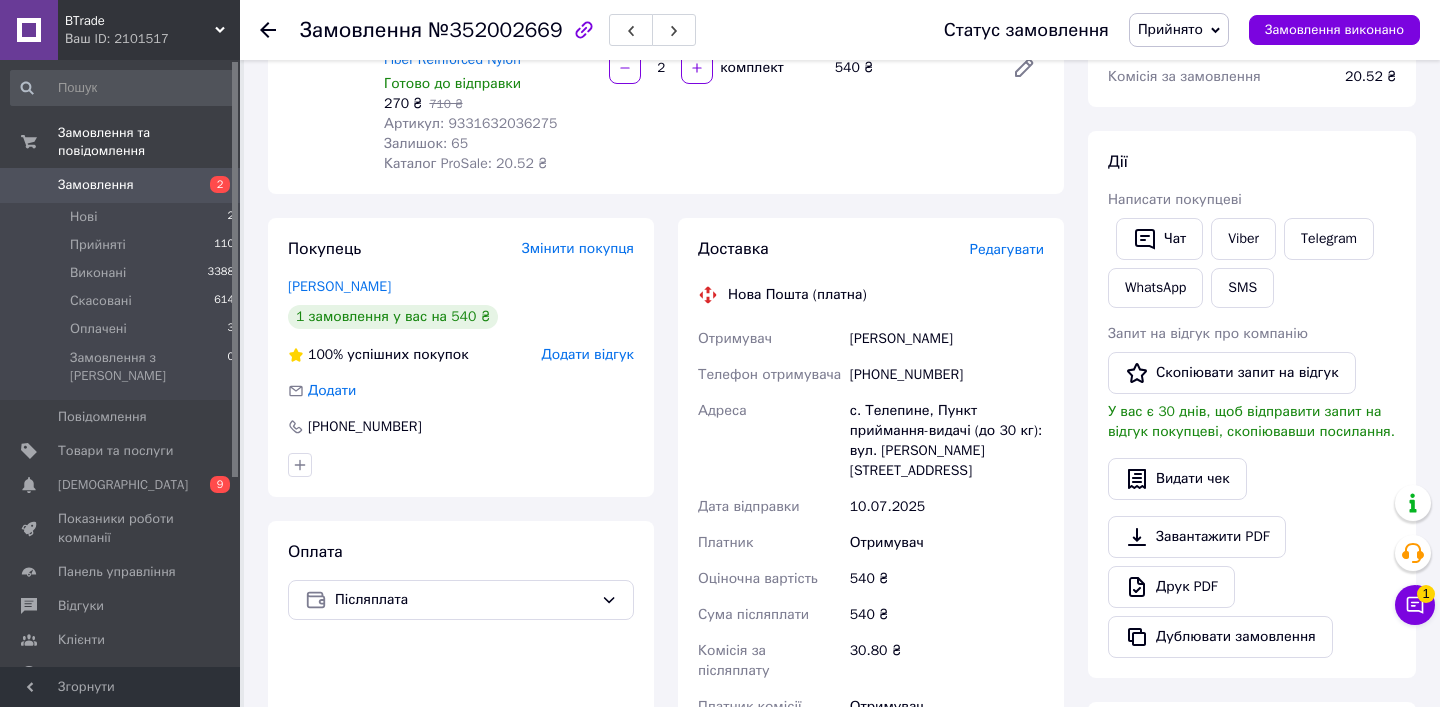 click on "Пономаренко Олексій" at bounding box center (947, 339) 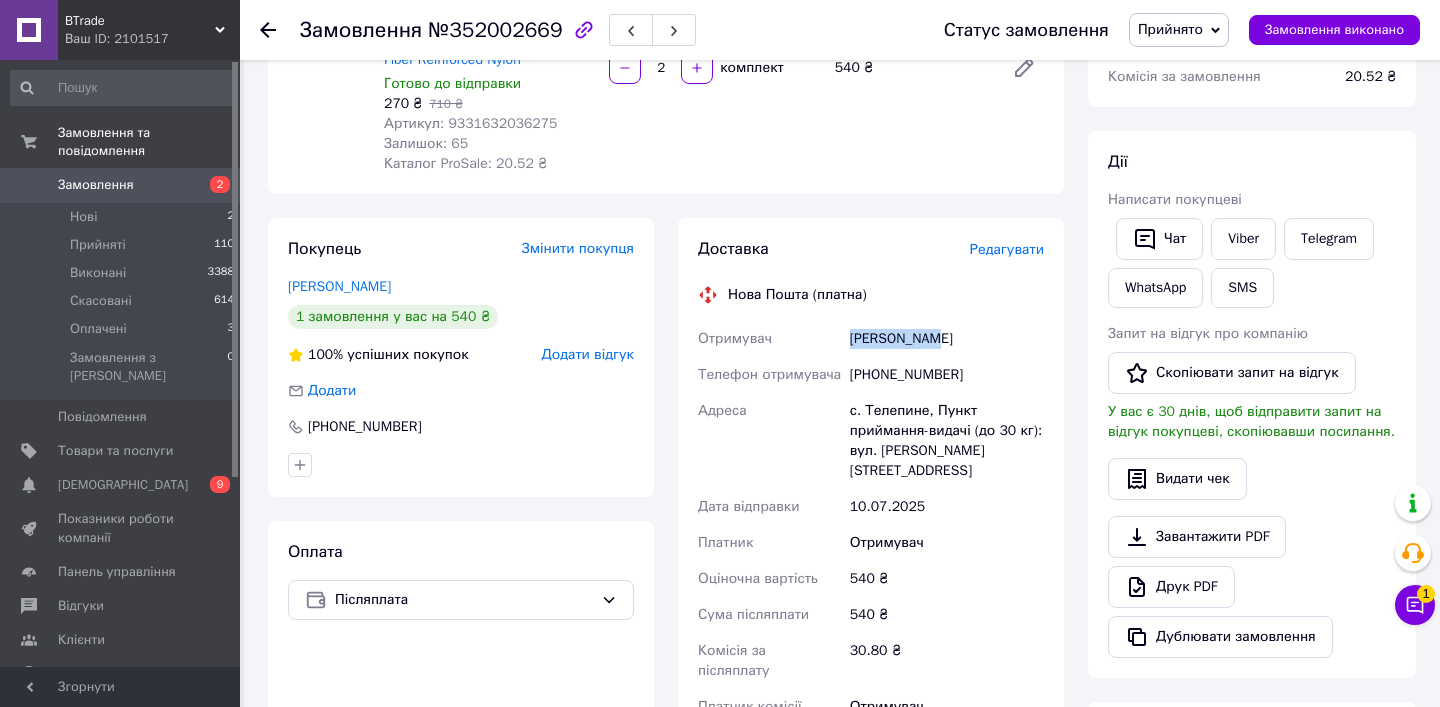 click on "Пономаренко Олексій" at bounding box center (947, 339) 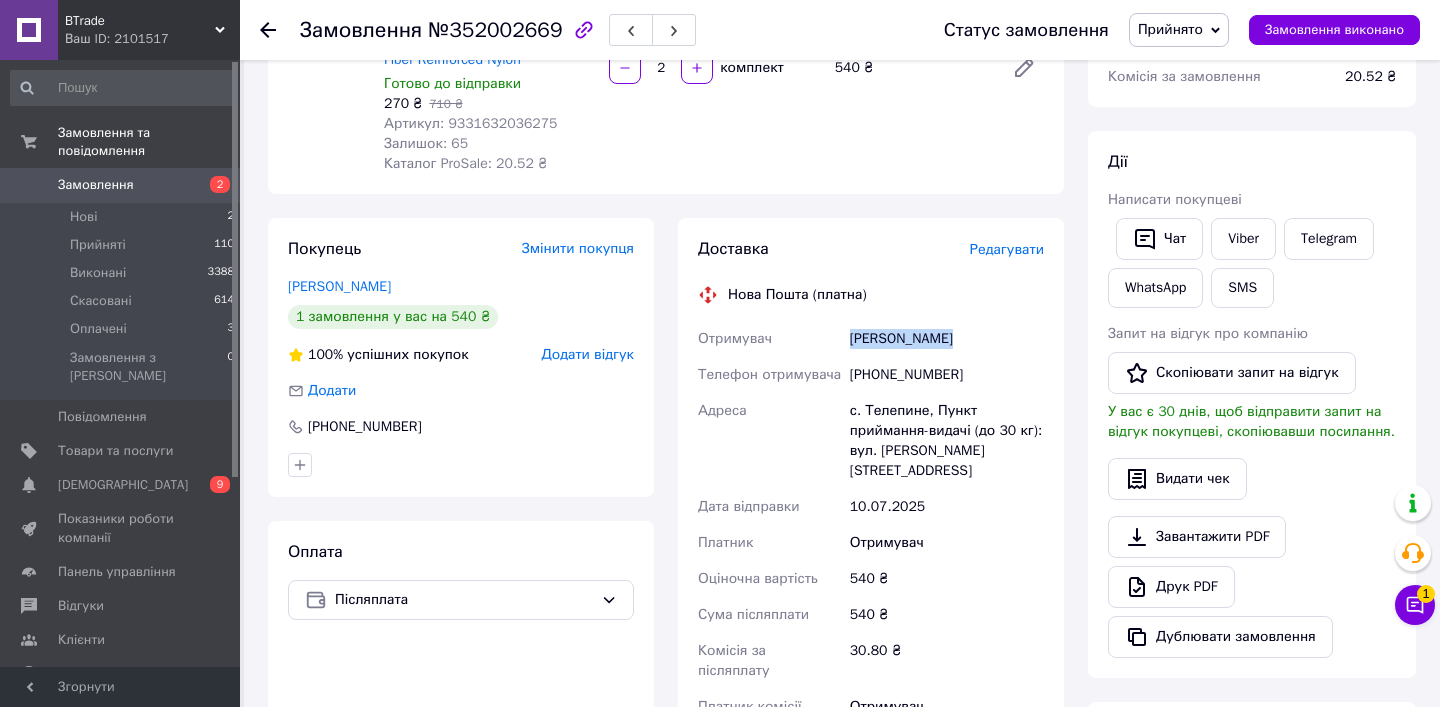 click on "Пономаренко Олексій" at bounding box center (947, 339) 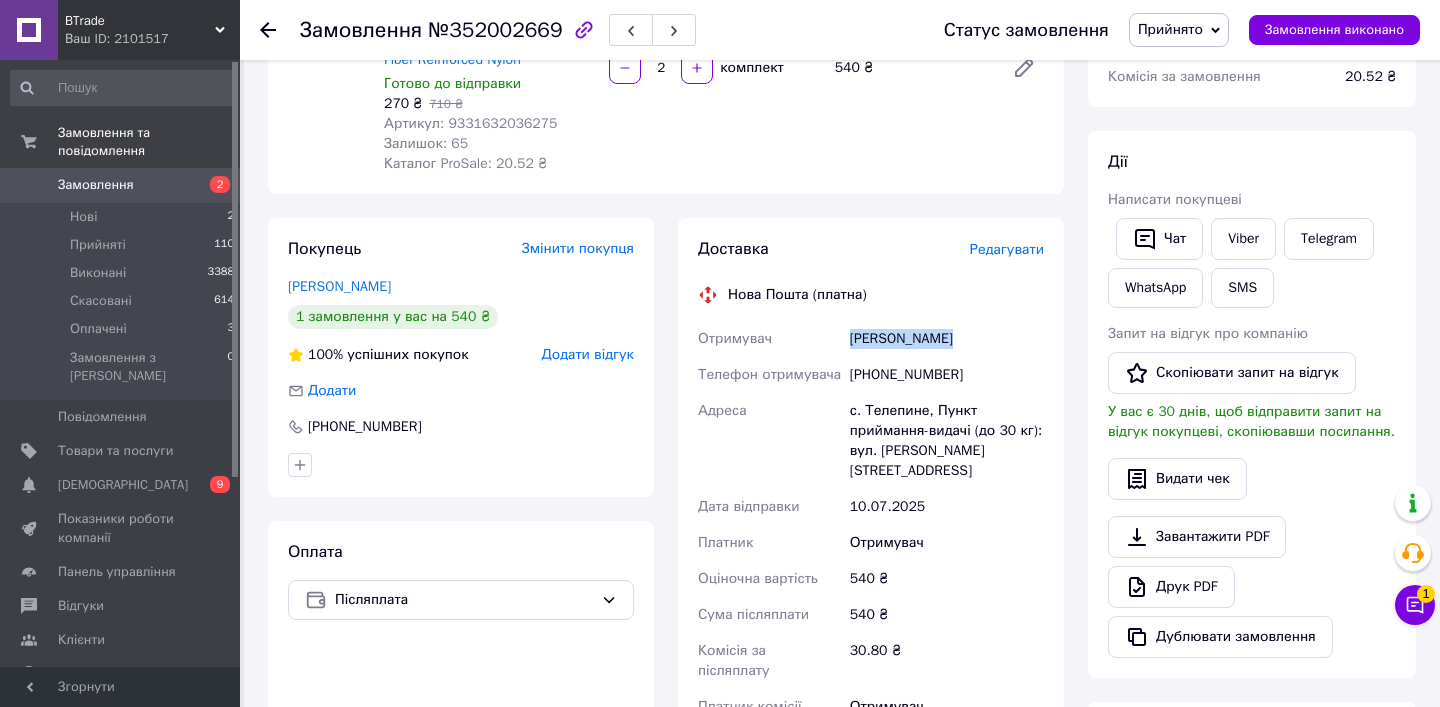 copy on "Пономаренко Олексій" 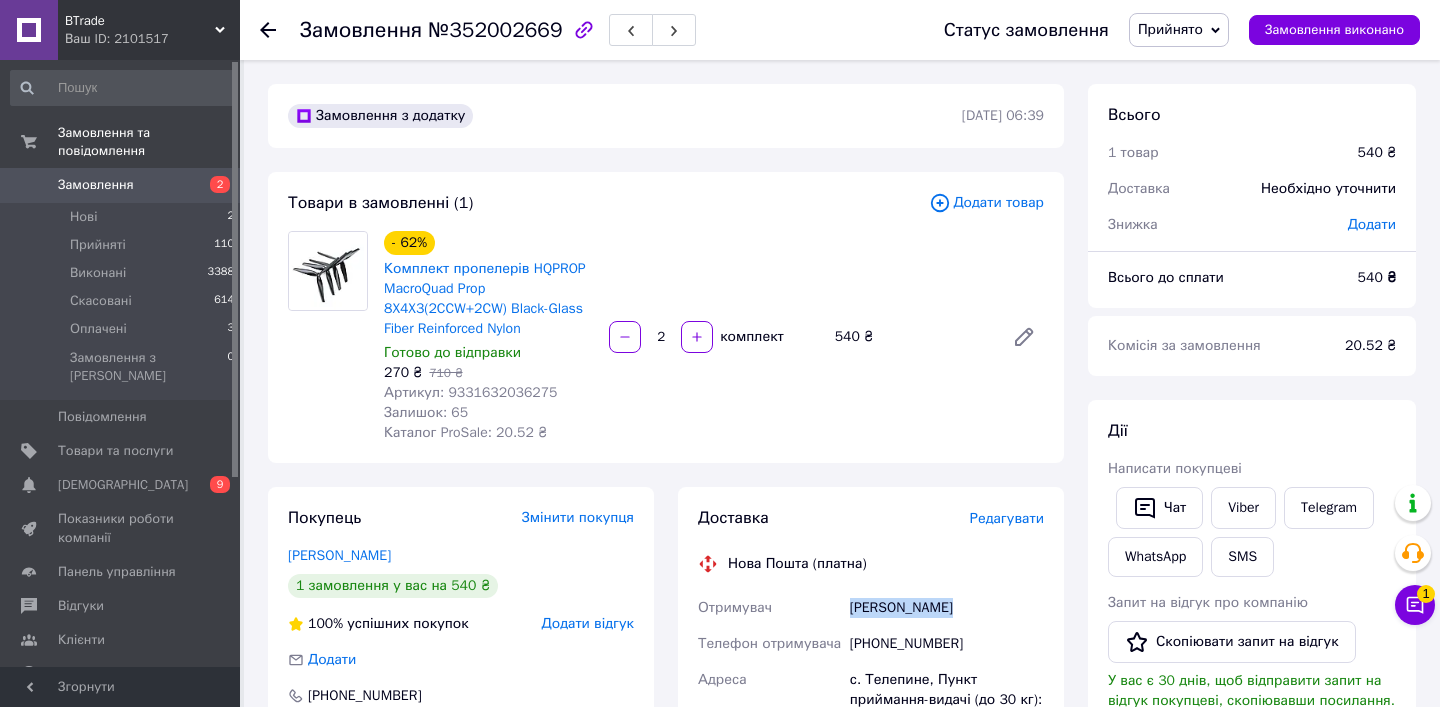 scroll, scrollTop: 0, scrollLeft: 0, axis: both 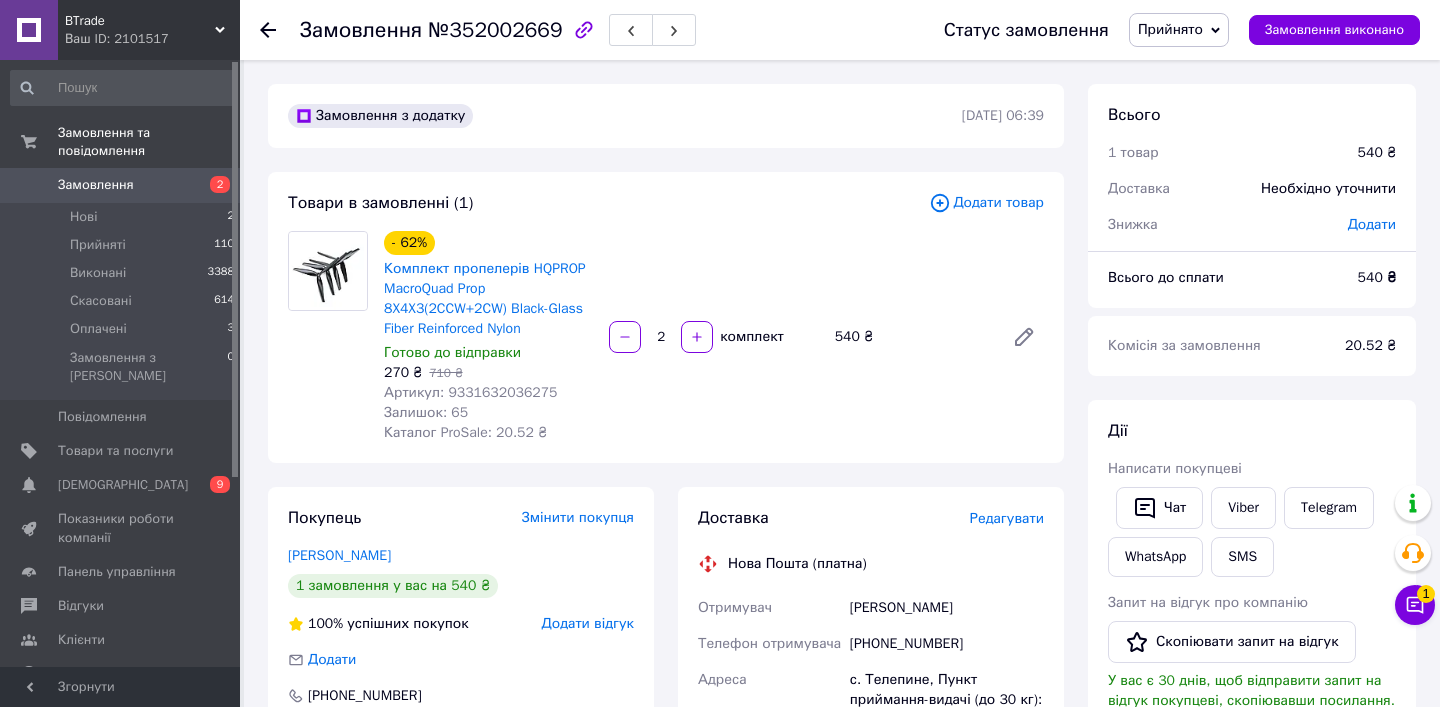 click 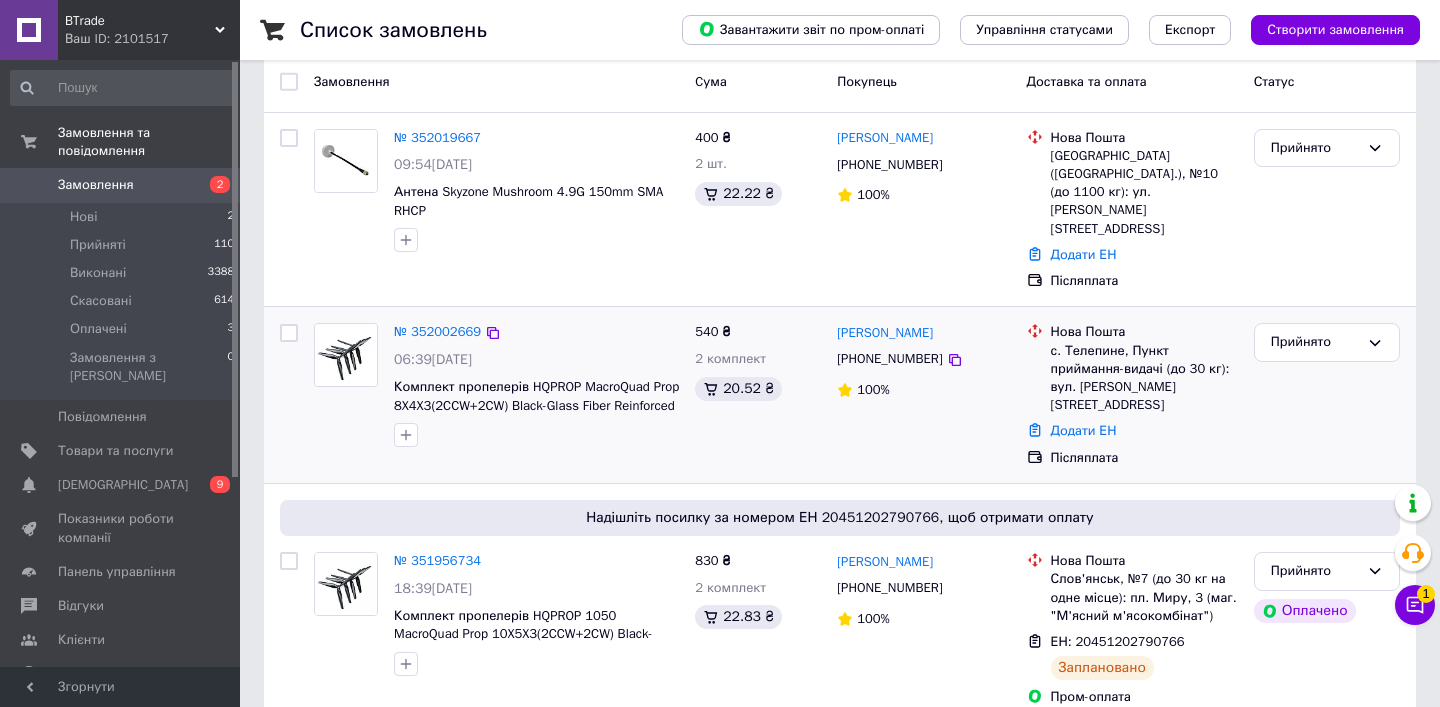 scroll, scrollTop: 90, scrollLeft: 0, axis: vertical 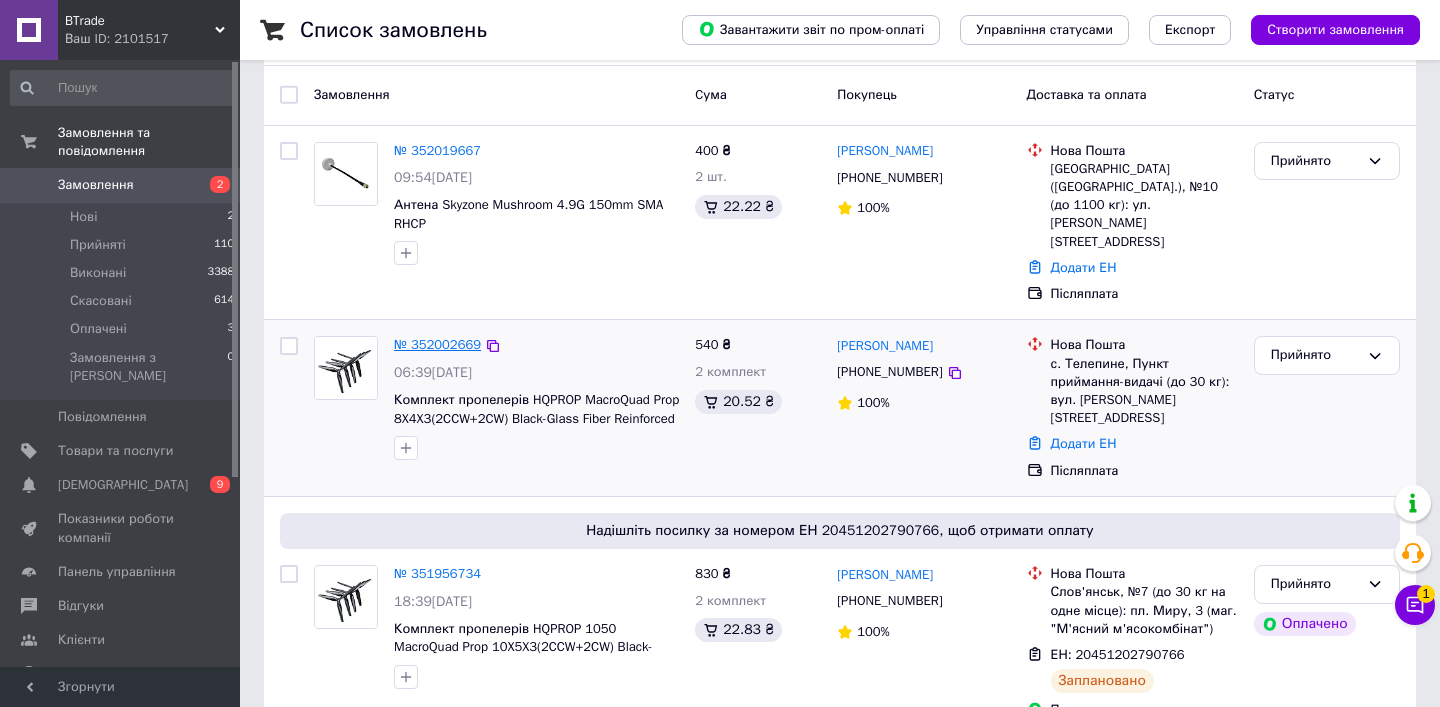 click on "№ 352002669" at bounding box center (437, 344) 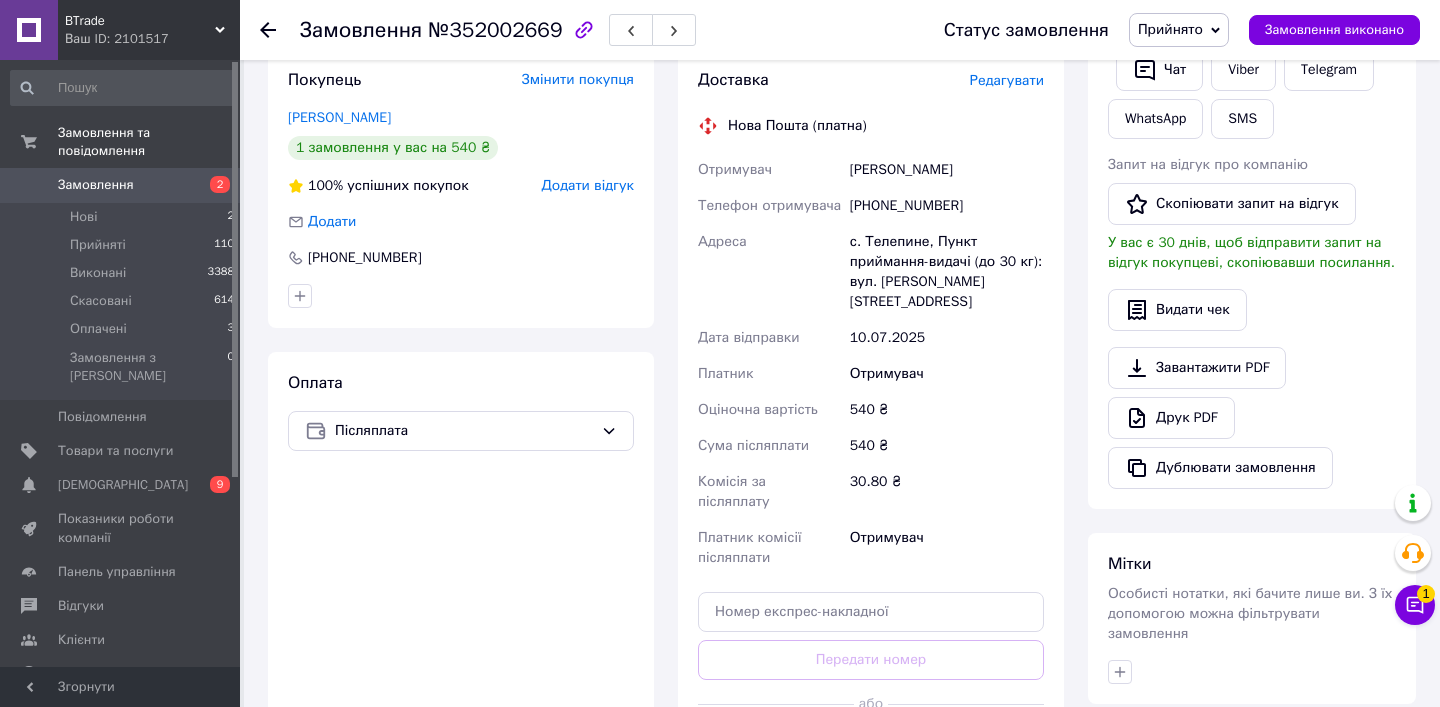 scroll, scrollTop: 544, scrollLeft: 0, axis: vertical 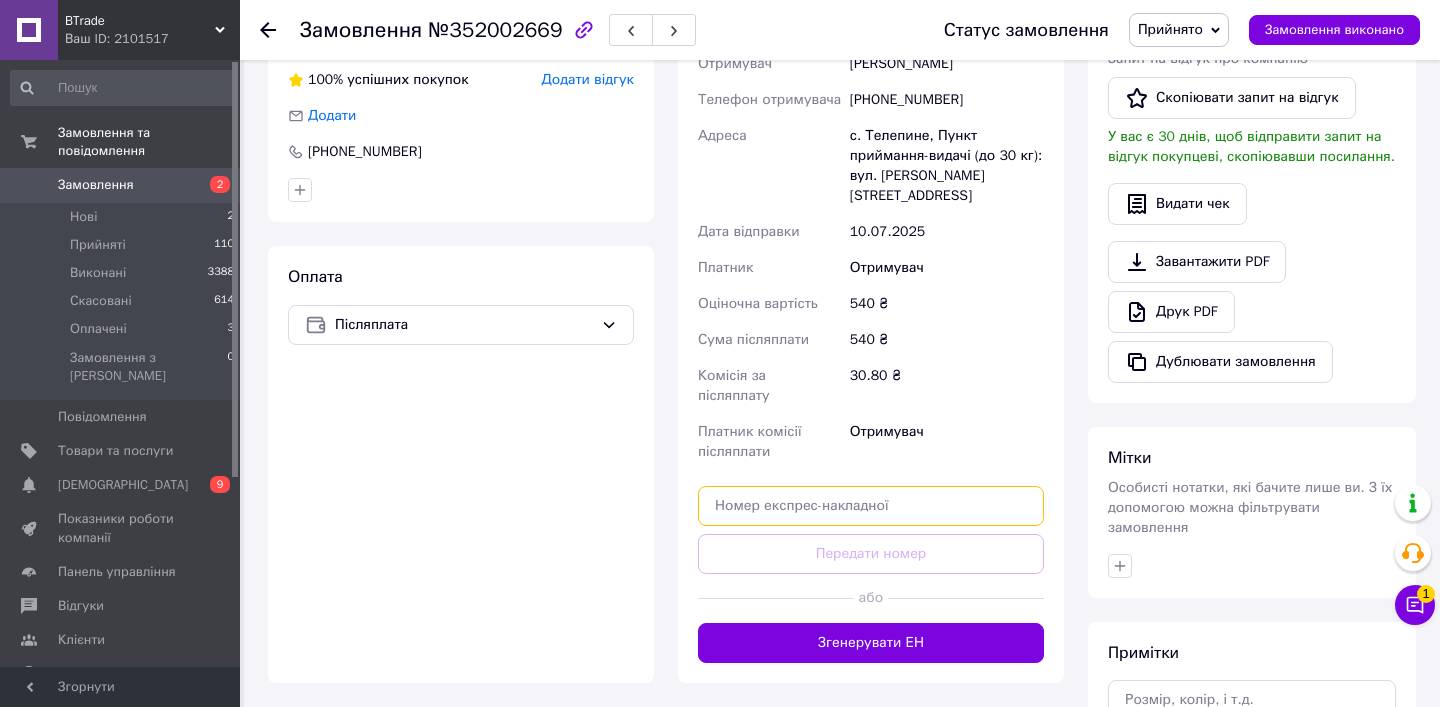 click at bounding box center [871, 506] 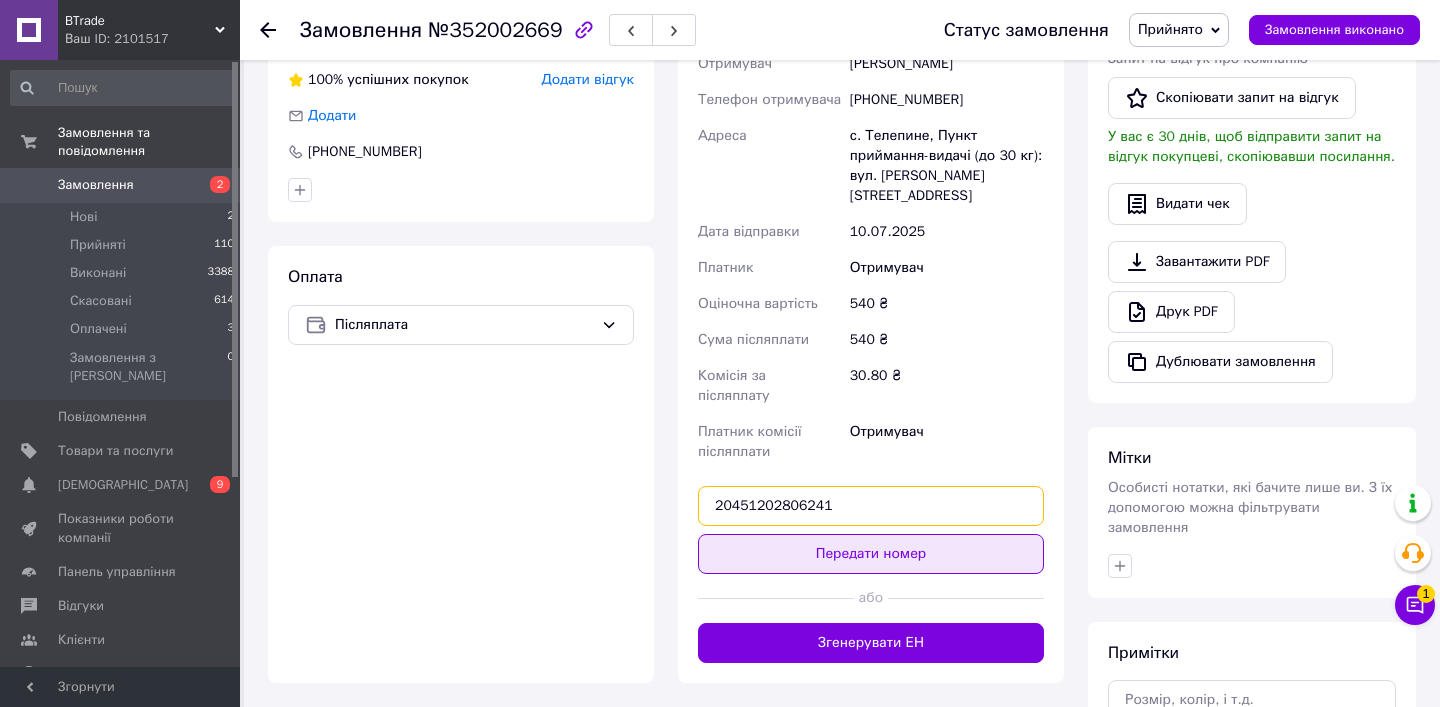 type on "20451202806241" 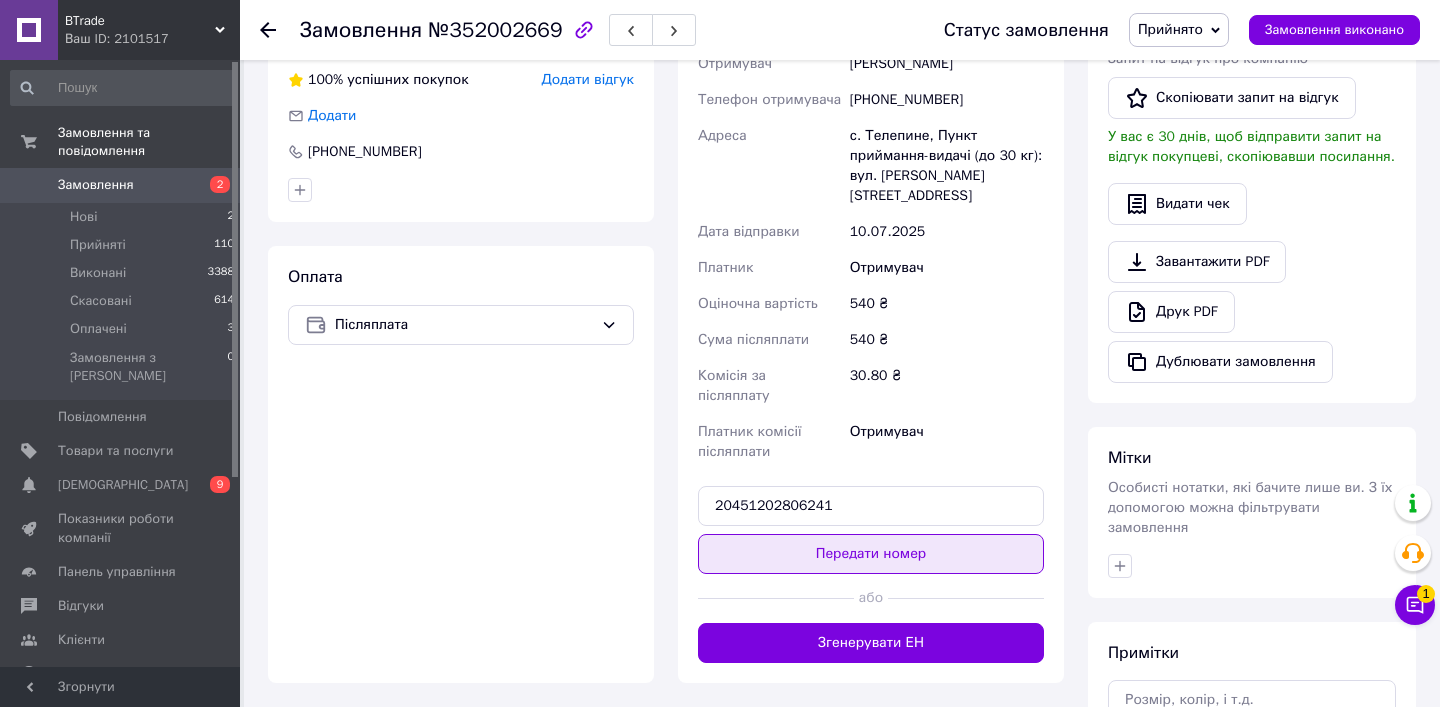 click on "Передати номер" at bounding box center [871, 554] 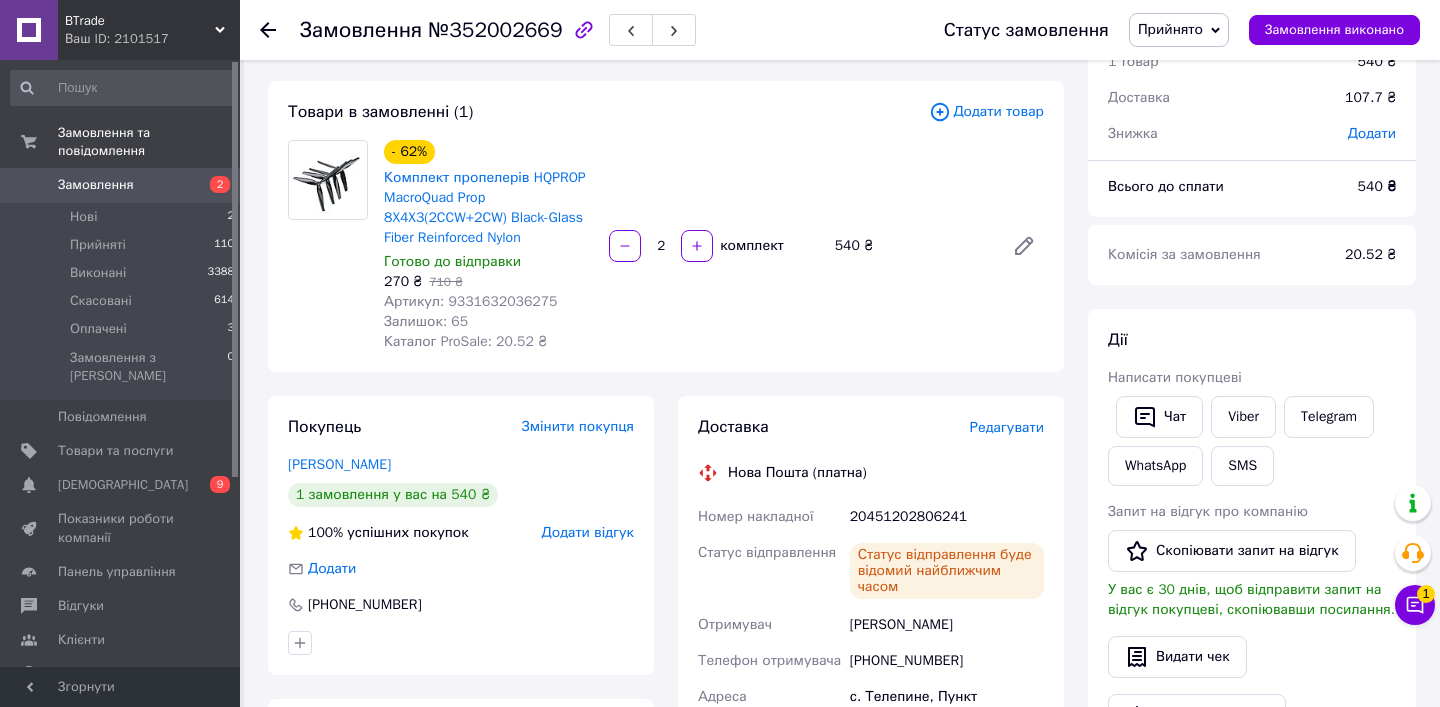 scroll, scrollTop: 98, scrollLeft: 0, axis: vertical 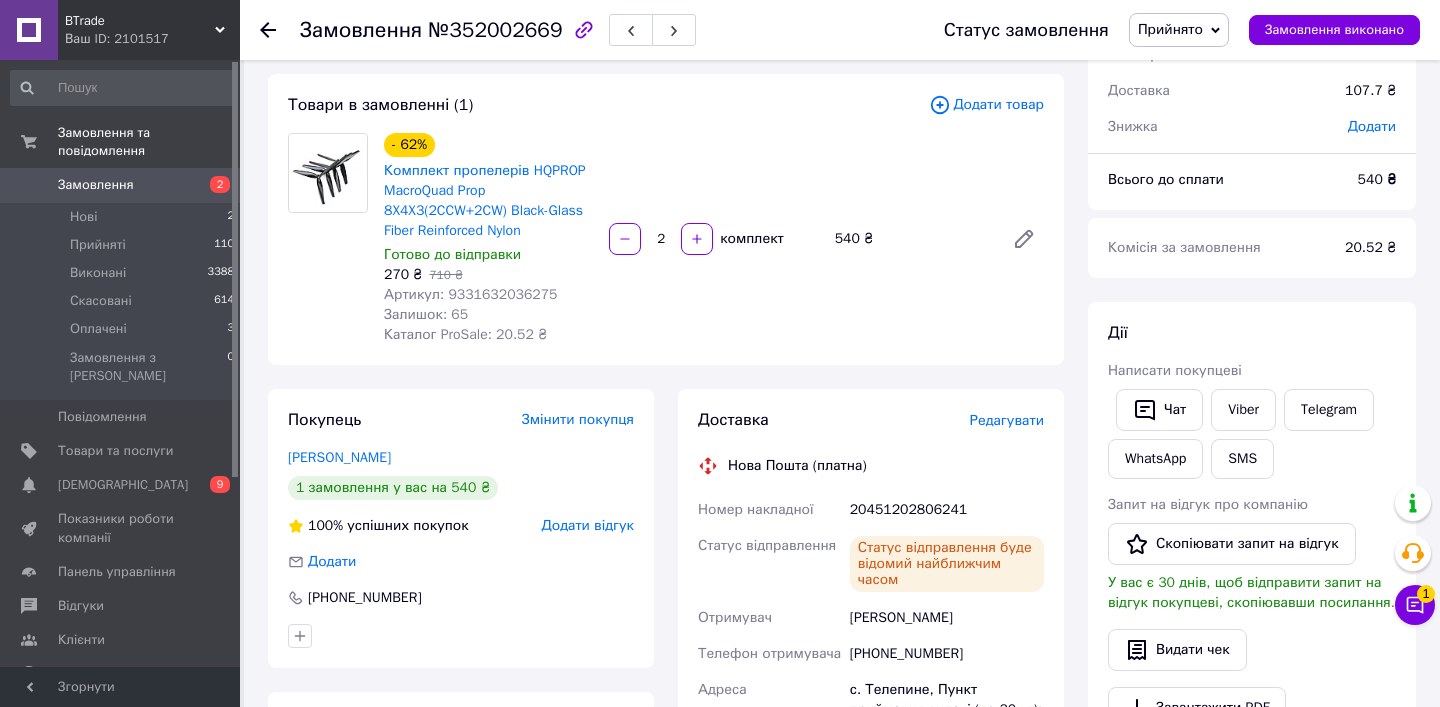 click 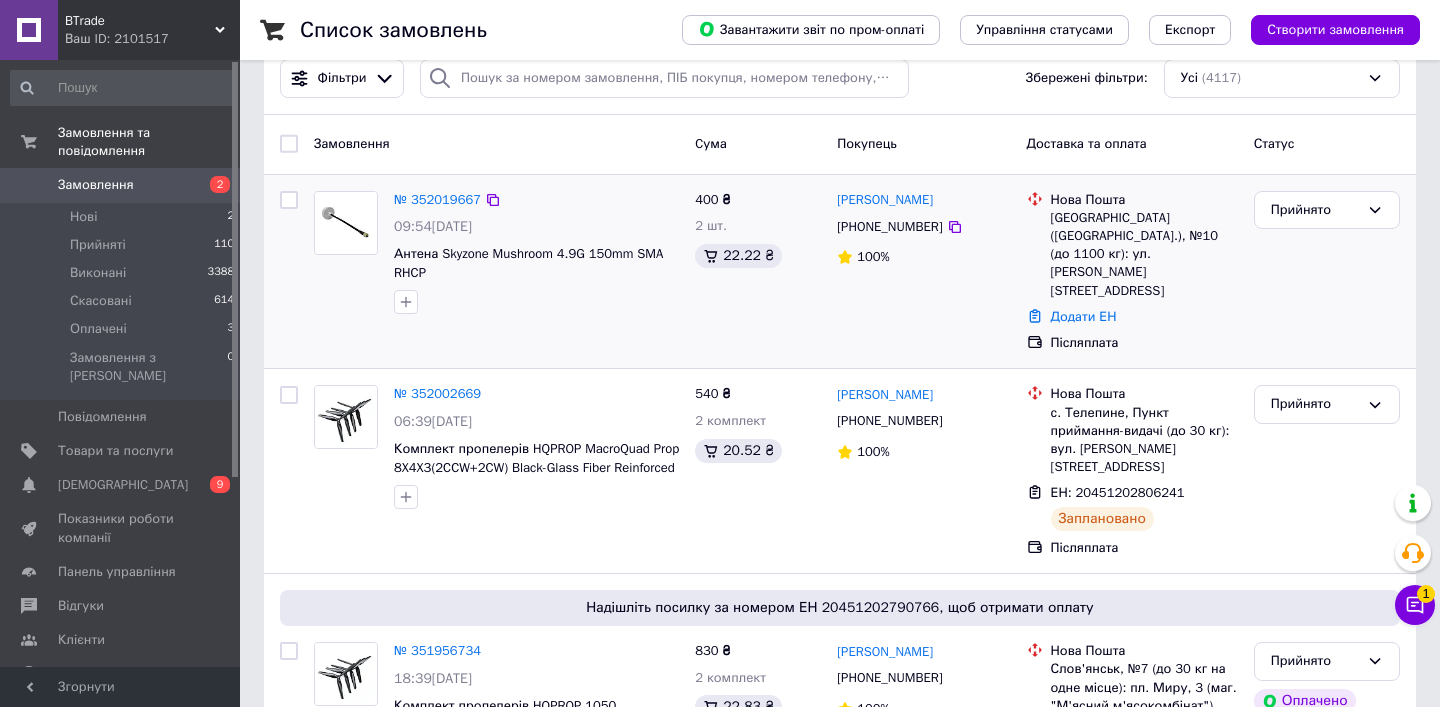 scroll, scrollTop: 40, scrollLeft: 0, axis: vertical 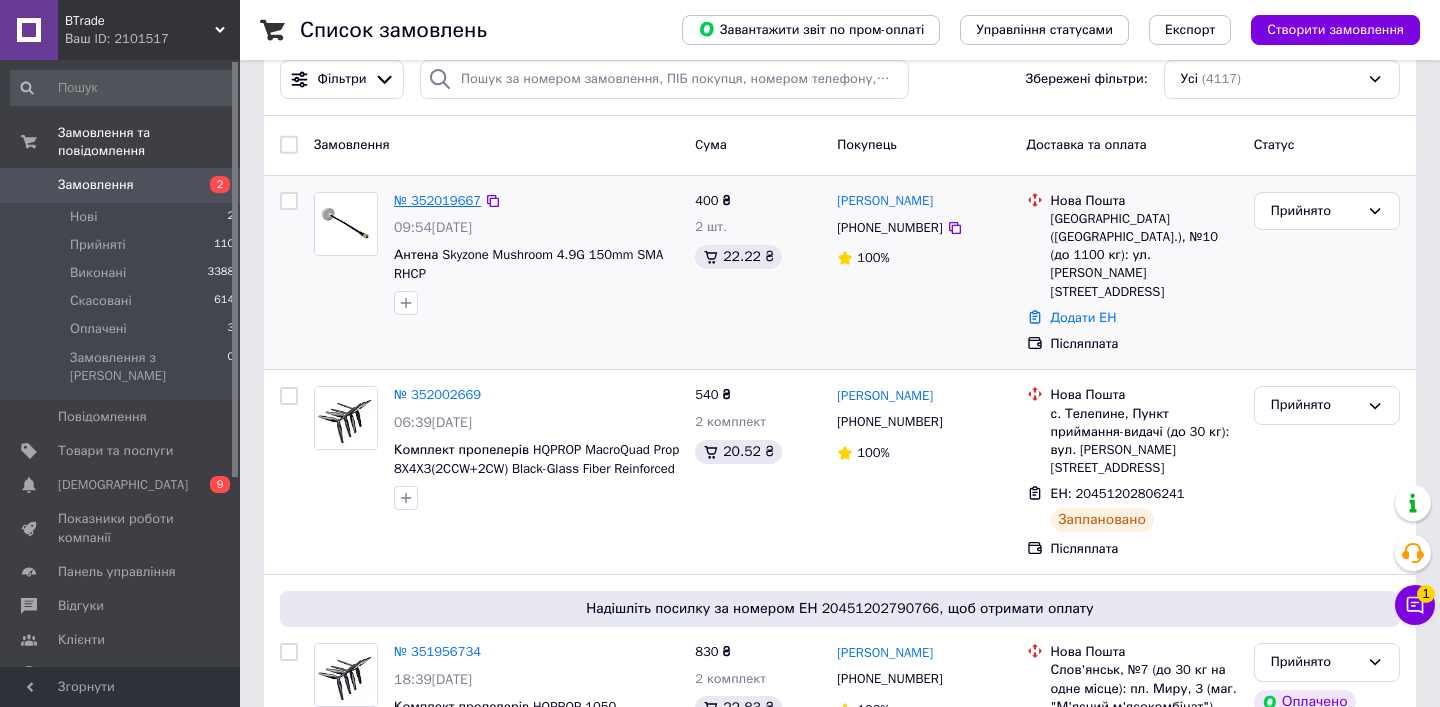 click on "№ 352019667" at bounding box center (437, 200) 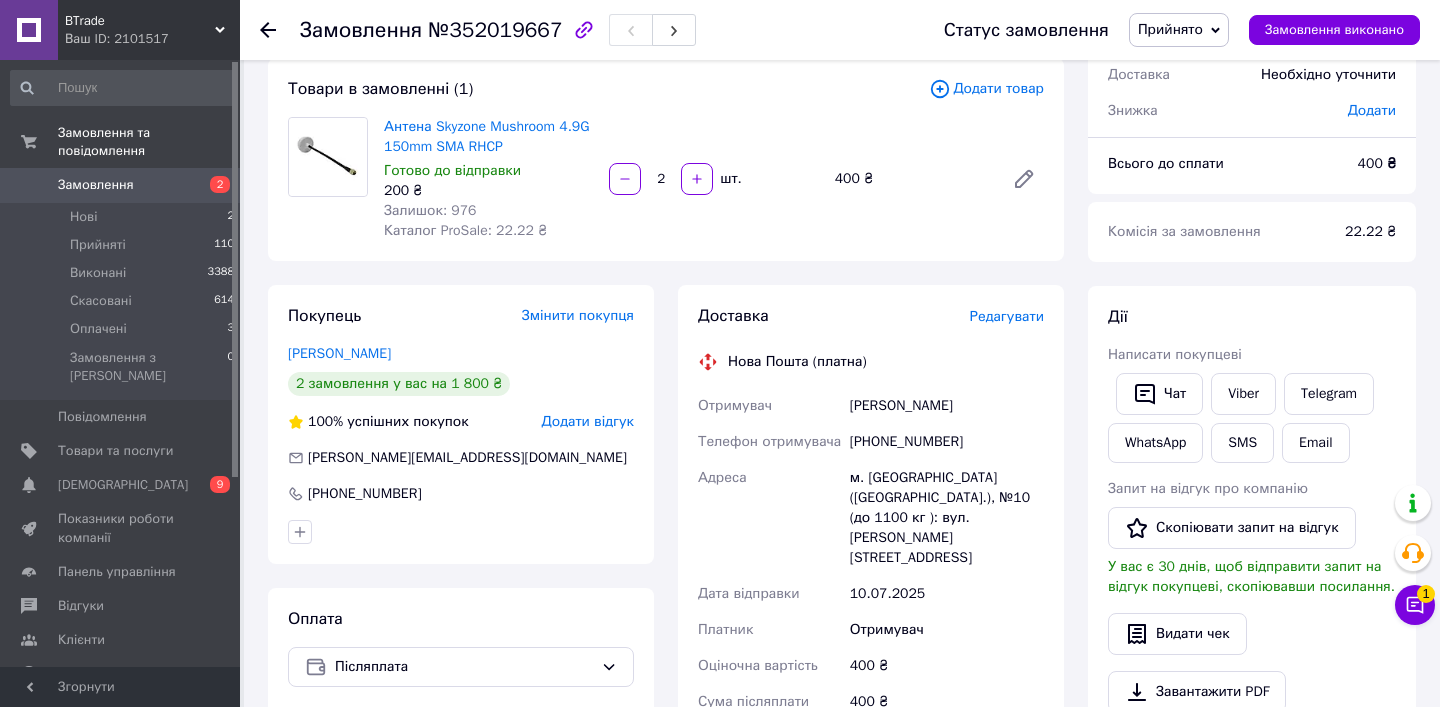 scroll, scrollTop: 125, scrollLeft: 0, axis: vertical 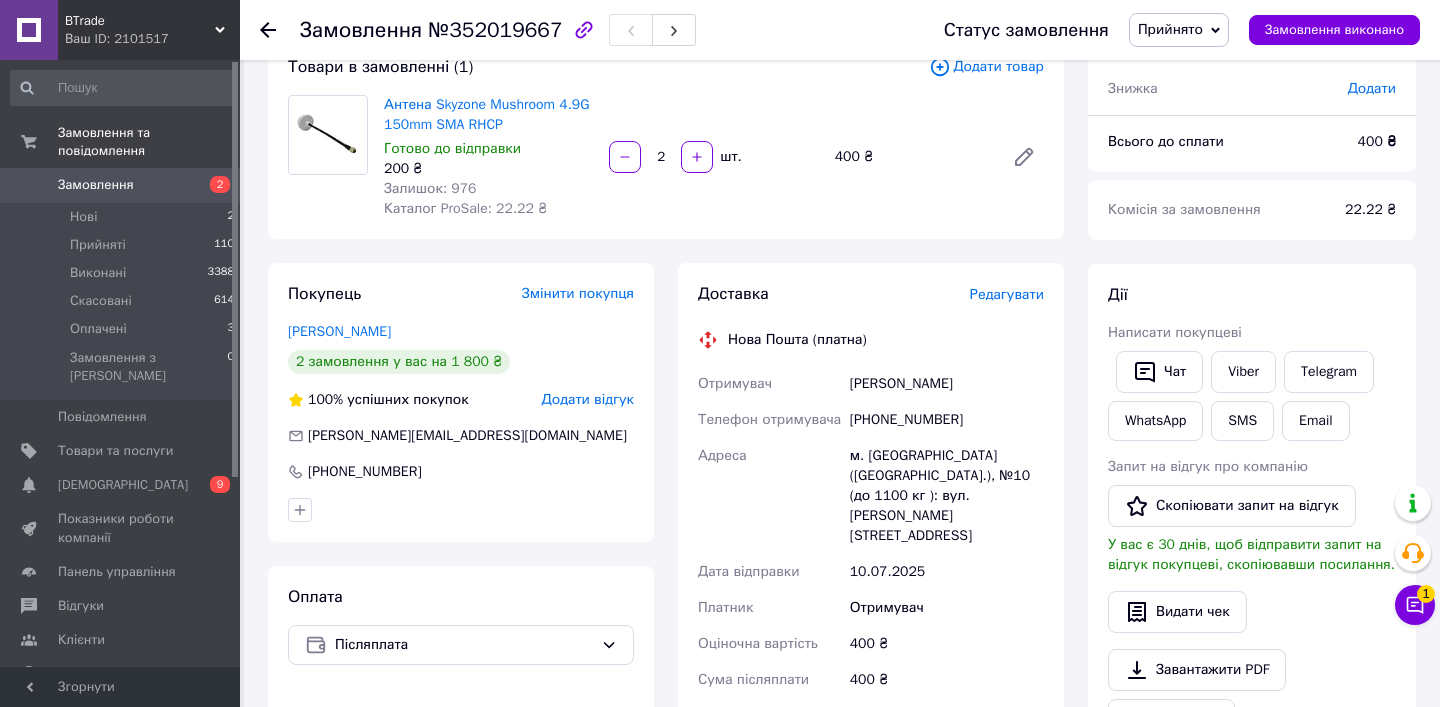 click on "[PHONE_NUMBER]" at bounding box center (947, 420) 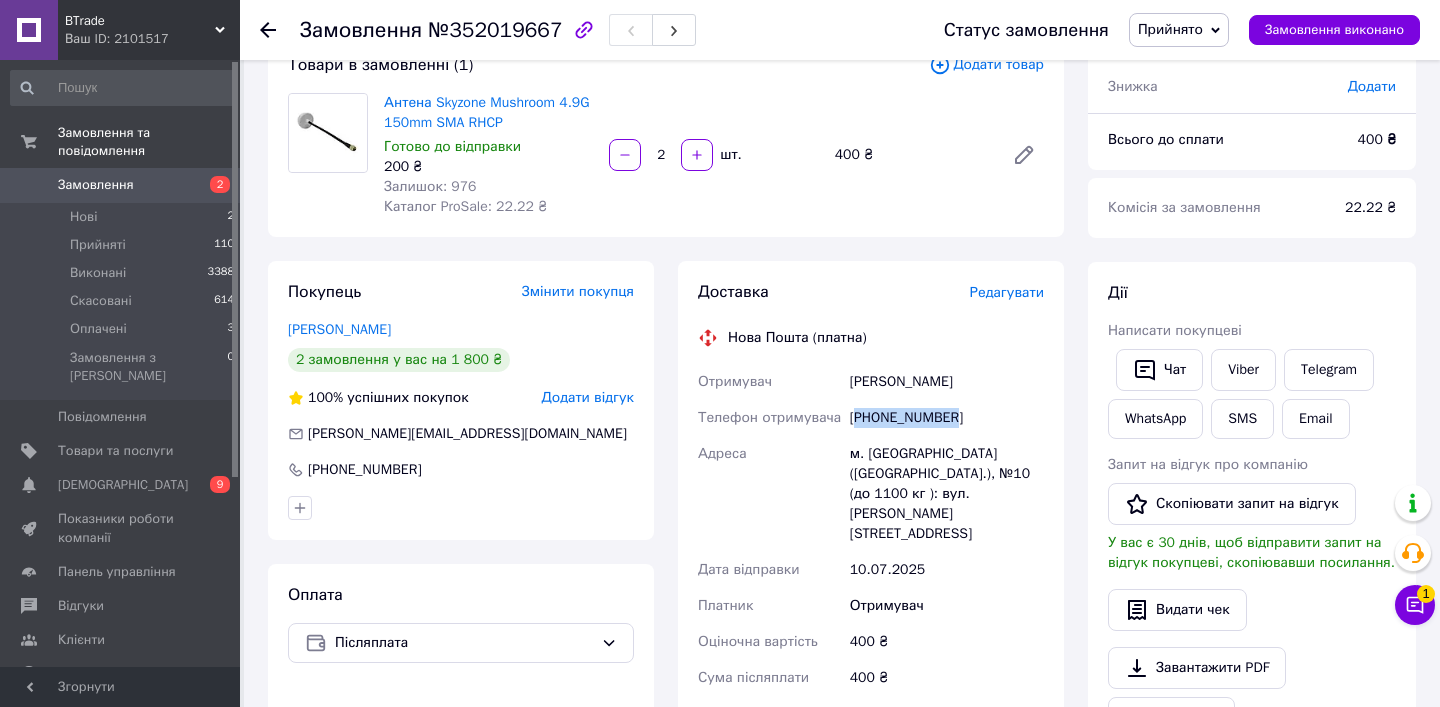 click on "[PHONE_NUMBER]" at bounding box center [947, 418] 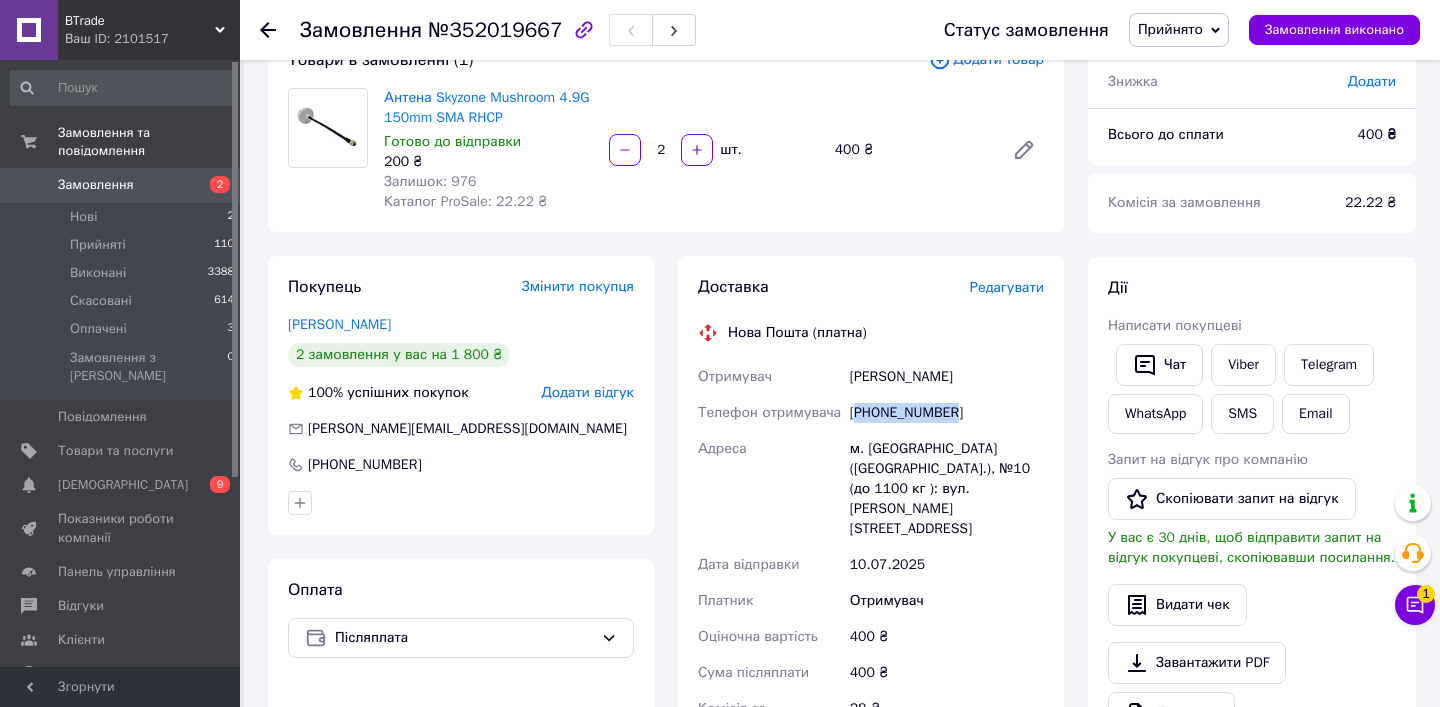 copy on "380660408019" 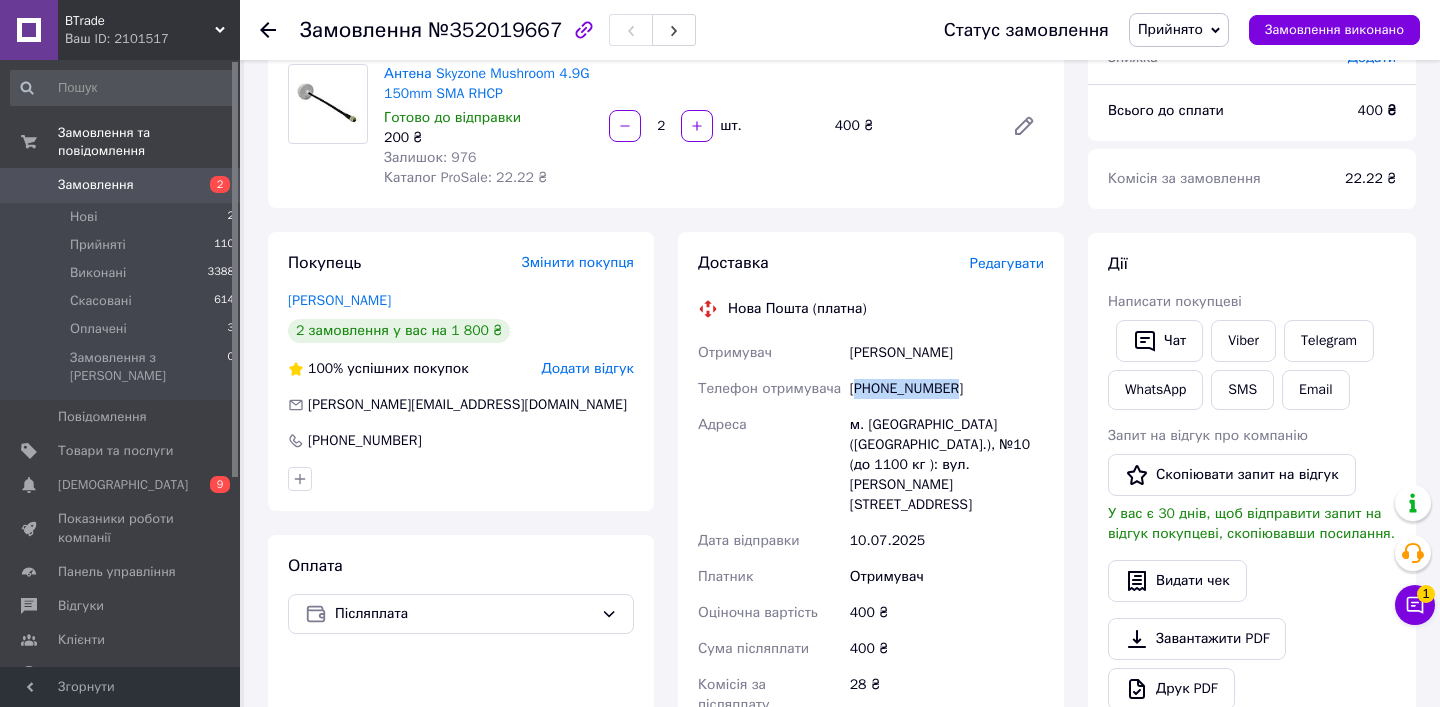 scroll, scrollTop: 168, scrollLeft: 1, axis: both 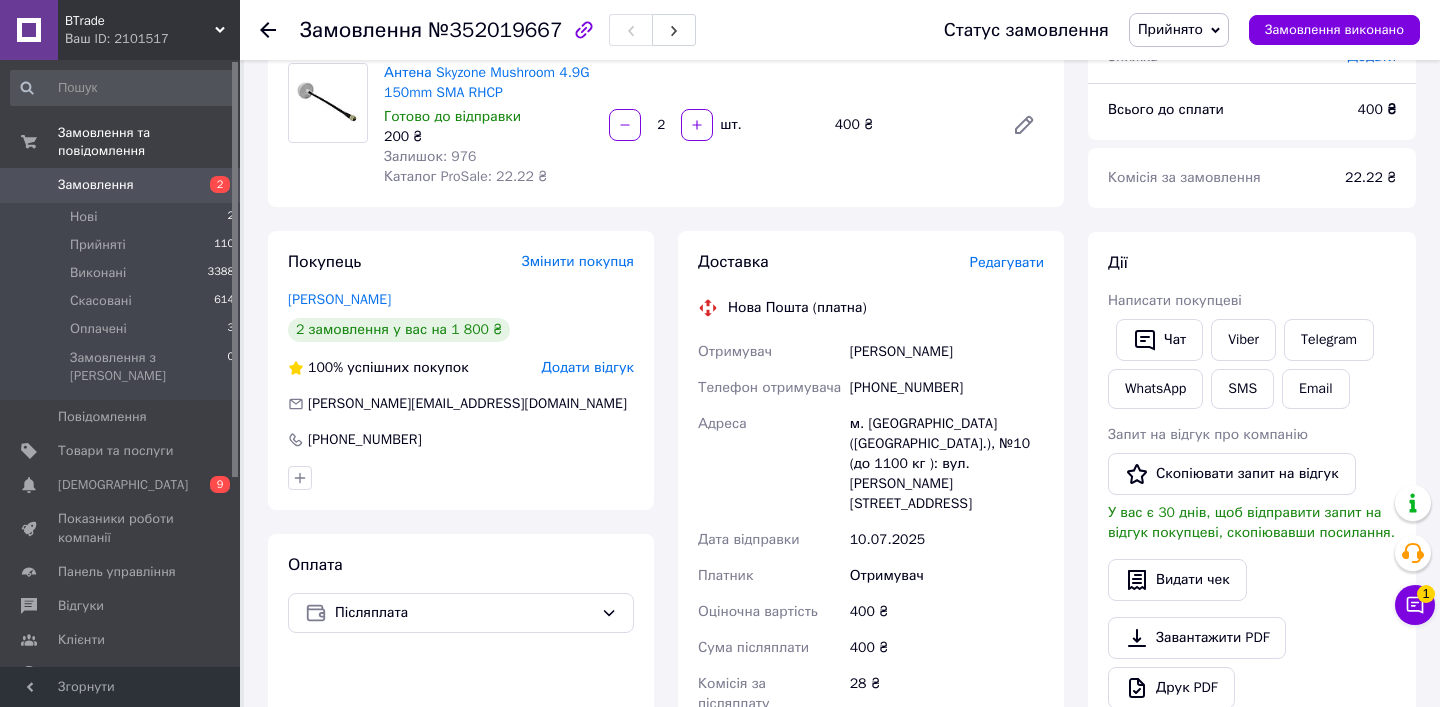 click on "Шапошник Наталія" at bounding box center [947, 352] 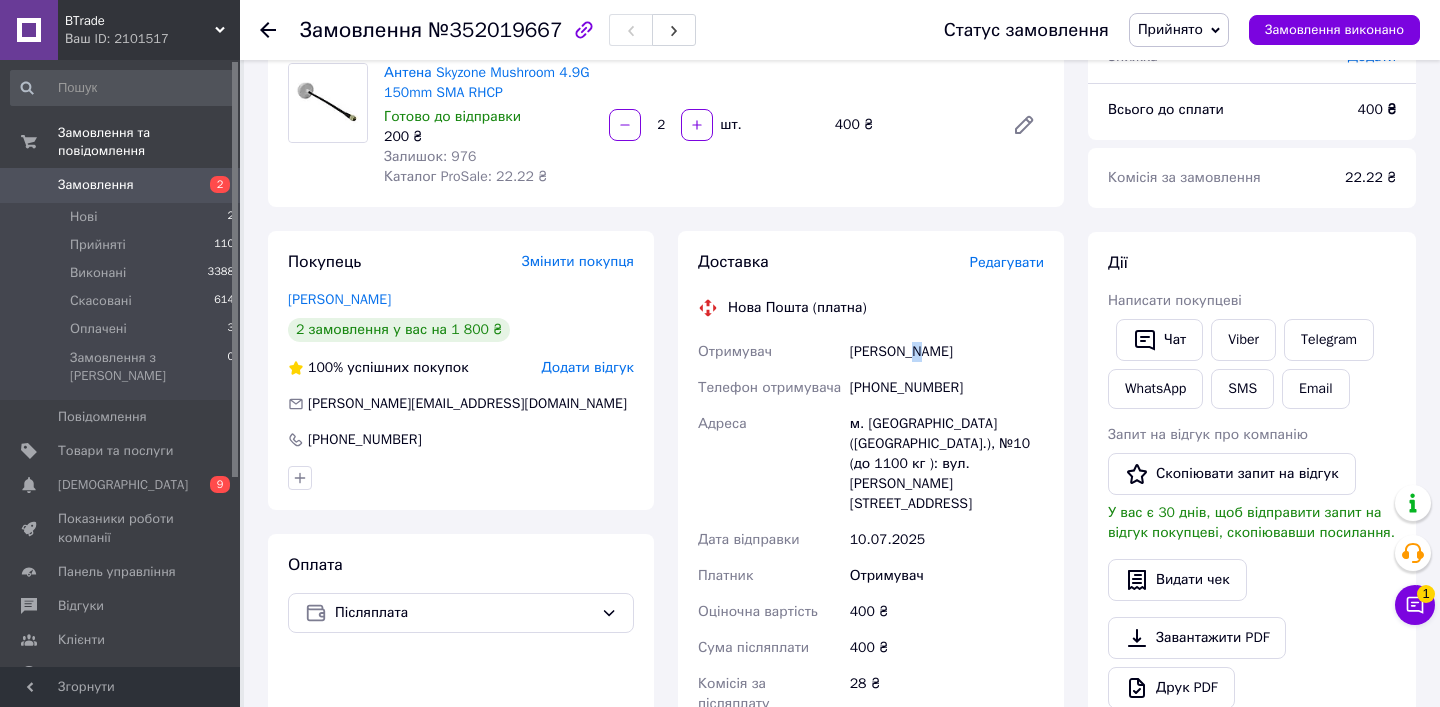 click on "Шапошник Наталія" at bounding box center (947, 352) 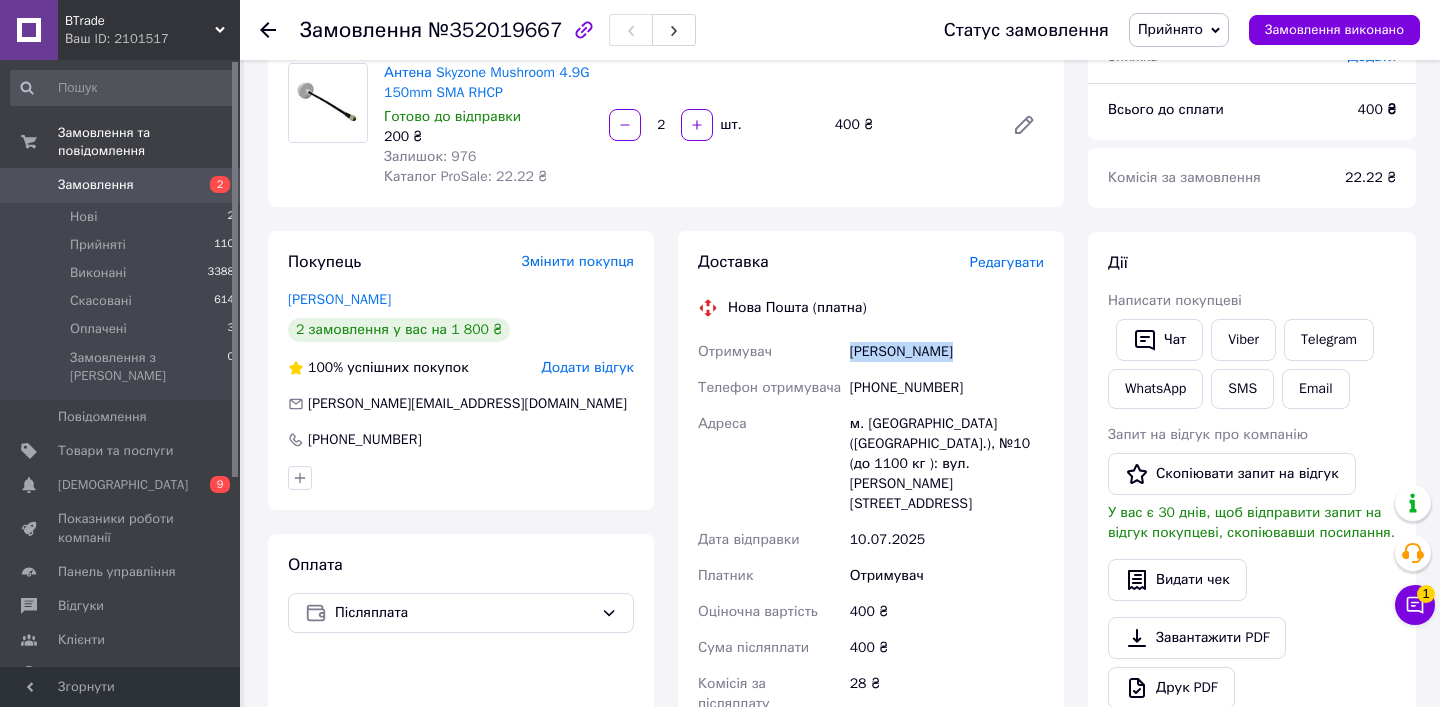click on "Шапошник Наталія" at bounding box center (947, 352) 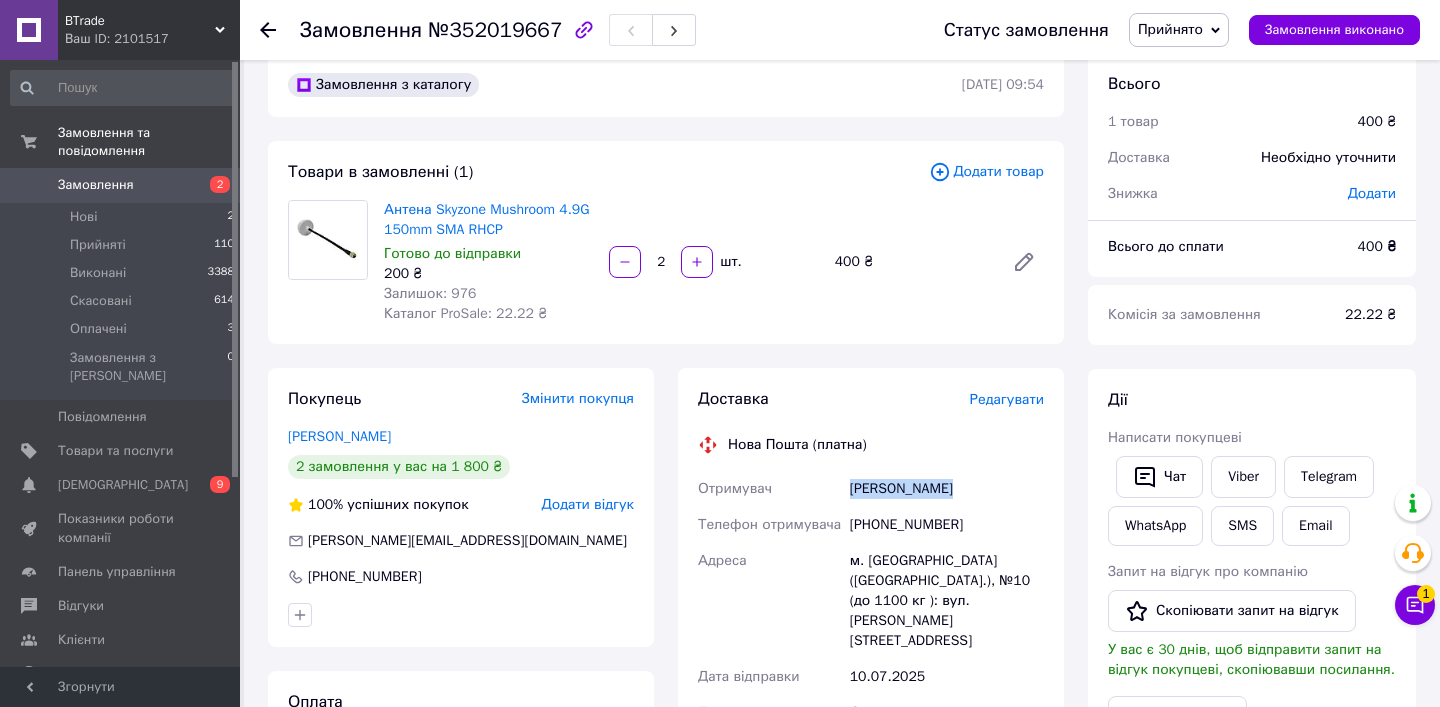 scroll, scrollTop: 26, scrollLeft: 0, axis: vertical 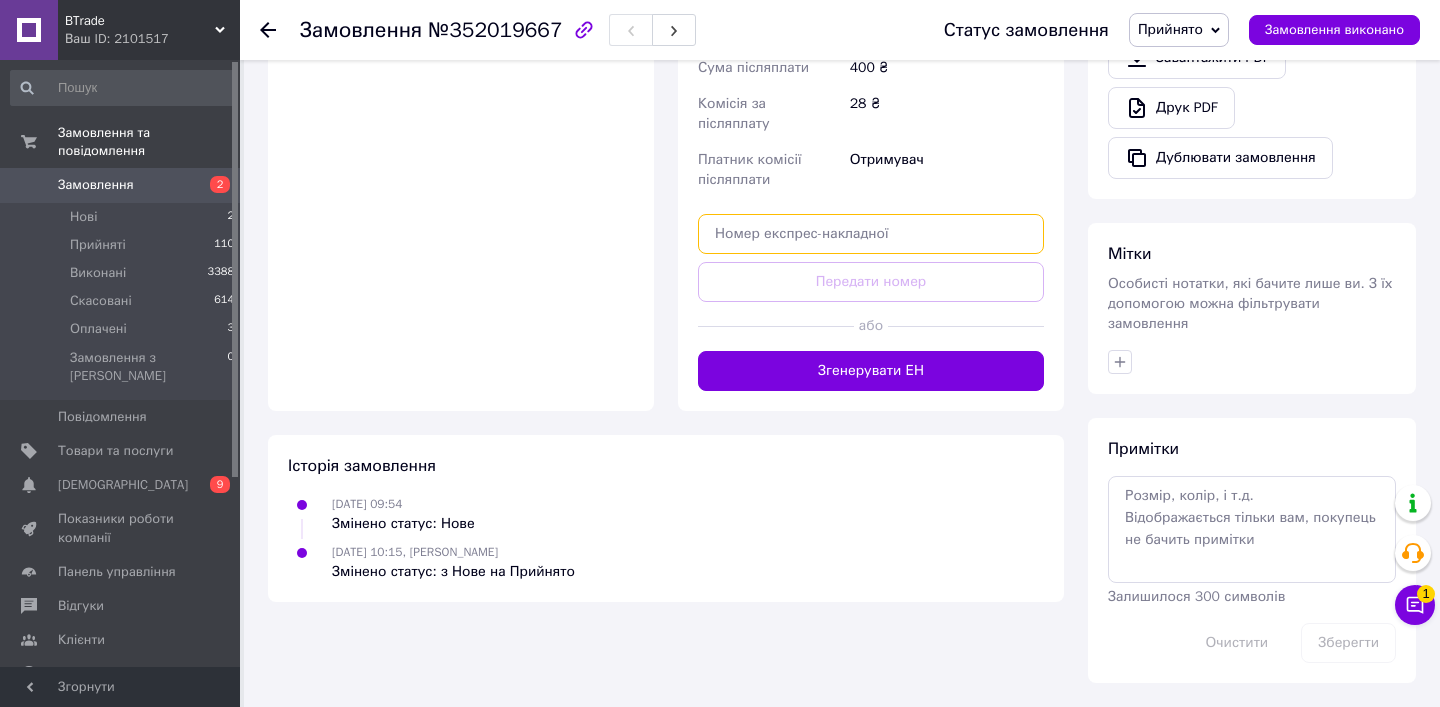 click at bounding box center [871, 234] 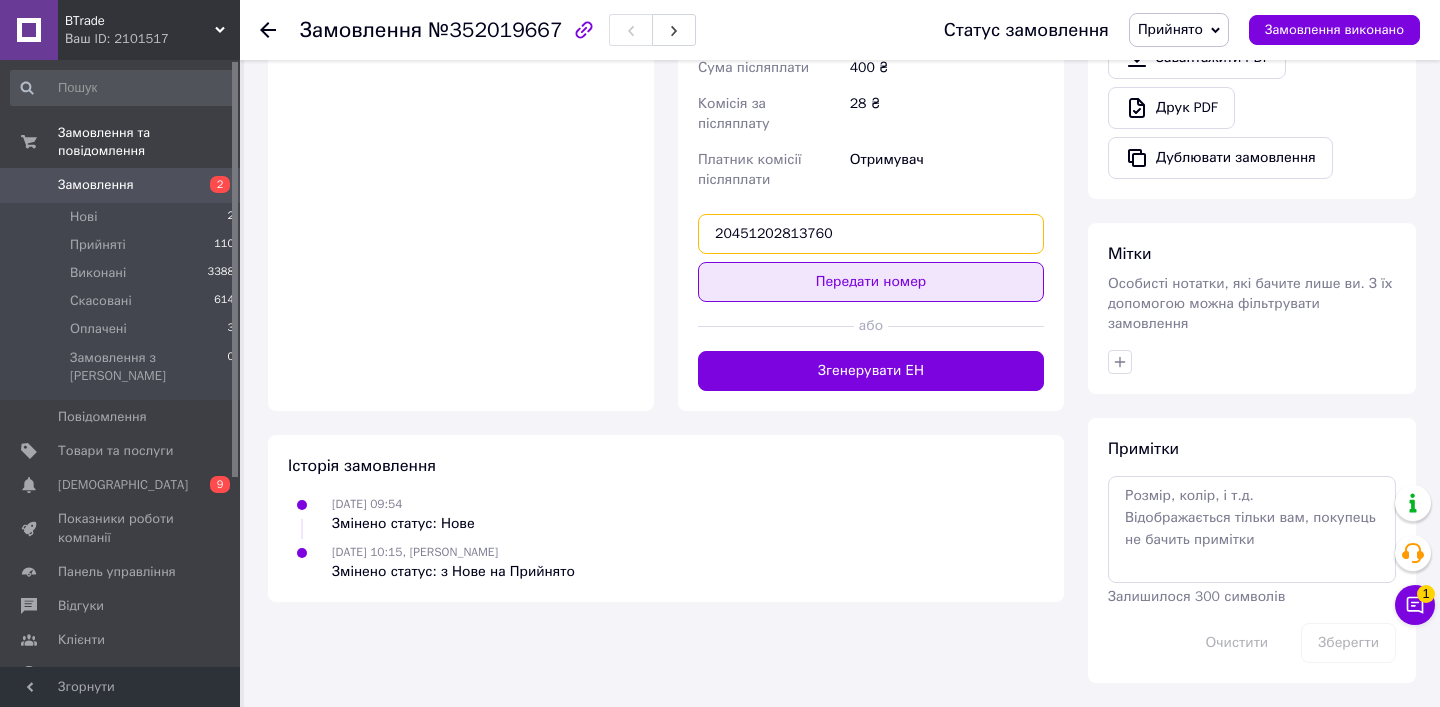 type on "20451202813760" 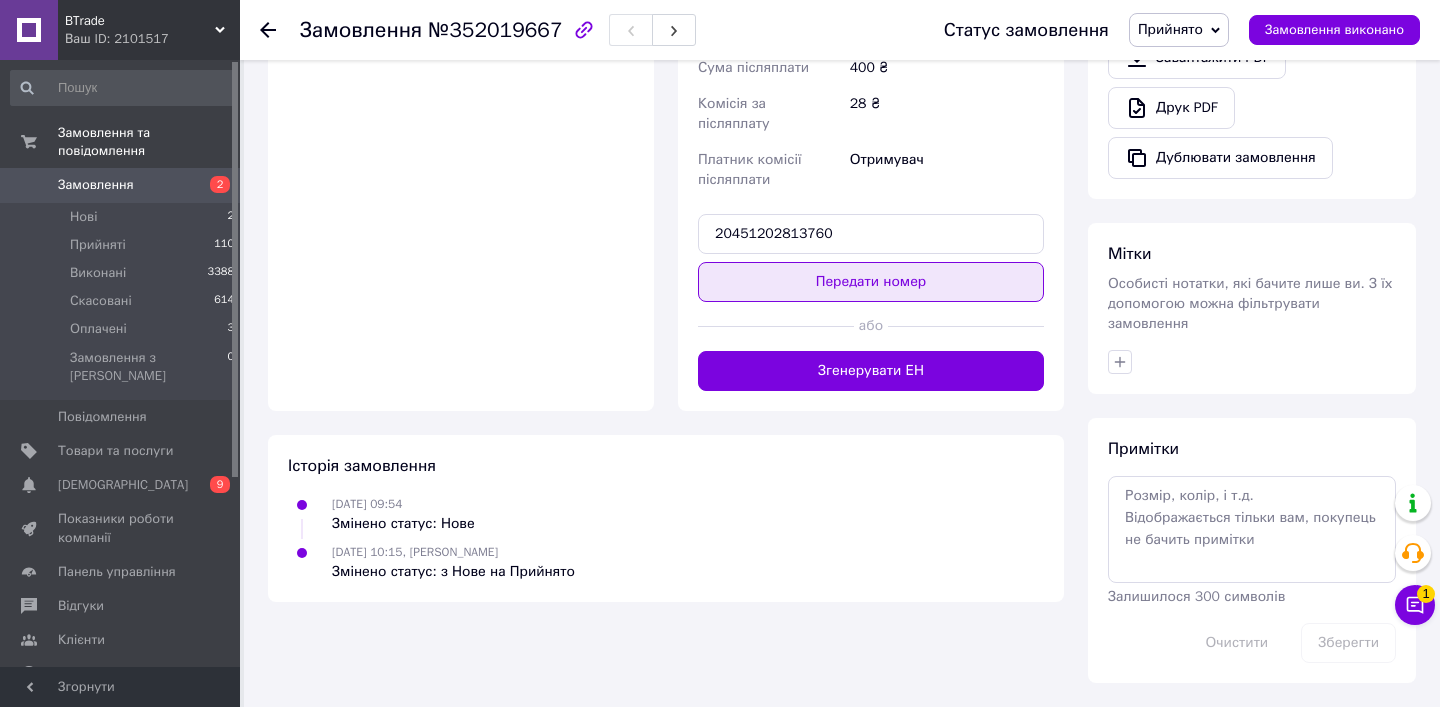 click on "Передати номер" at bounding box center (871, 282) 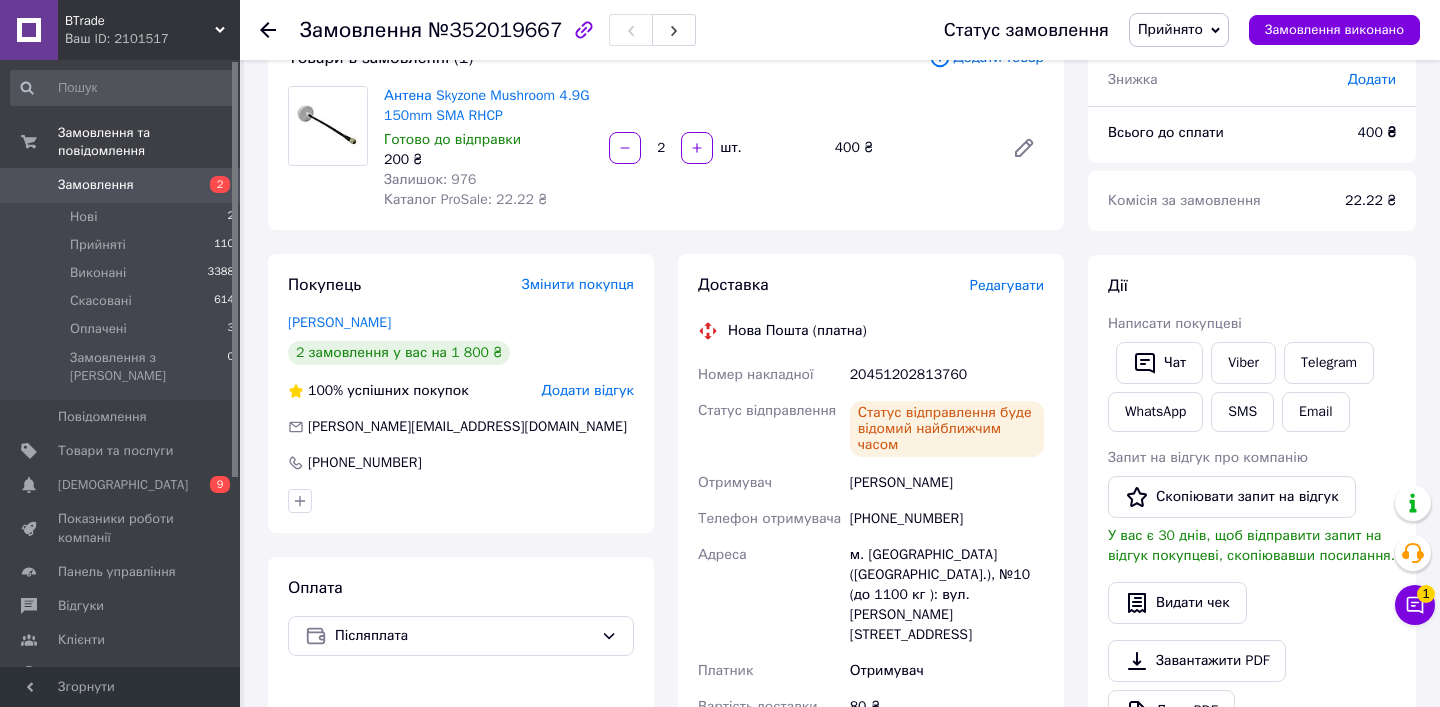 scroll, scrollTop: 108, scrollLeft: 0, axis: vertical 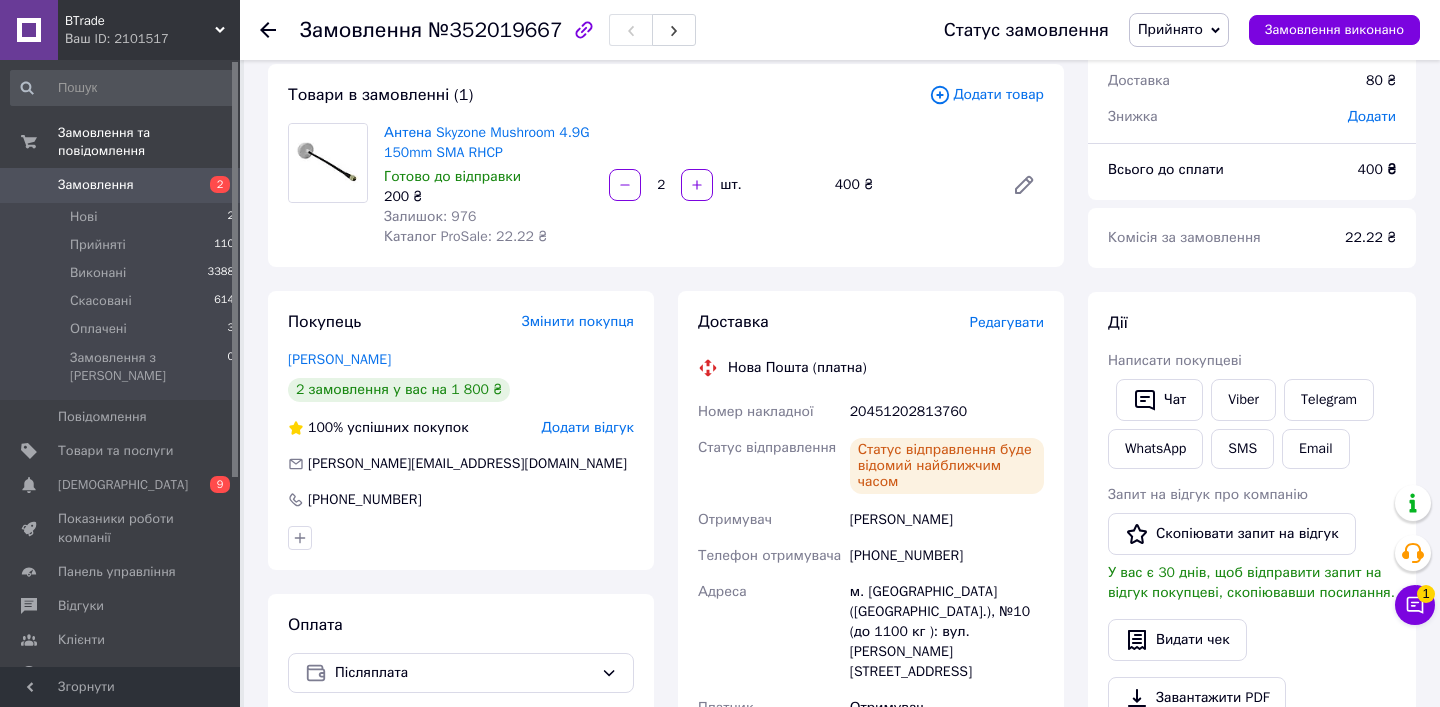 click at bounding box center [280, 30] 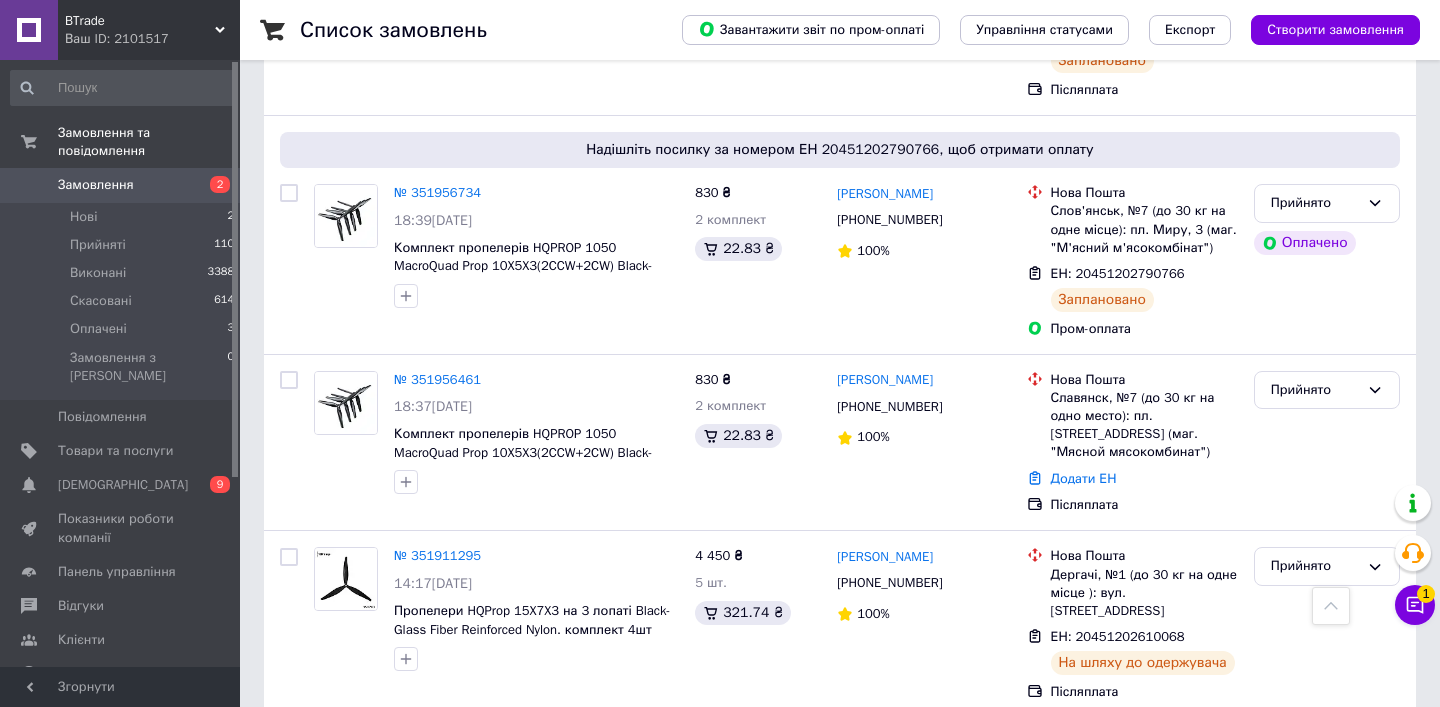 scroll, scrollTop: 526, scrollLeft: 0, axis: vertical 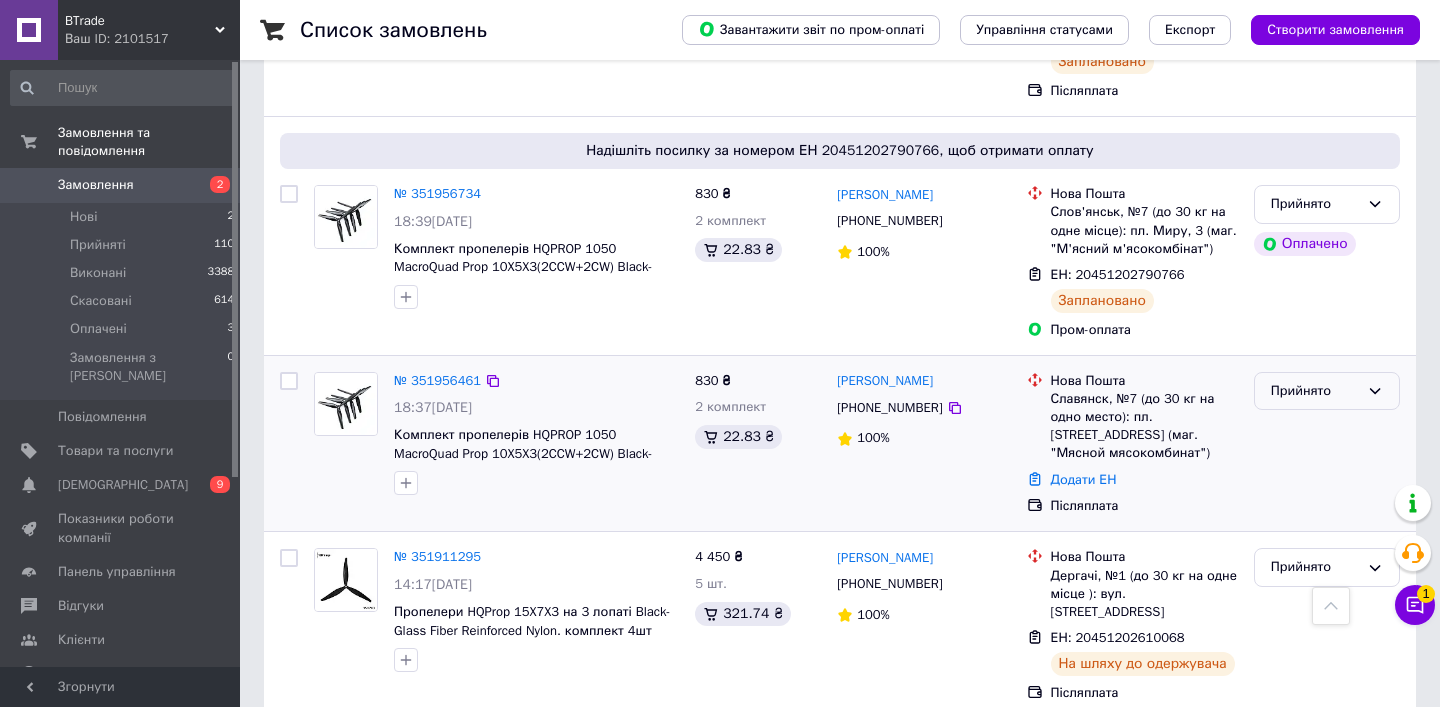 click on "Прийнято" at bounding box center [1315, 391] 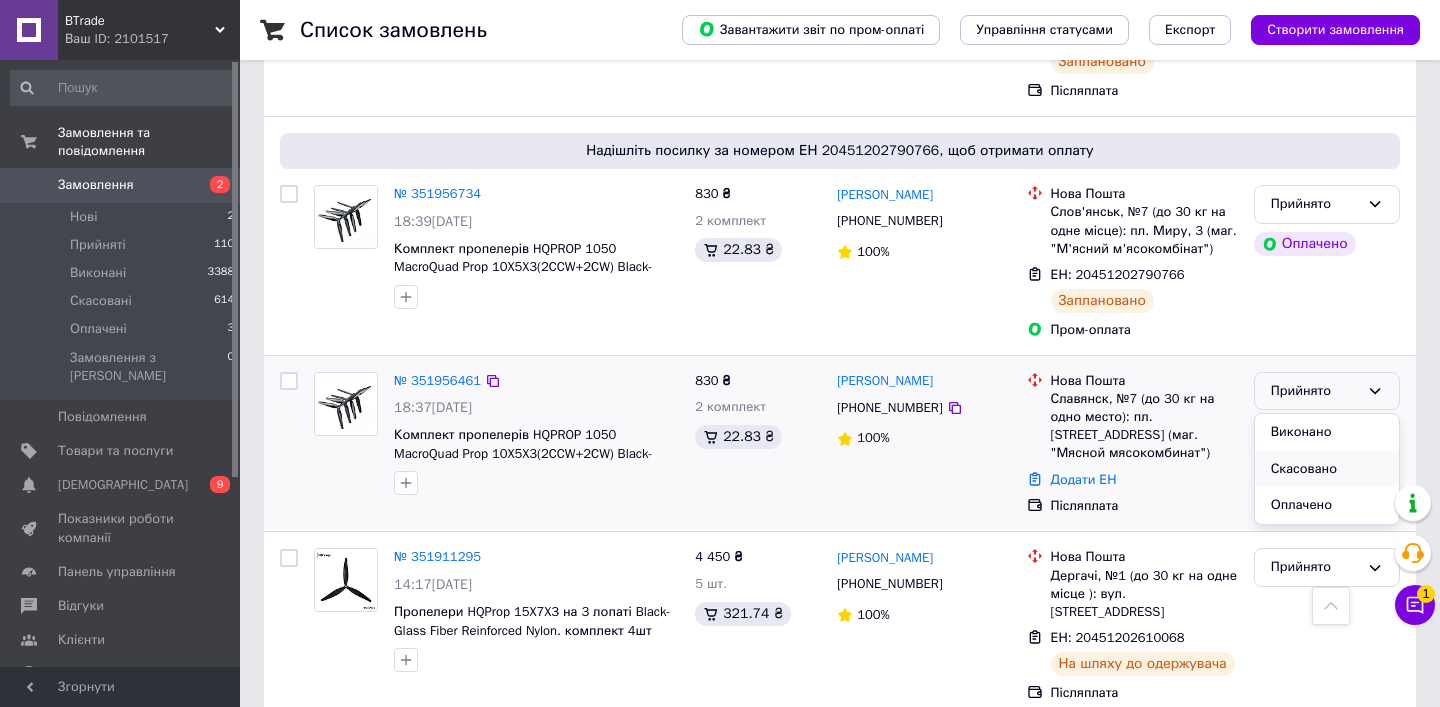 click on "Скасовано" at bounding box center [1327, 469] 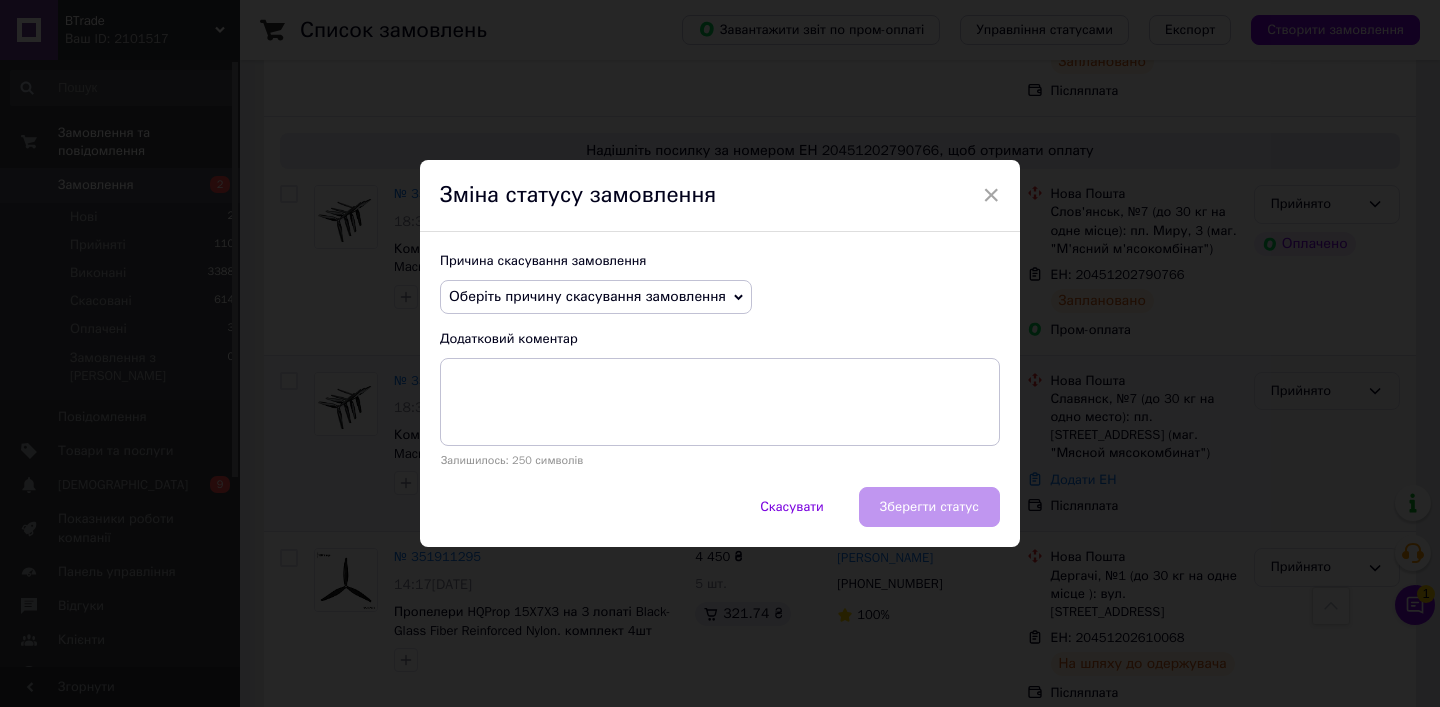 click on "Оберіть причину скасування замовлення" at bounding box center (587, 296) 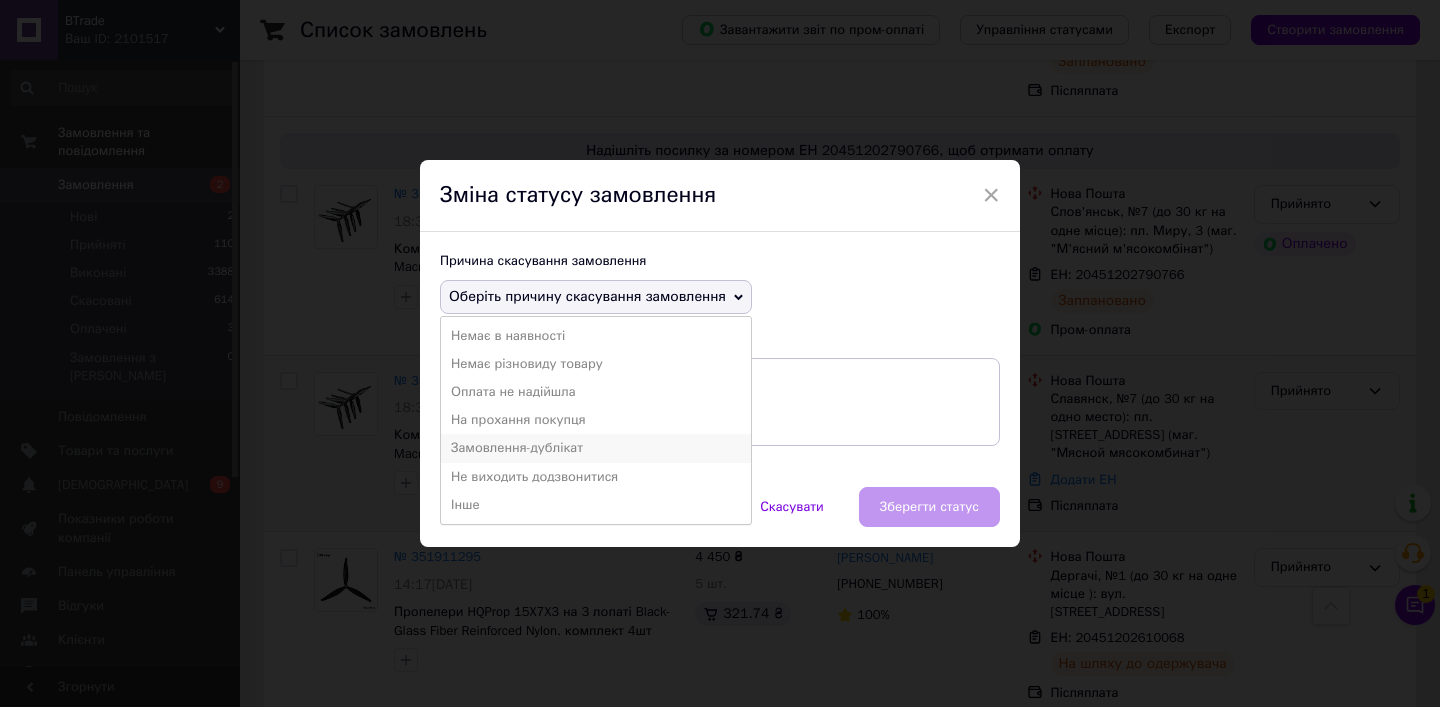 click on "Замовлення-дублікат" at bounding box center (596, 448) 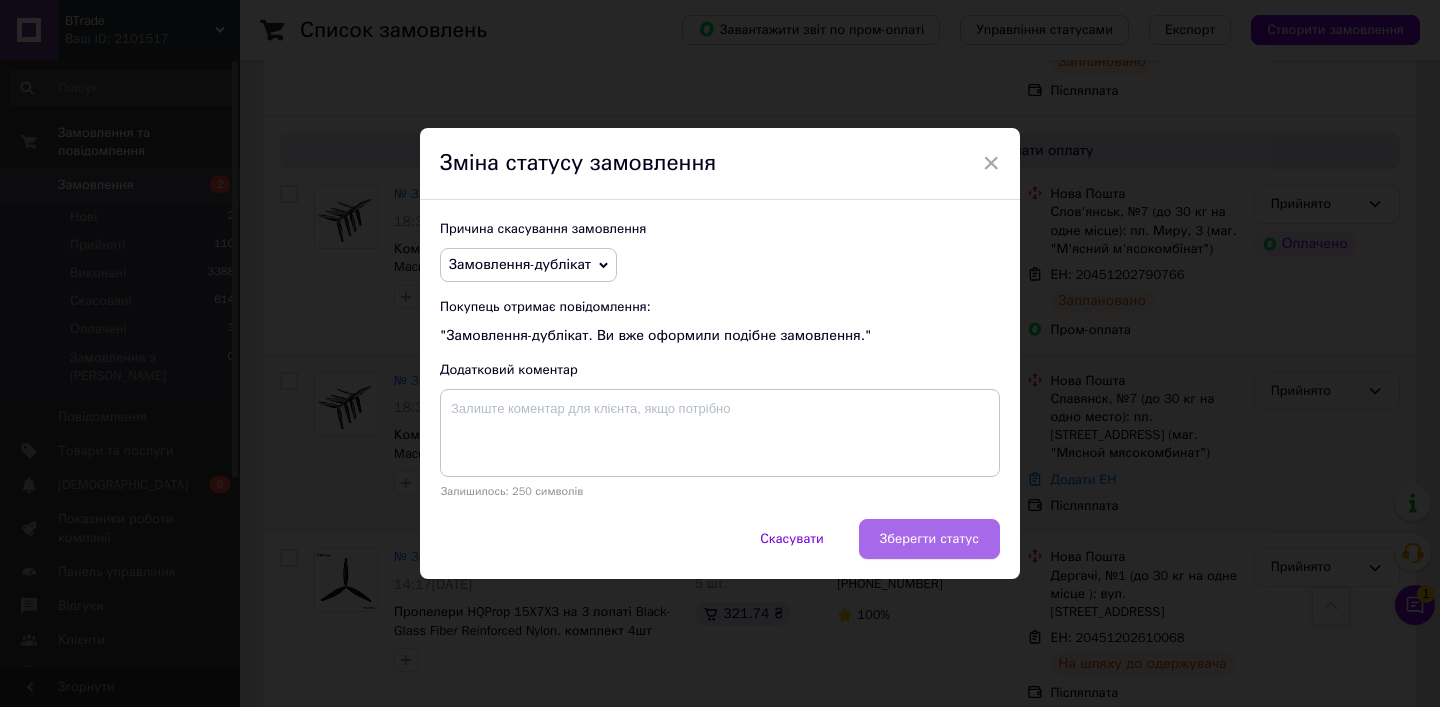 click on "Зберегти статус" at bounding box center [929, 539] 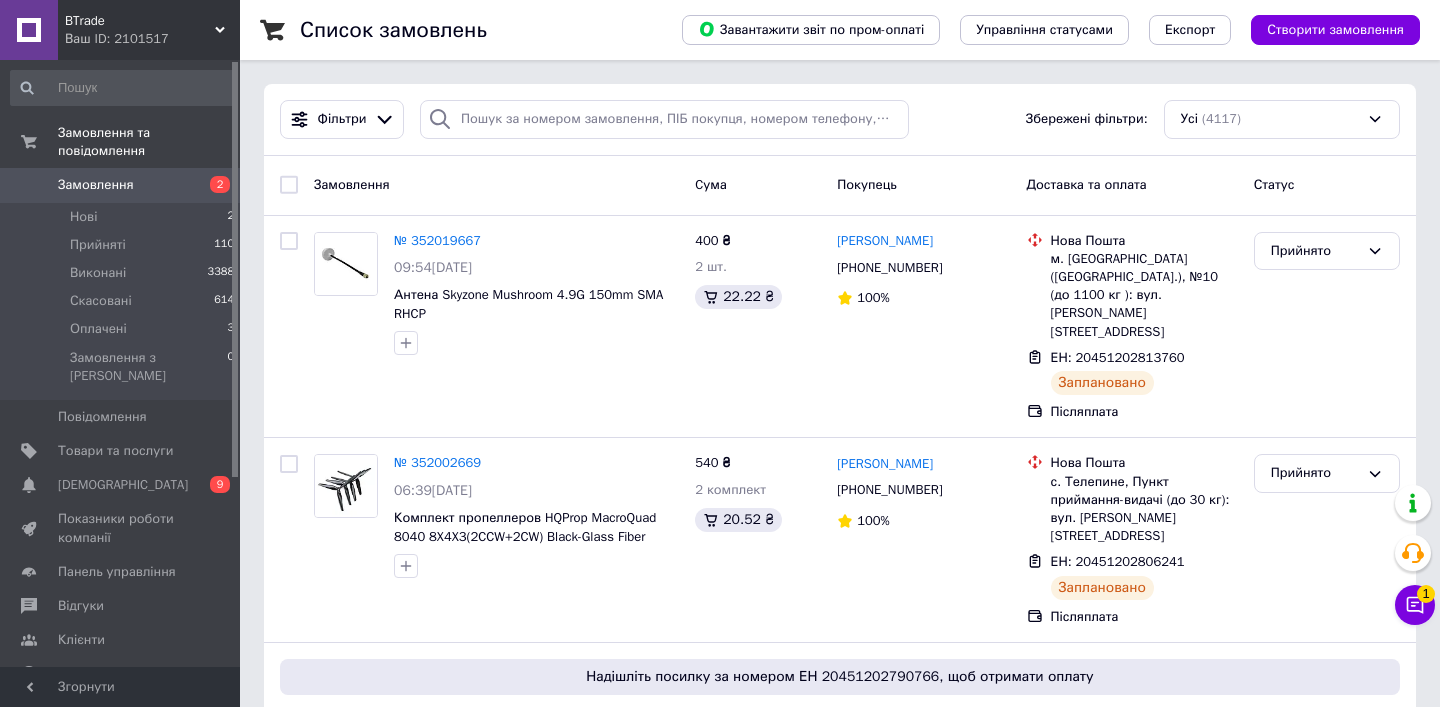scroll, scrollTop: 0, scrollLeft: 0, axis: both 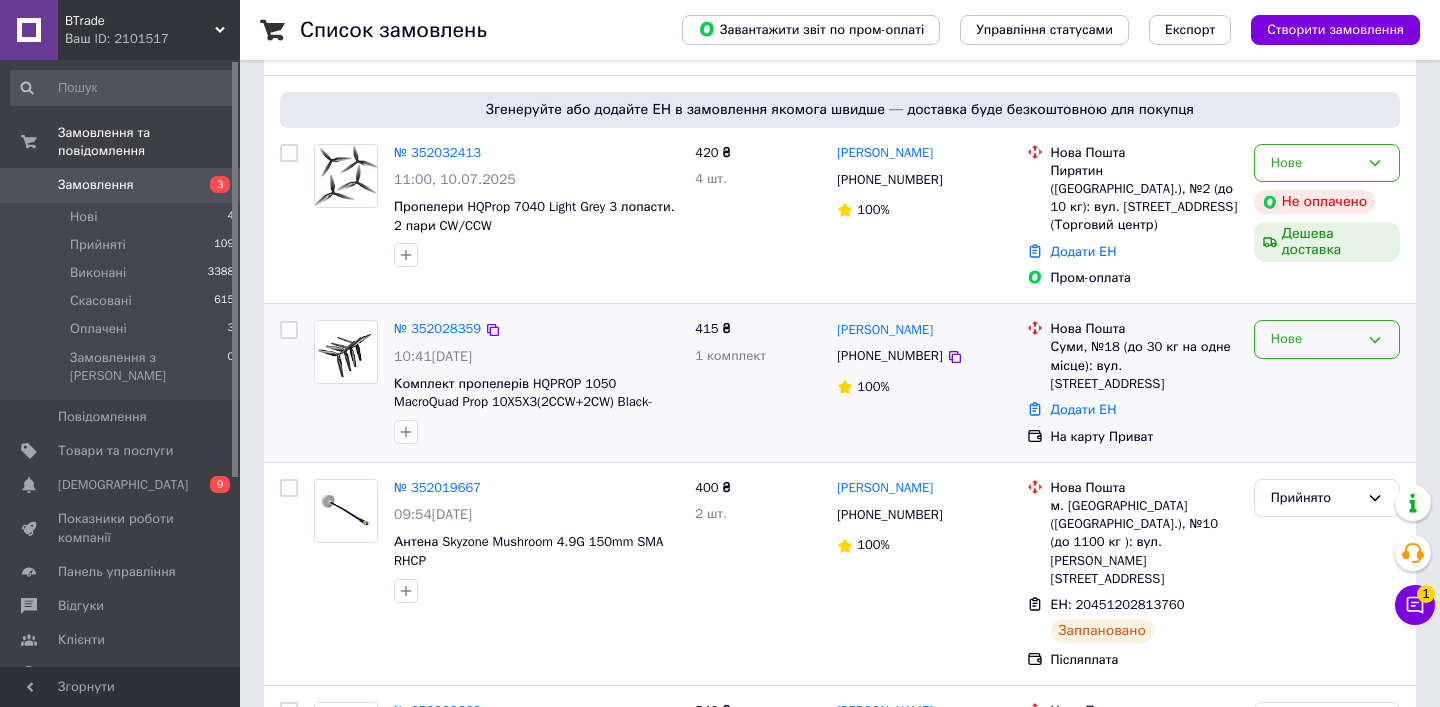 click on "Нове" at bounding box center [1327, 339] 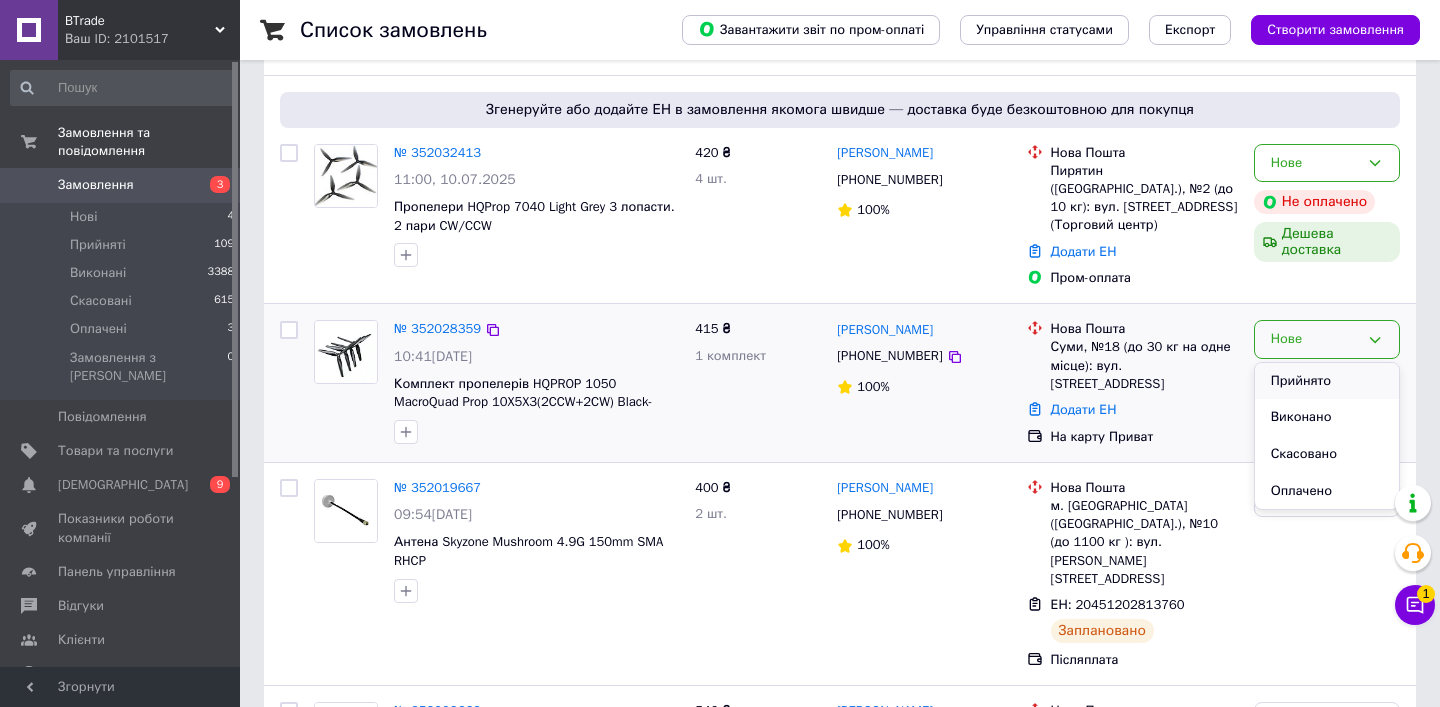 click on "Прийнято" at bounding box center (1327, 381) 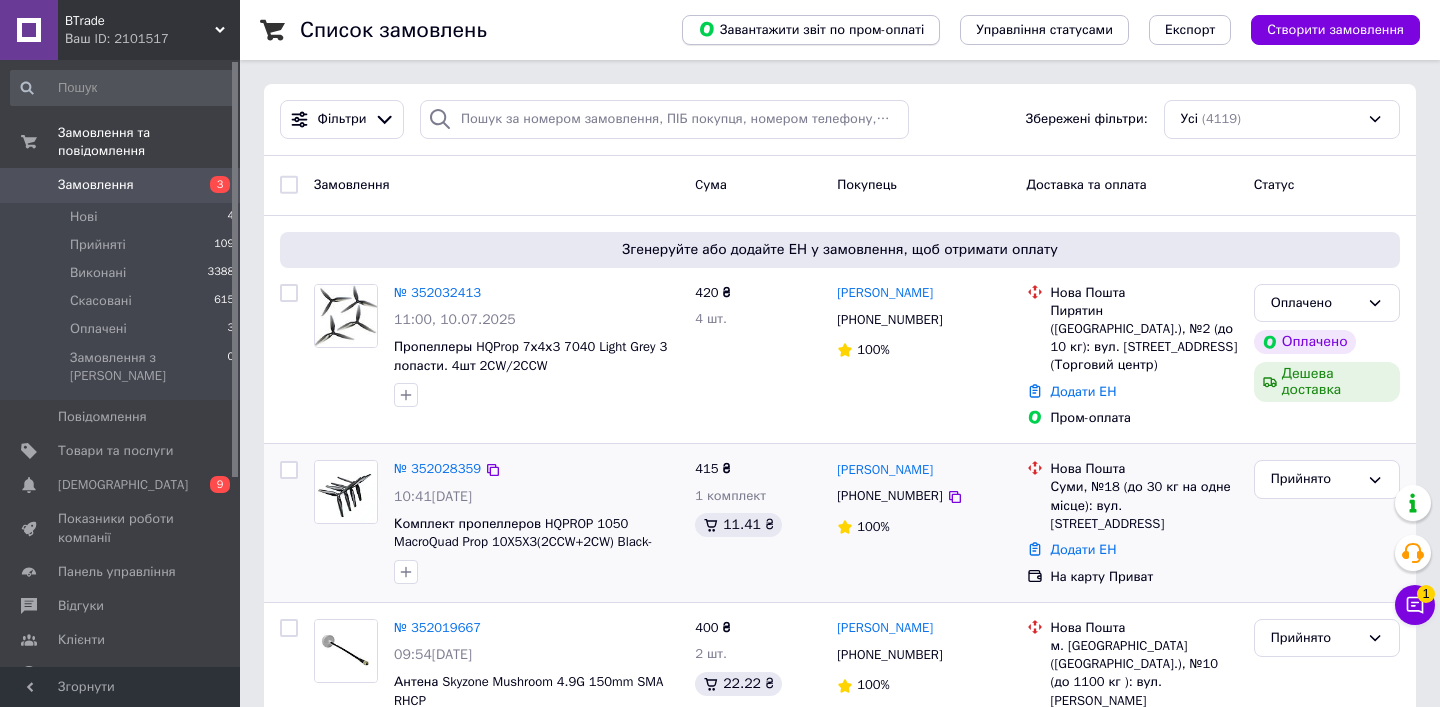 scroll, scrollTop: 0, scrollLeft: 0, axis: both 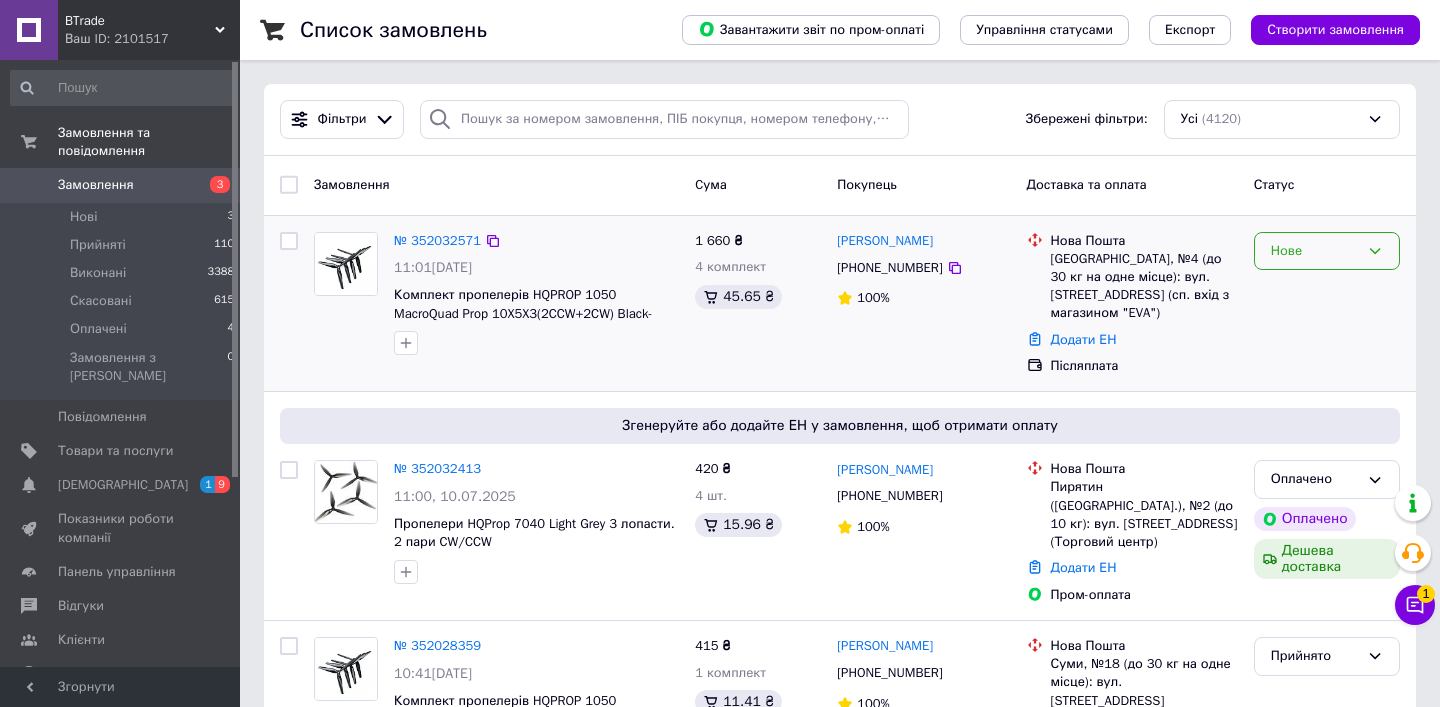 click on "Нове" at bounding box center (1315, 251) 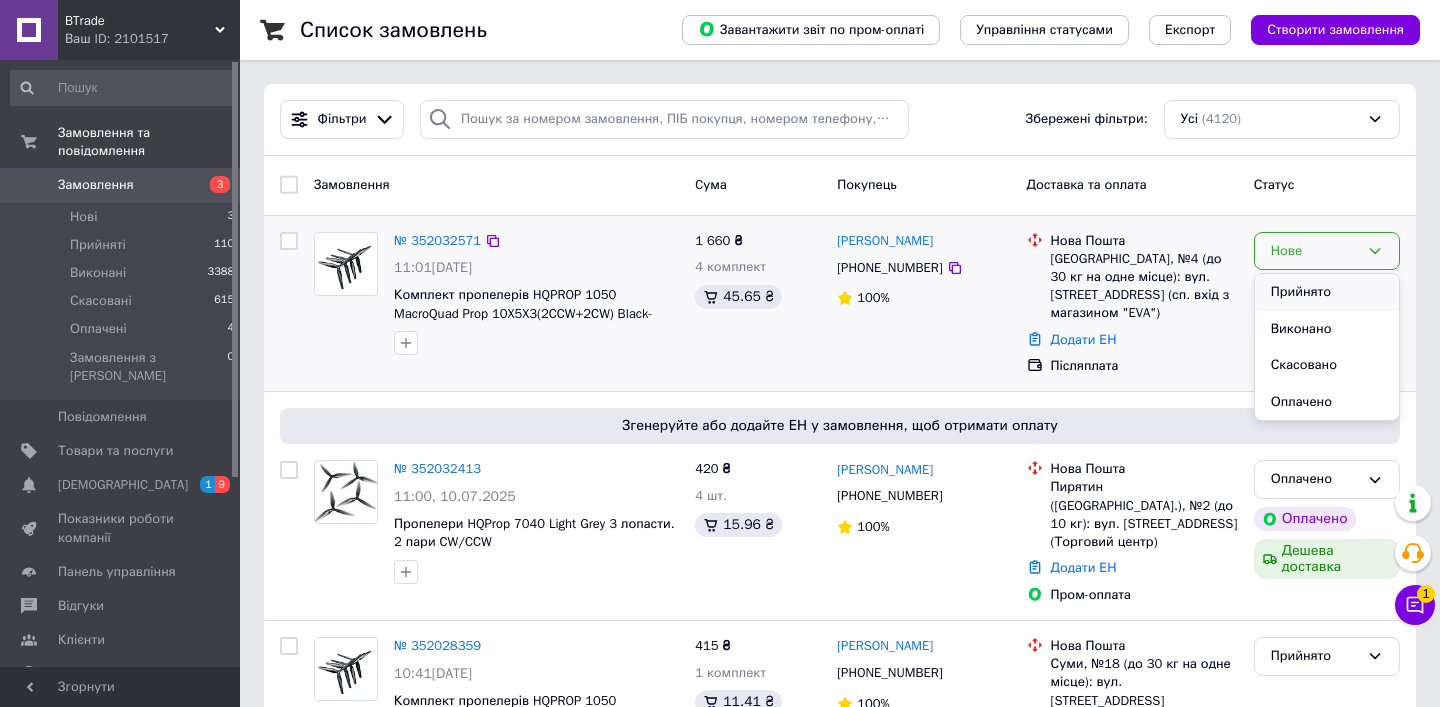 click on "Прийнято" at bounding box center [1327, 292] 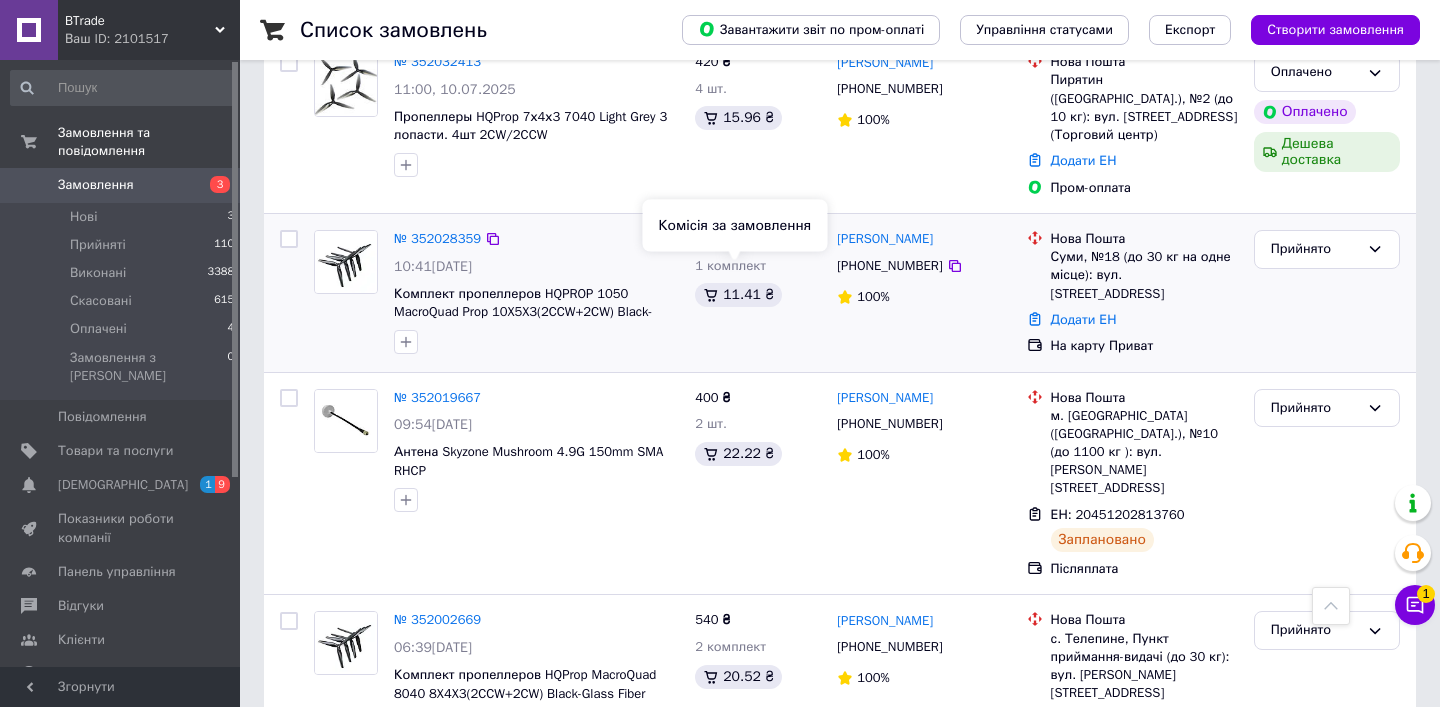 scroll, scrollTop: 405, scrollLeft: 0, axis: vertical 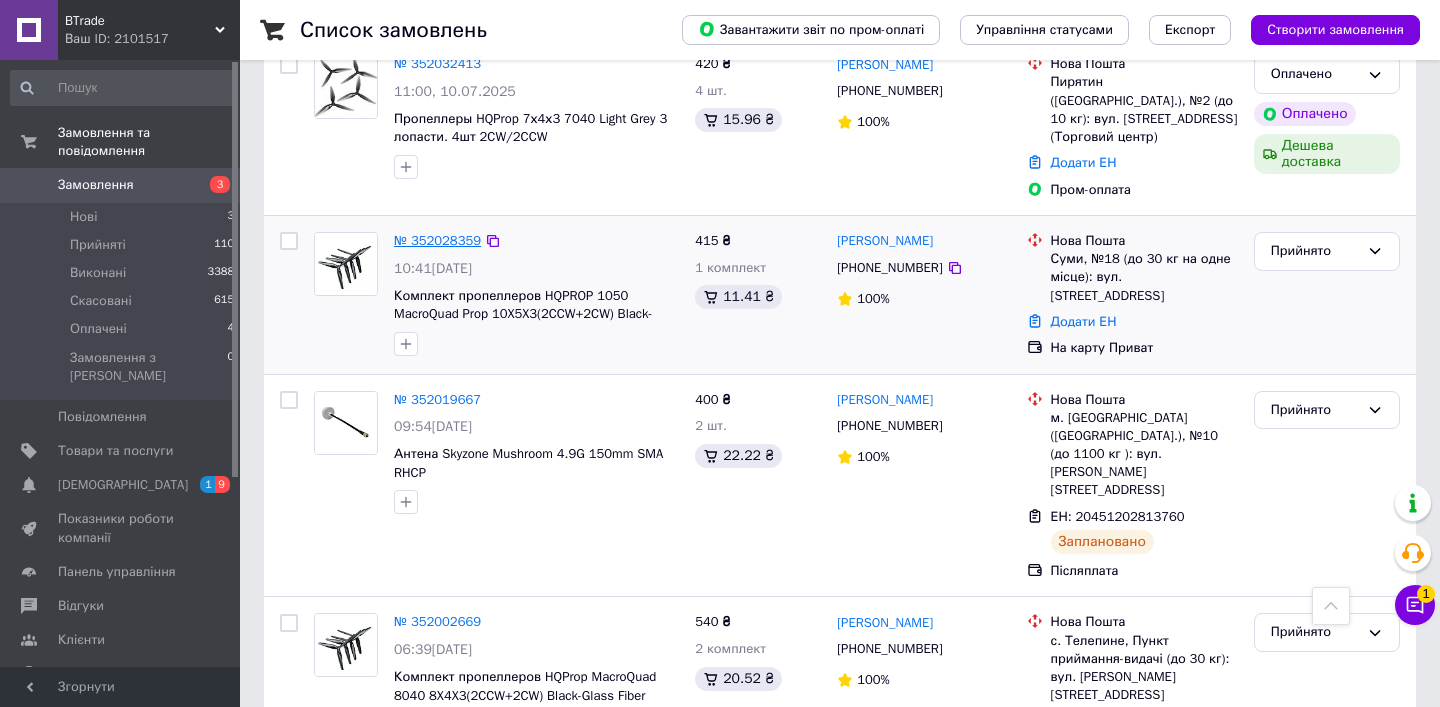 click on "№ 352028359" at bounding box center [437, 240] 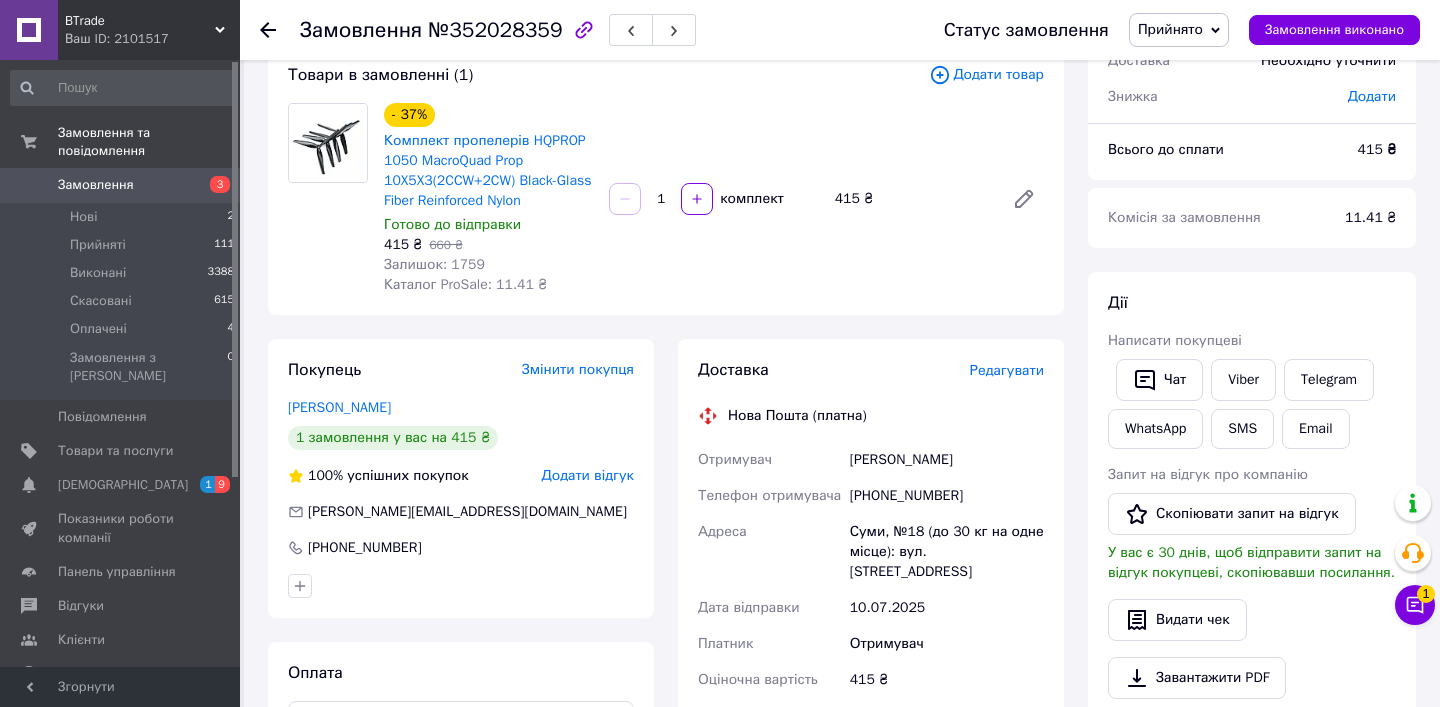 scroll, scrollTop: 127, scrollLeft: 0, axis: vertical 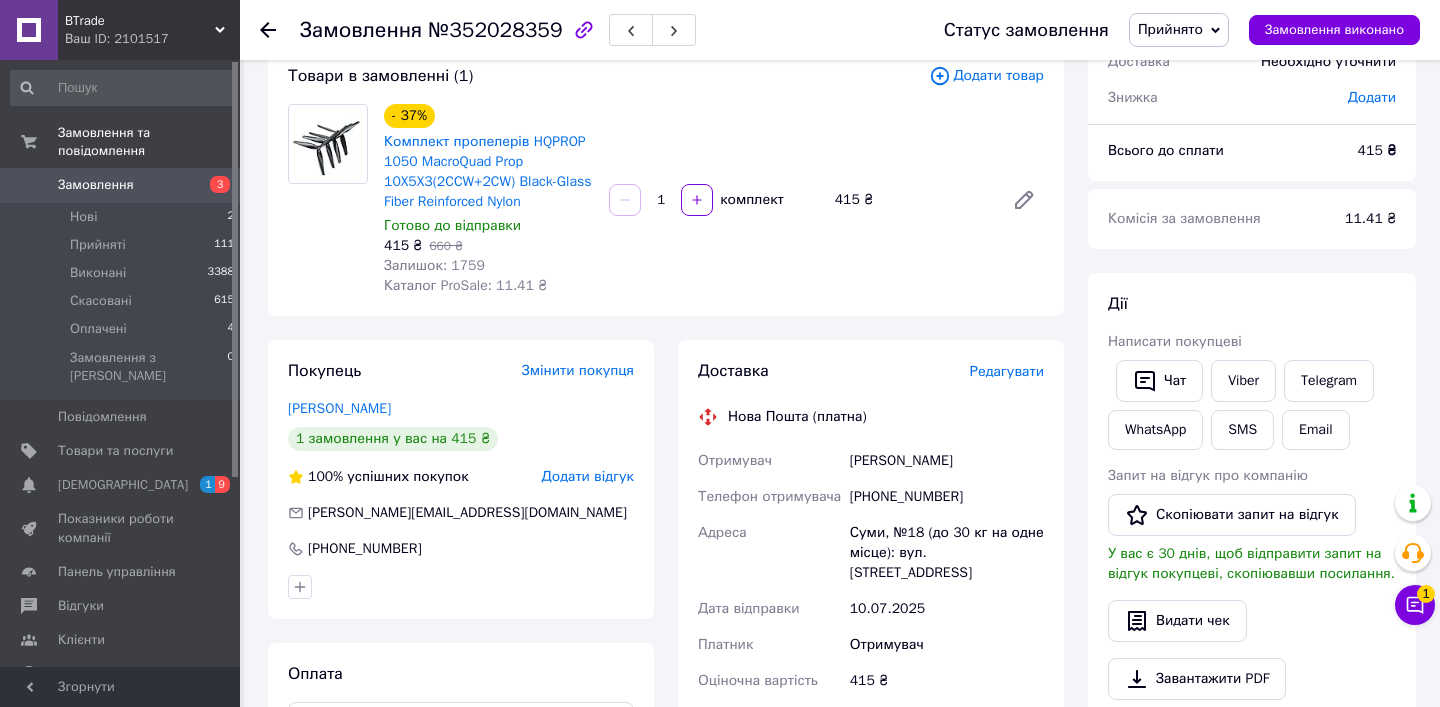 click on "Редагувати" at bounding box center [1007, 371] 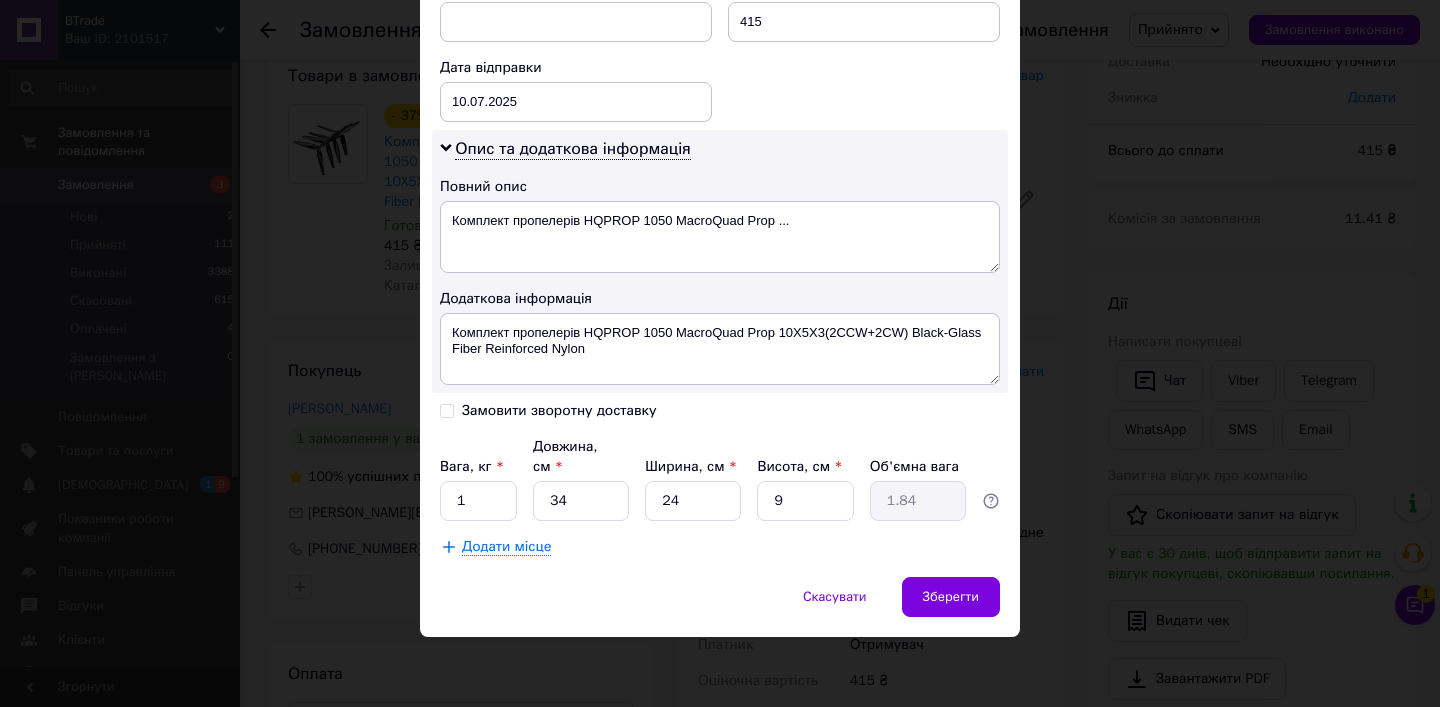 scroll, scrollTop: 900, scrollLeft: 0, axis: vertical 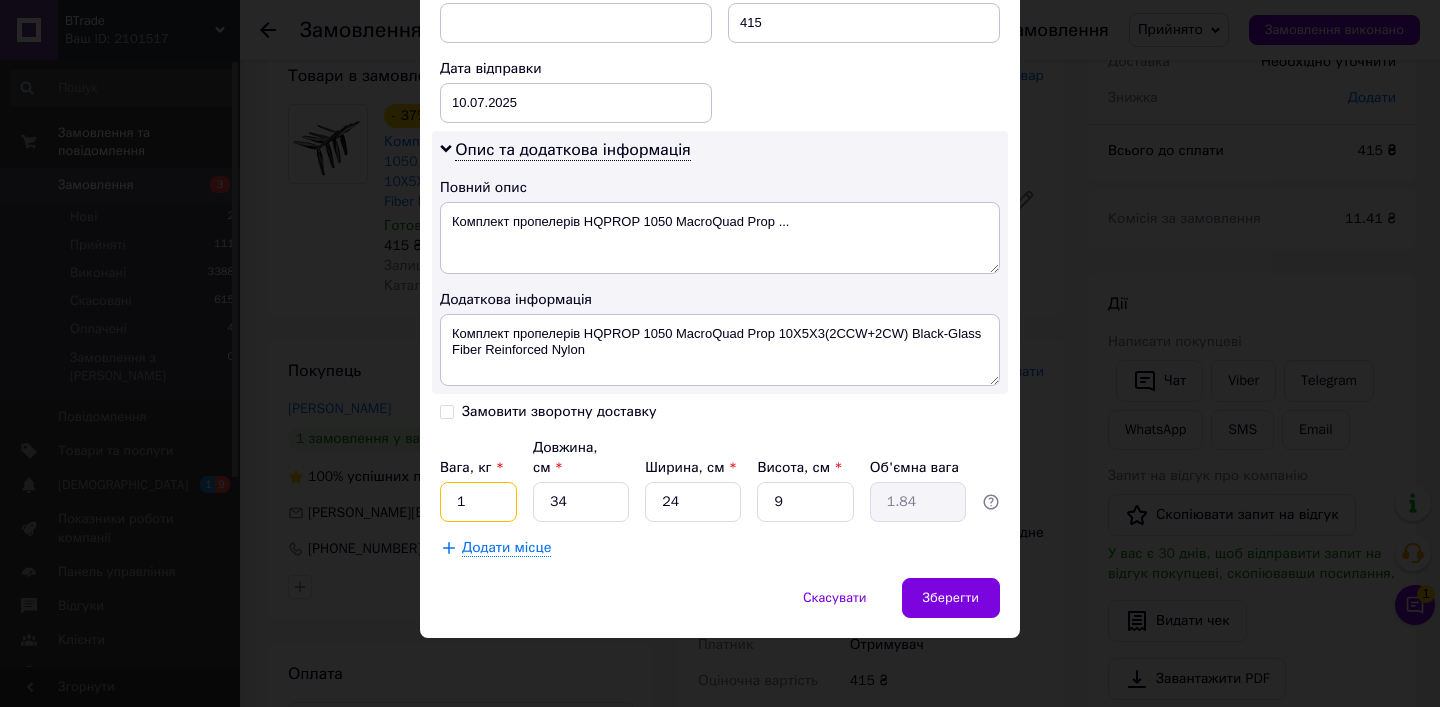 click on "1" at bounding box center [478, 502] 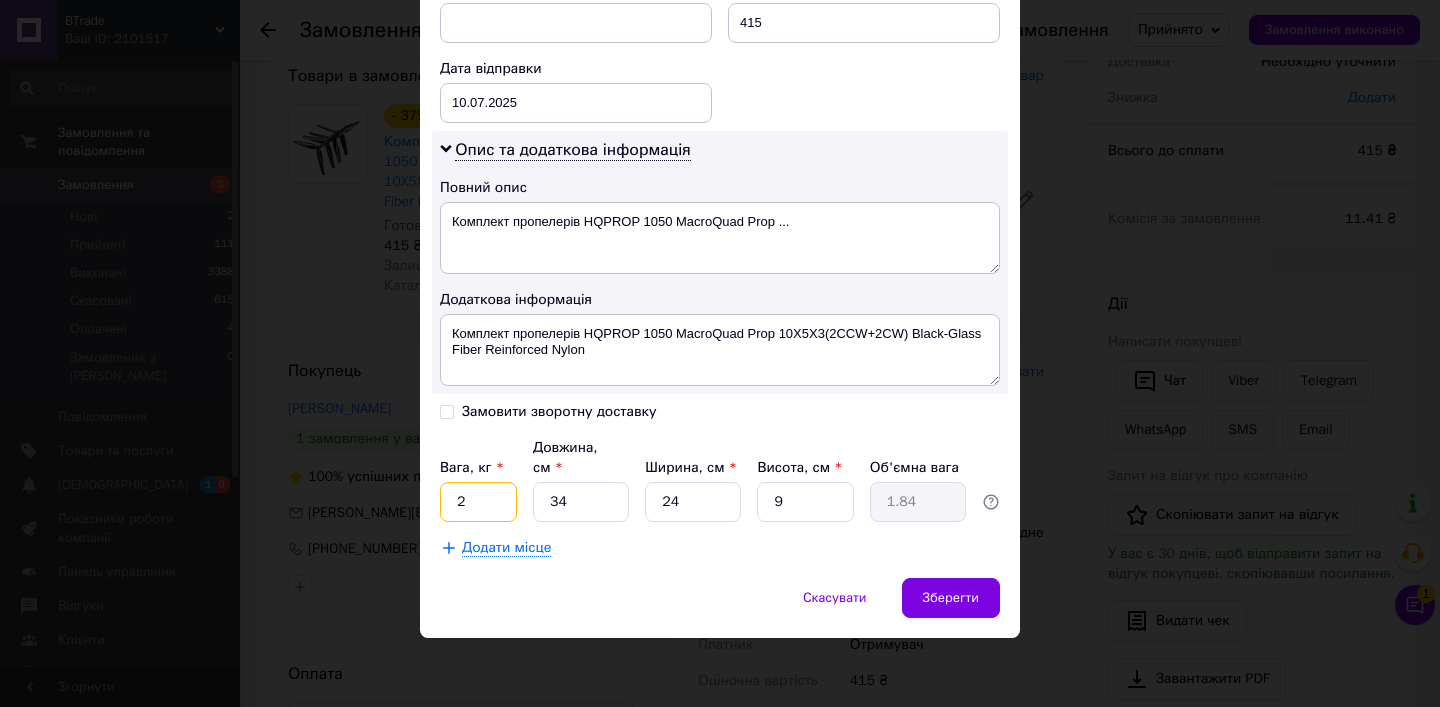 type on "2" 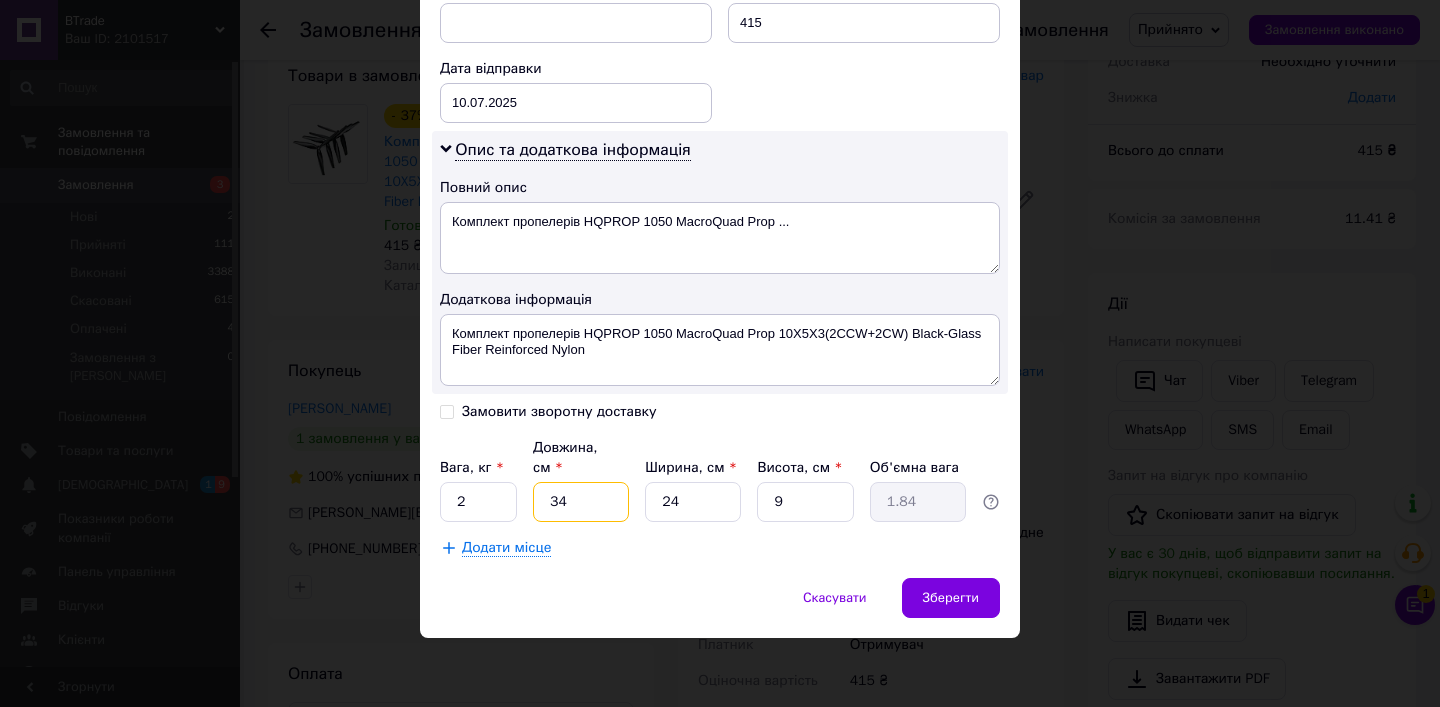click on "34" at bounding box center (581, 502) 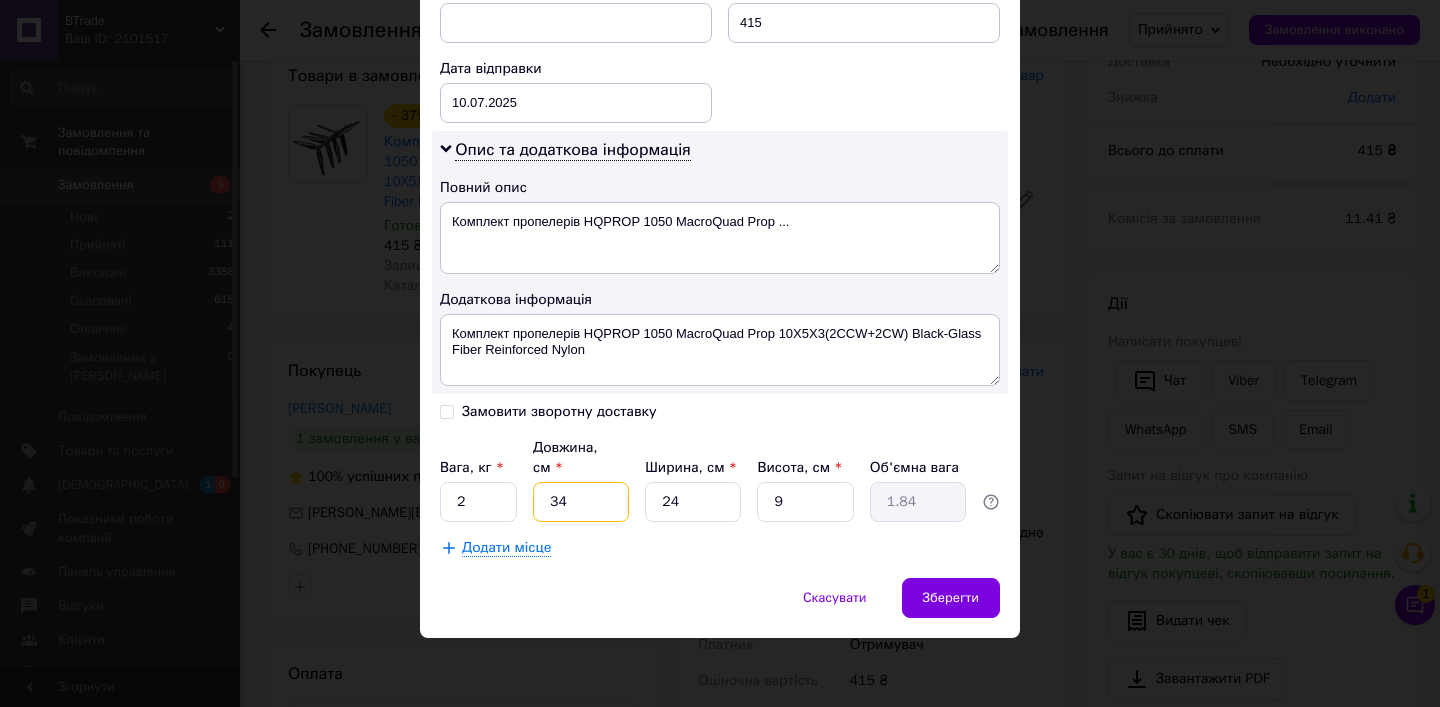 type on "2" 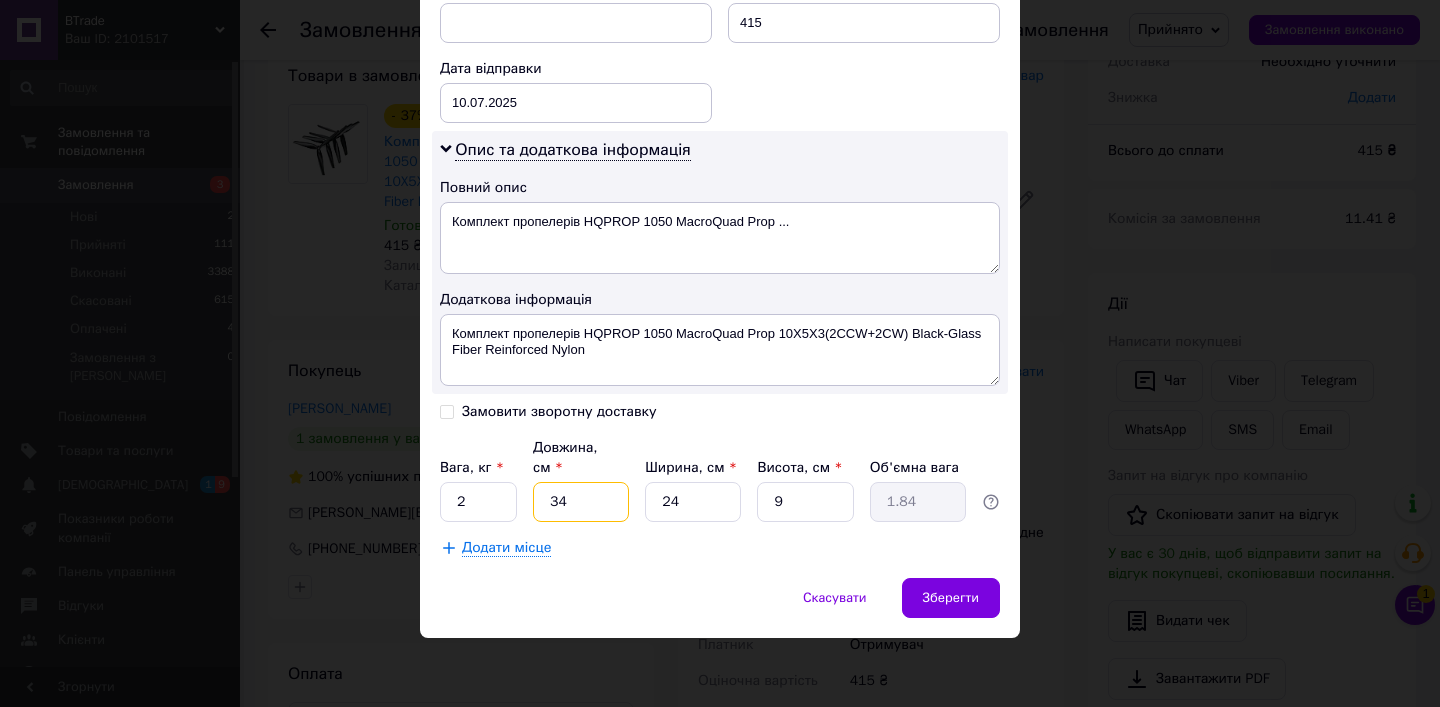 type on "0.11" 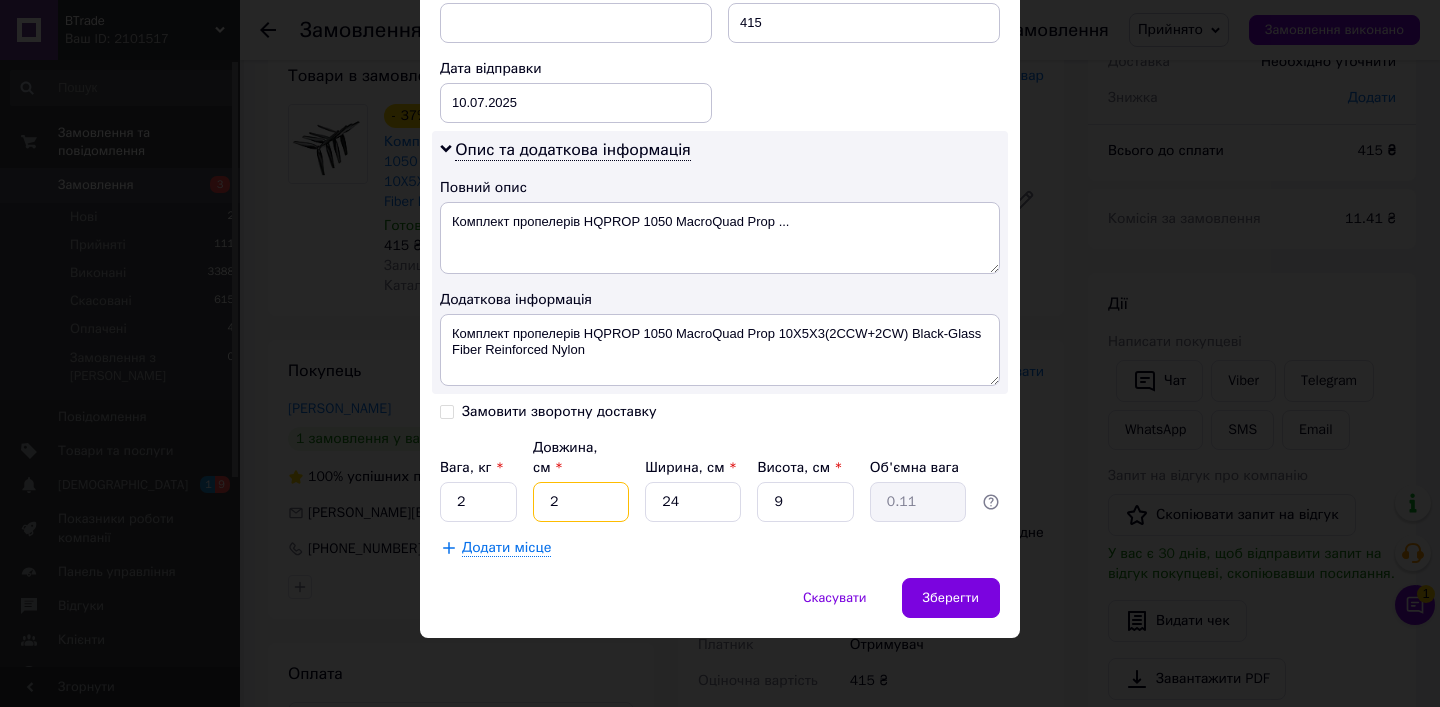type on "24" 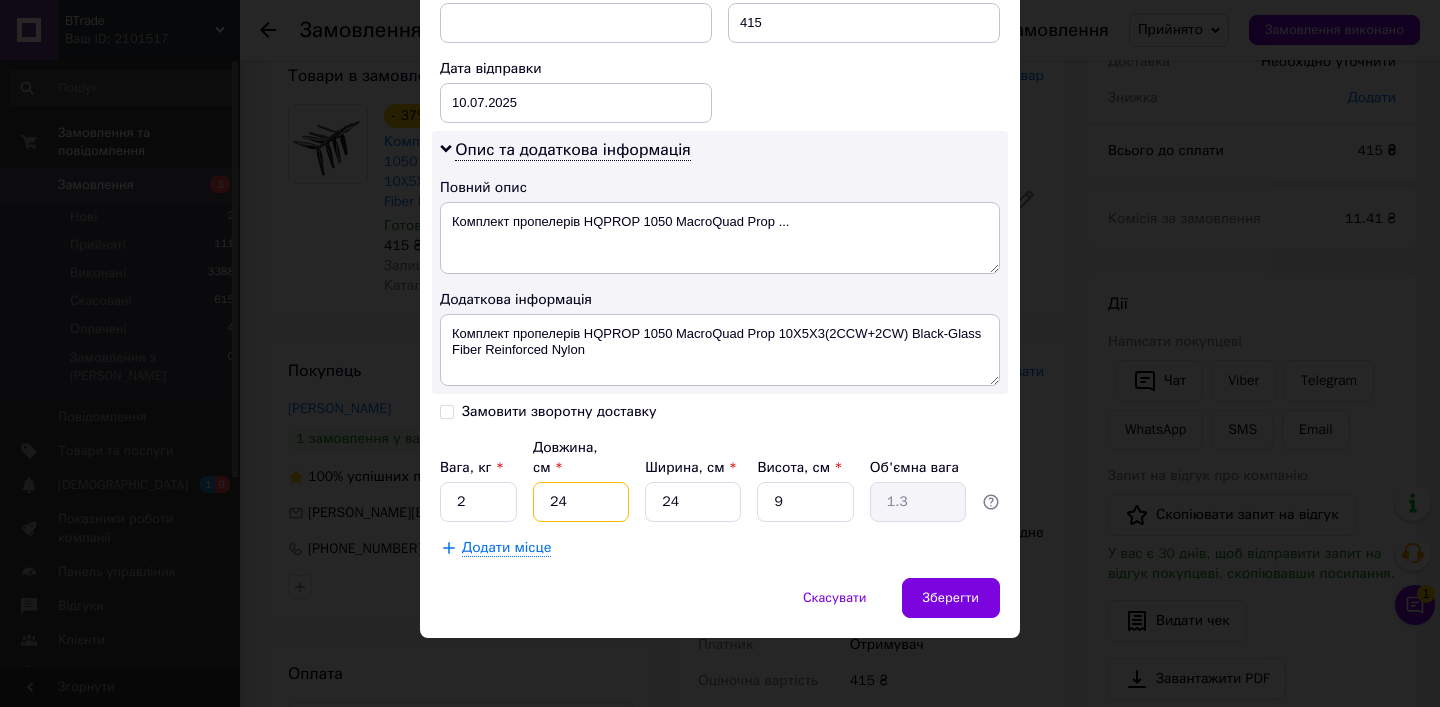 type on "24" 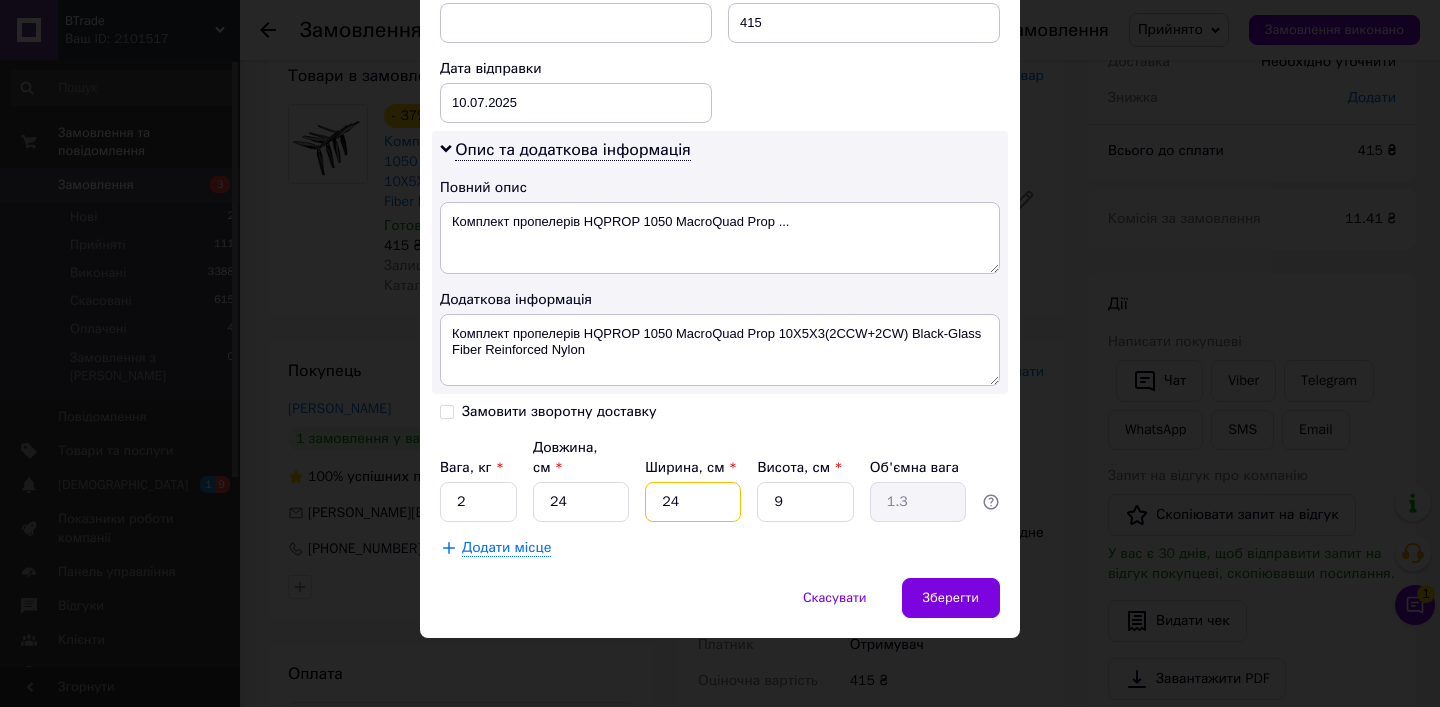 click on "24" at bounding box center (693, 502) 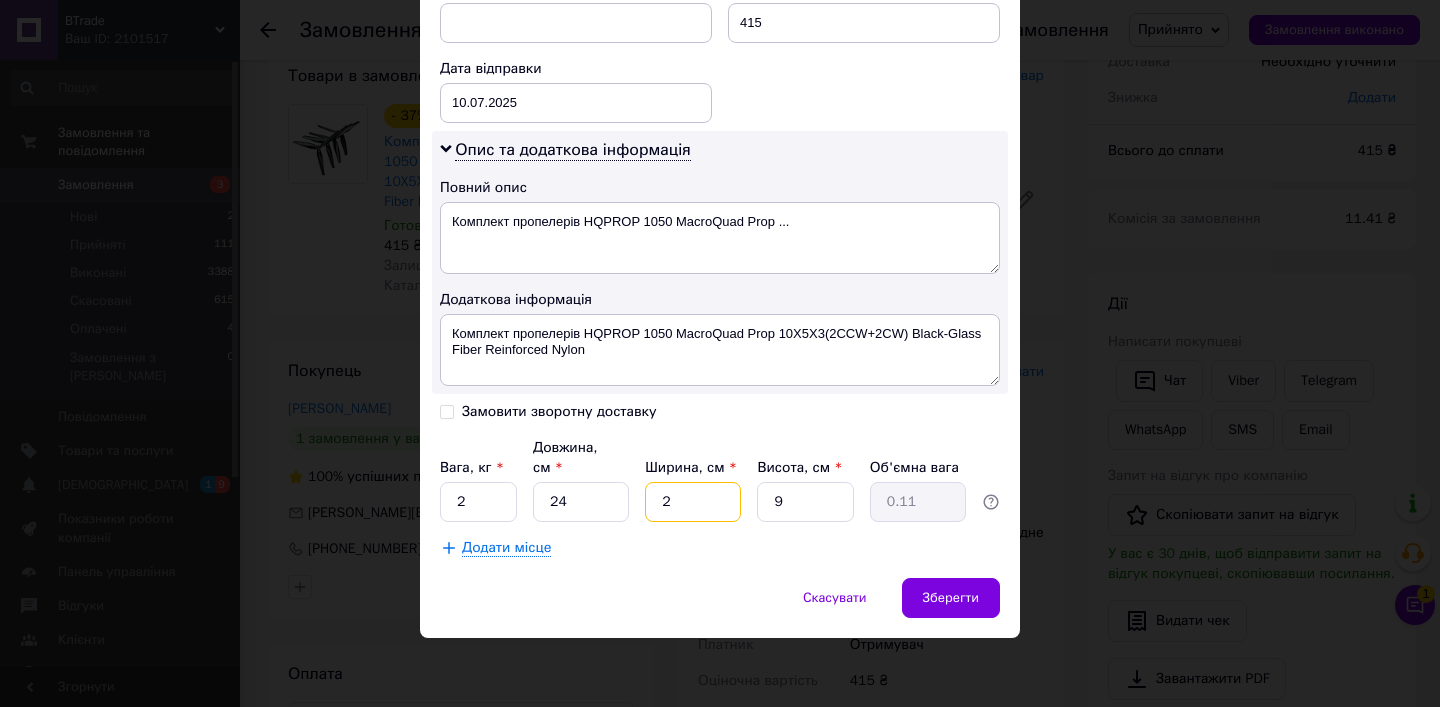 type on "20" 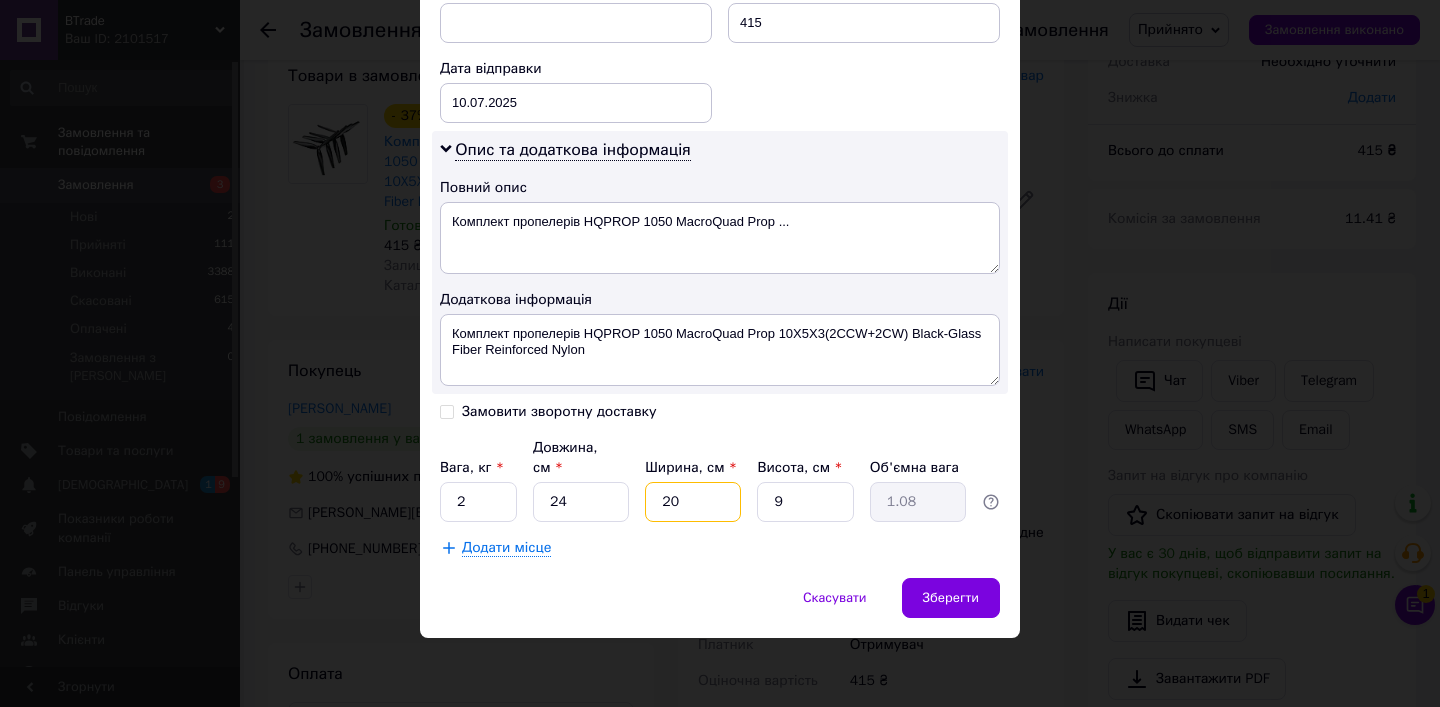 type on "20" 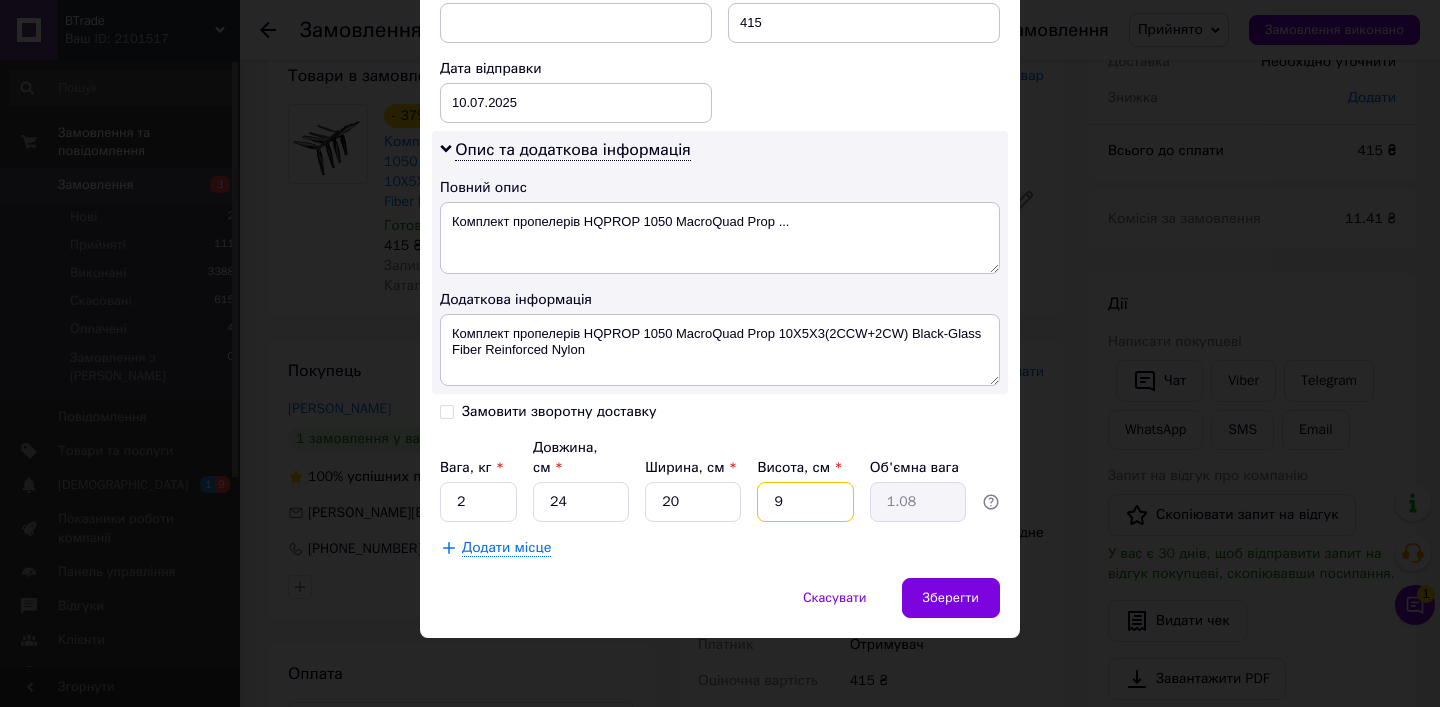click on "9" at bounding box center (805, 502) 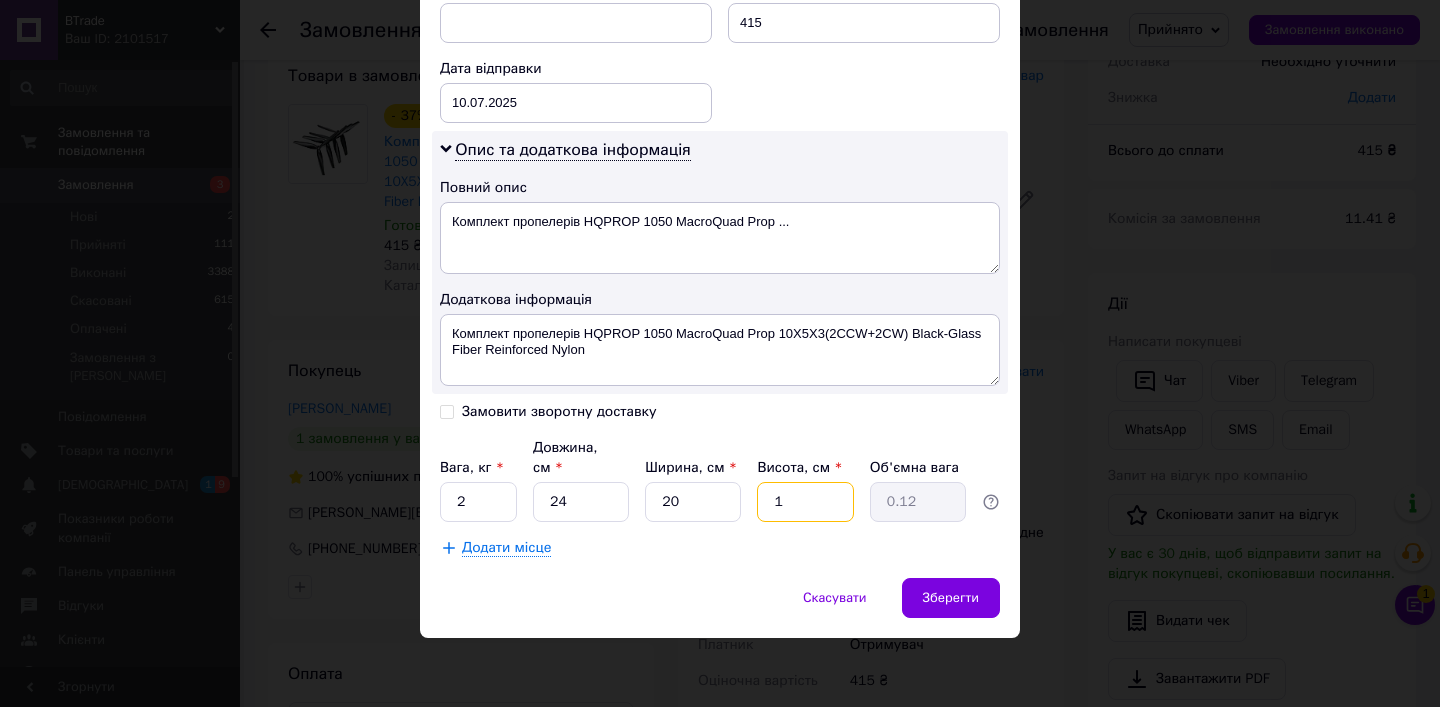 type on "16" 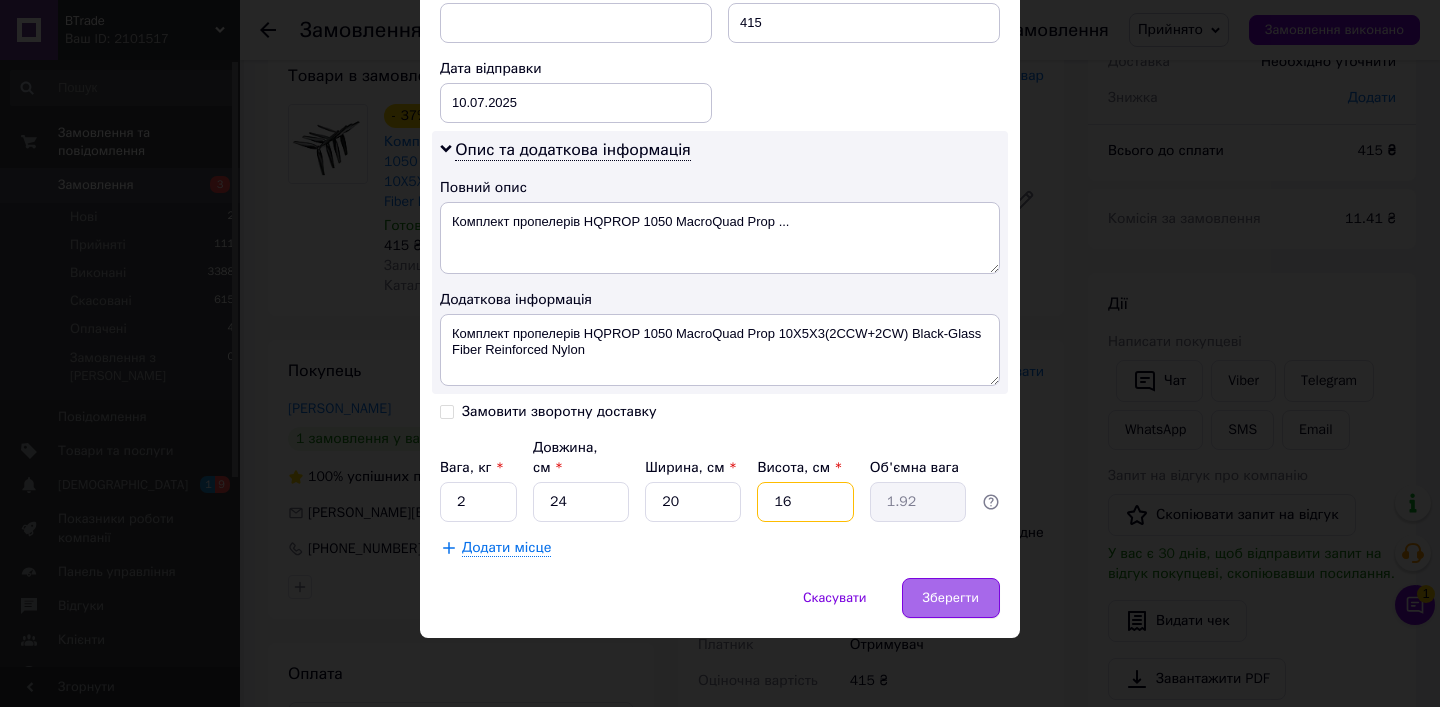 type on "16" 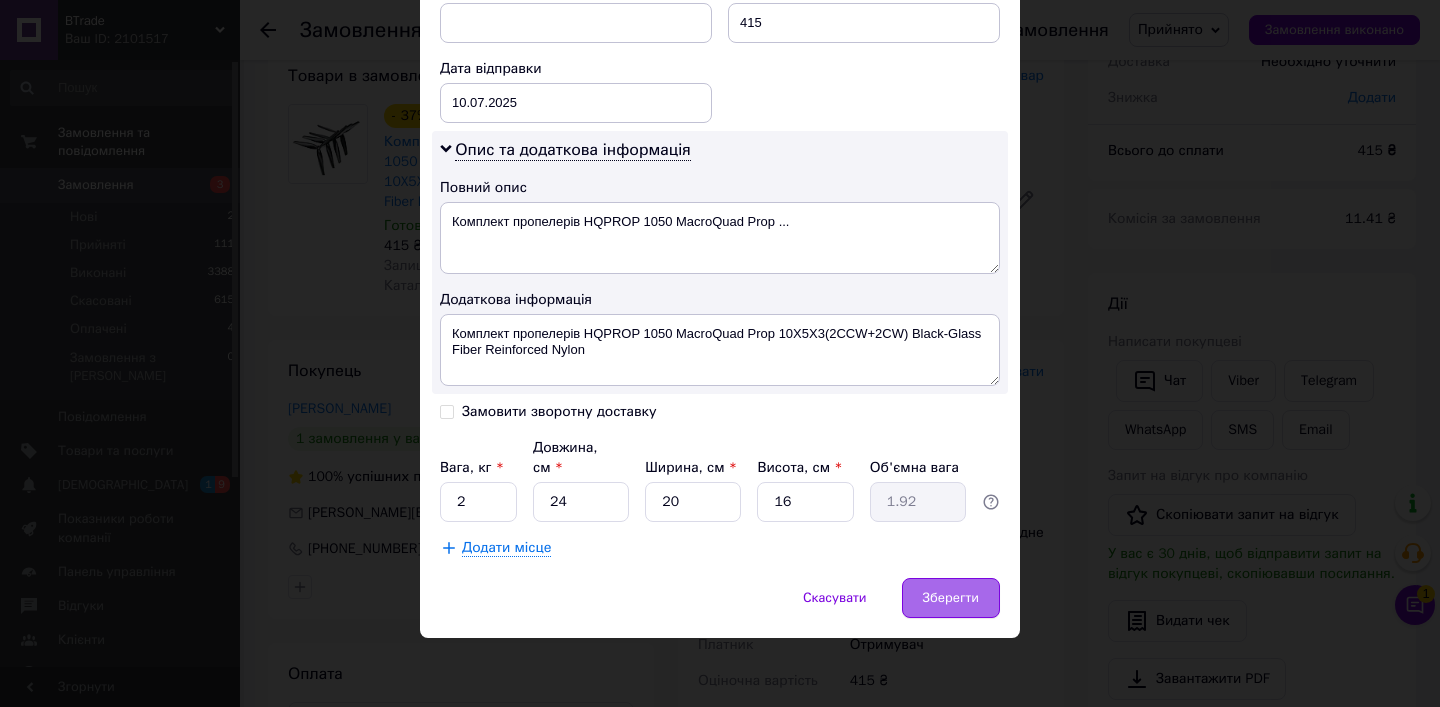 click on "Зберегти" at bounding box center [951, 598] 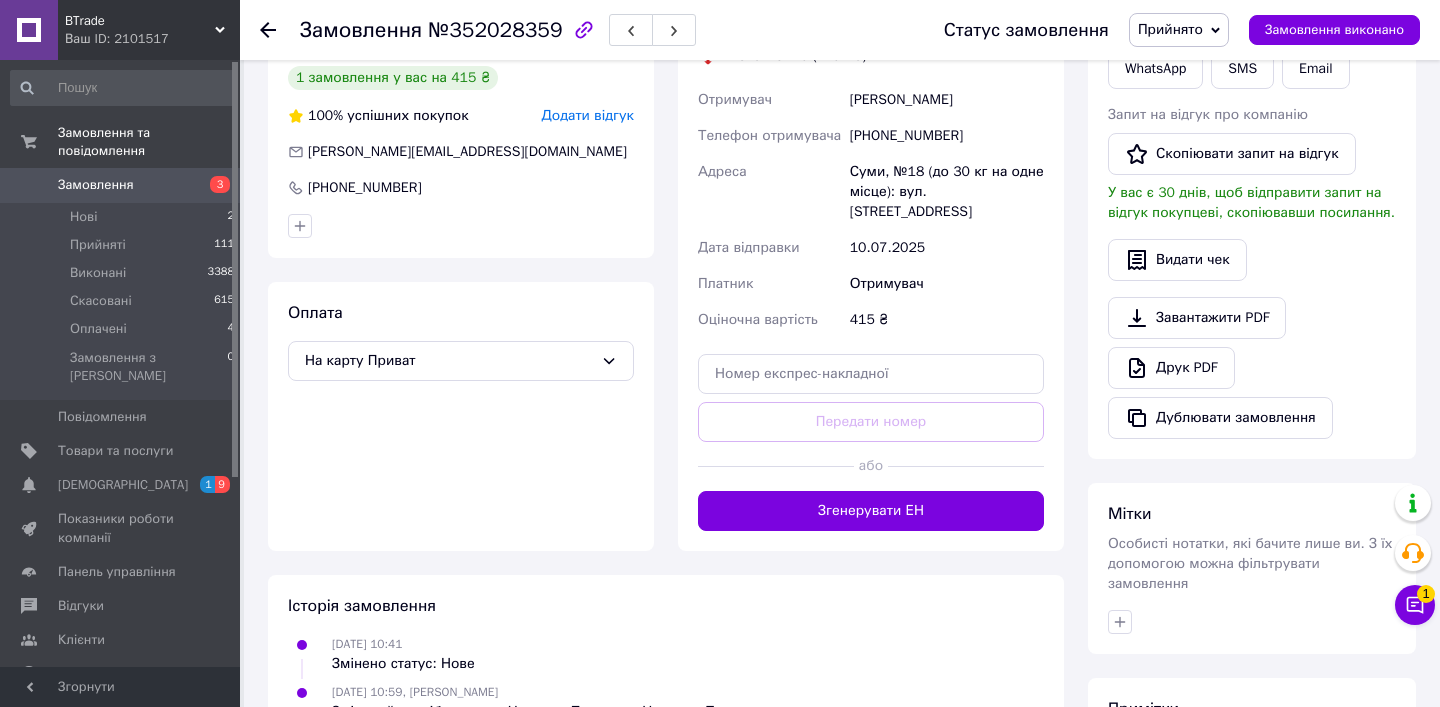 scroll, scrollTop: 486, scrollLeft: 0, axis: vertical 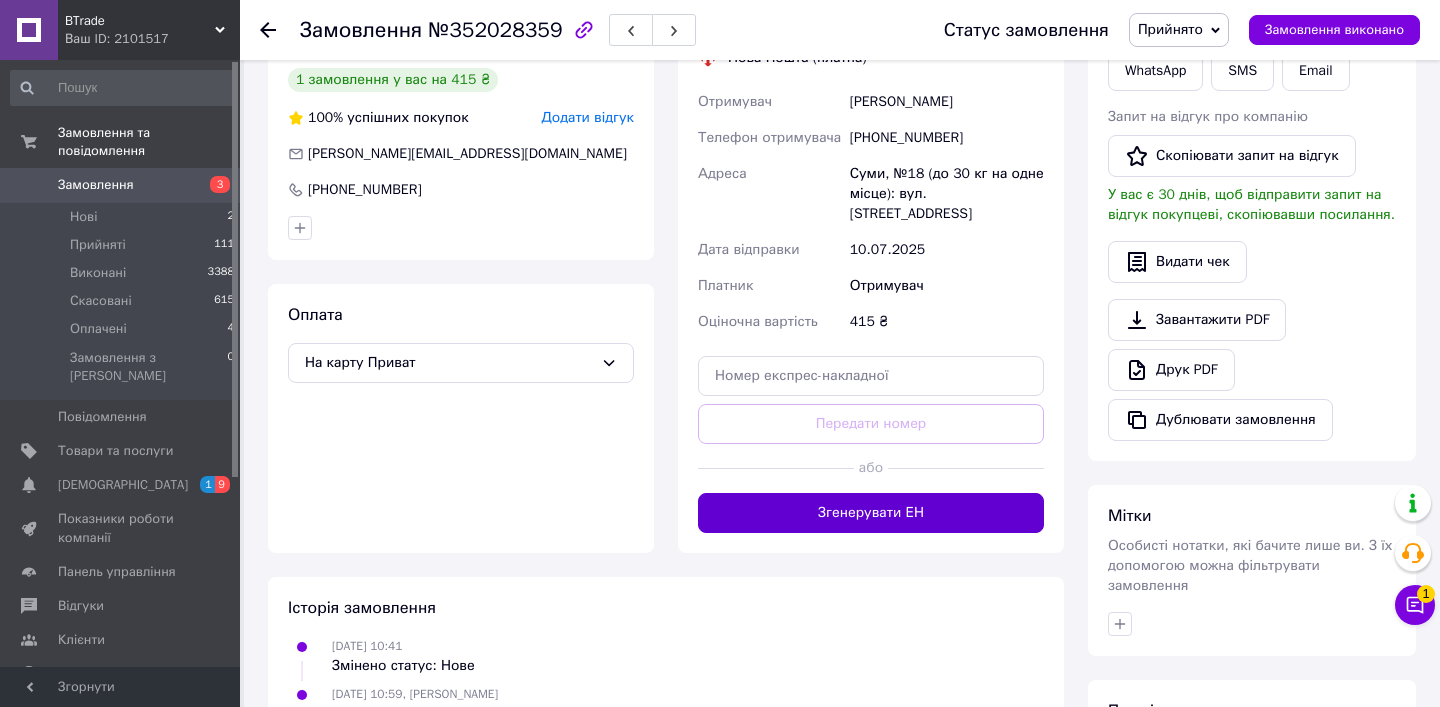 click on "Згенерувати ЕН" at bounding box center [871, 513] 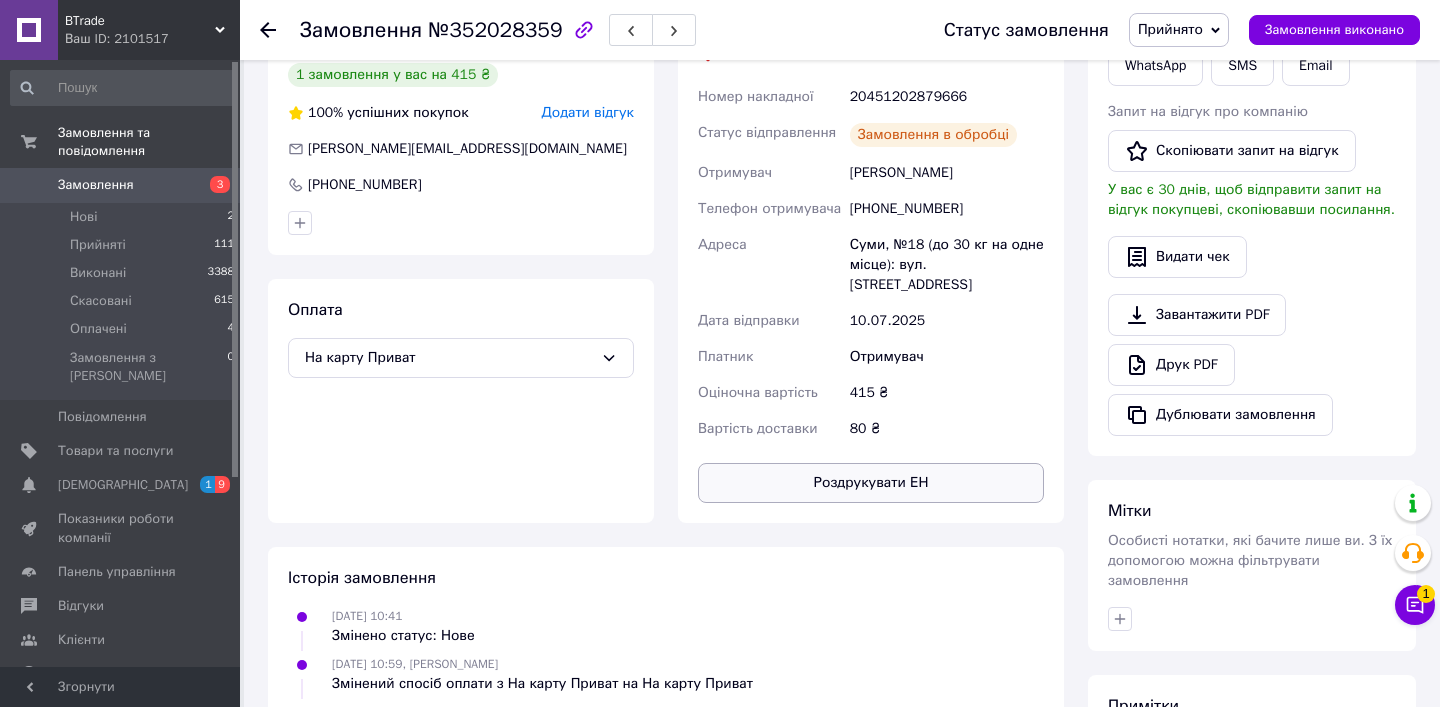 click on "Роздрукувати ЕН" at bounding box center (871, 483) 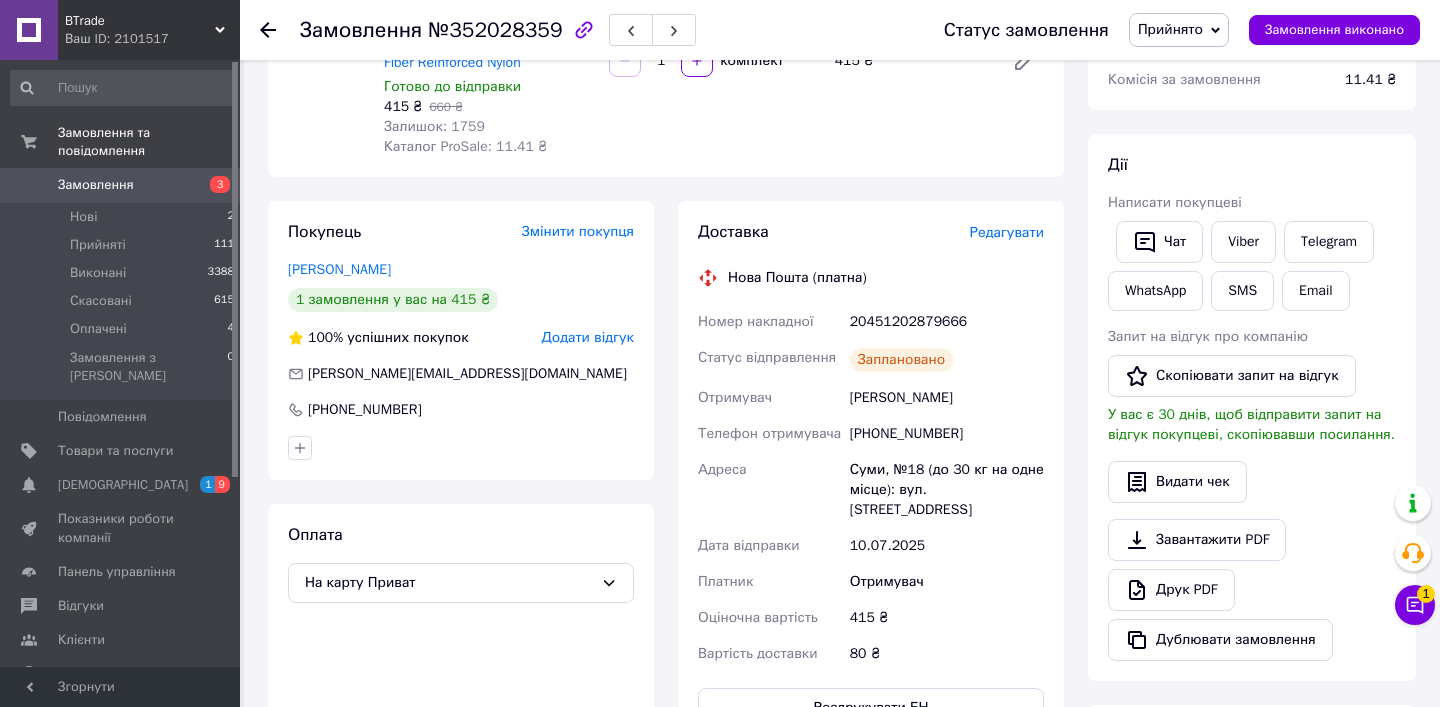 scroll, scrollTop: 266, scrollLeft: 0, axis: vertical 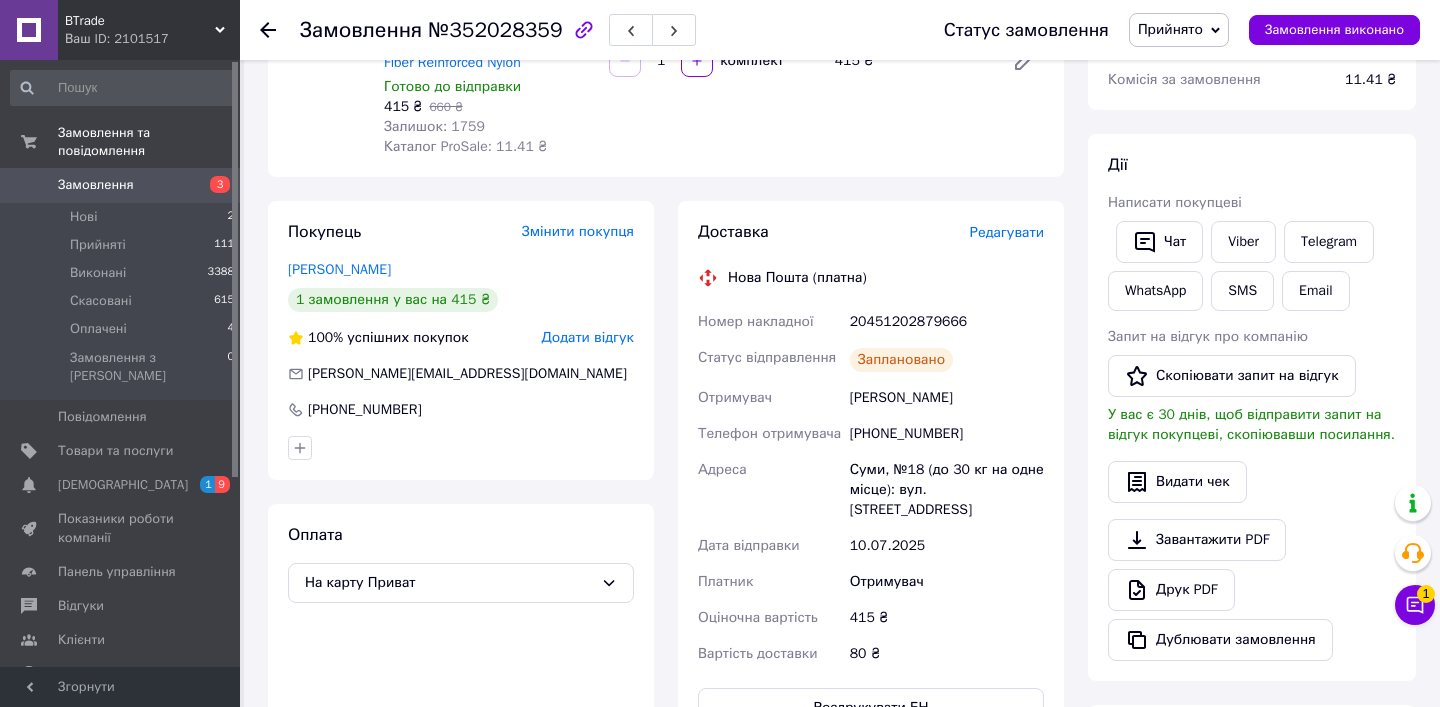 click on "20451202879666" at bounding box center [947, 322] 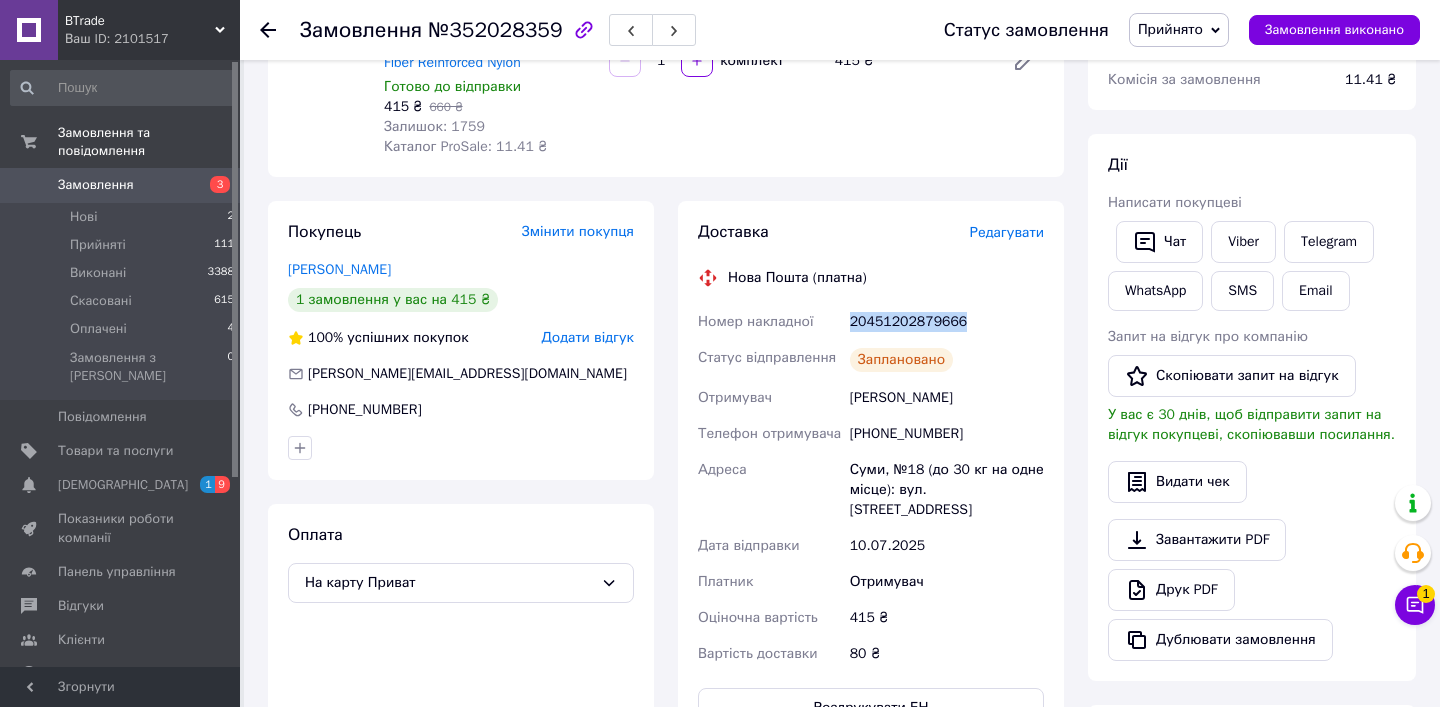click on "20451202879666" at bounding box center [947, 322] 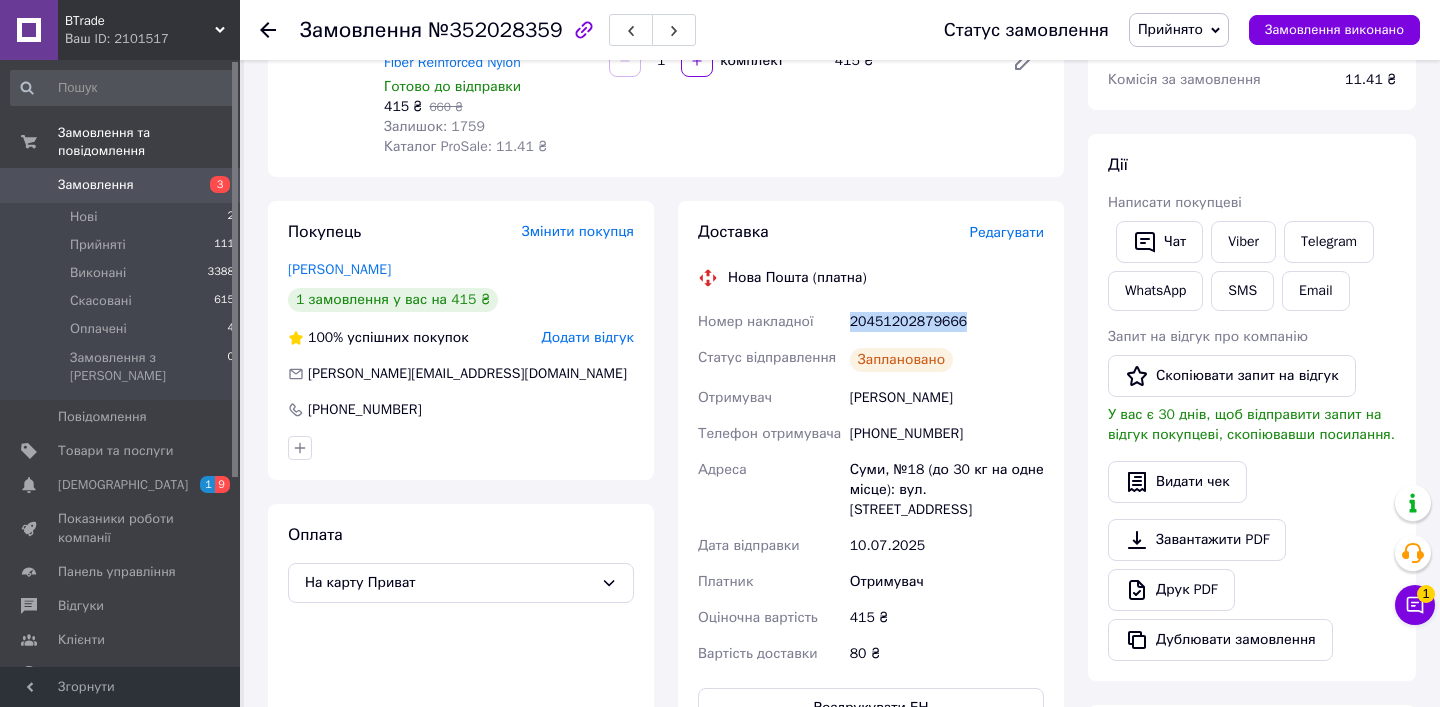 copy on "20451202879666" 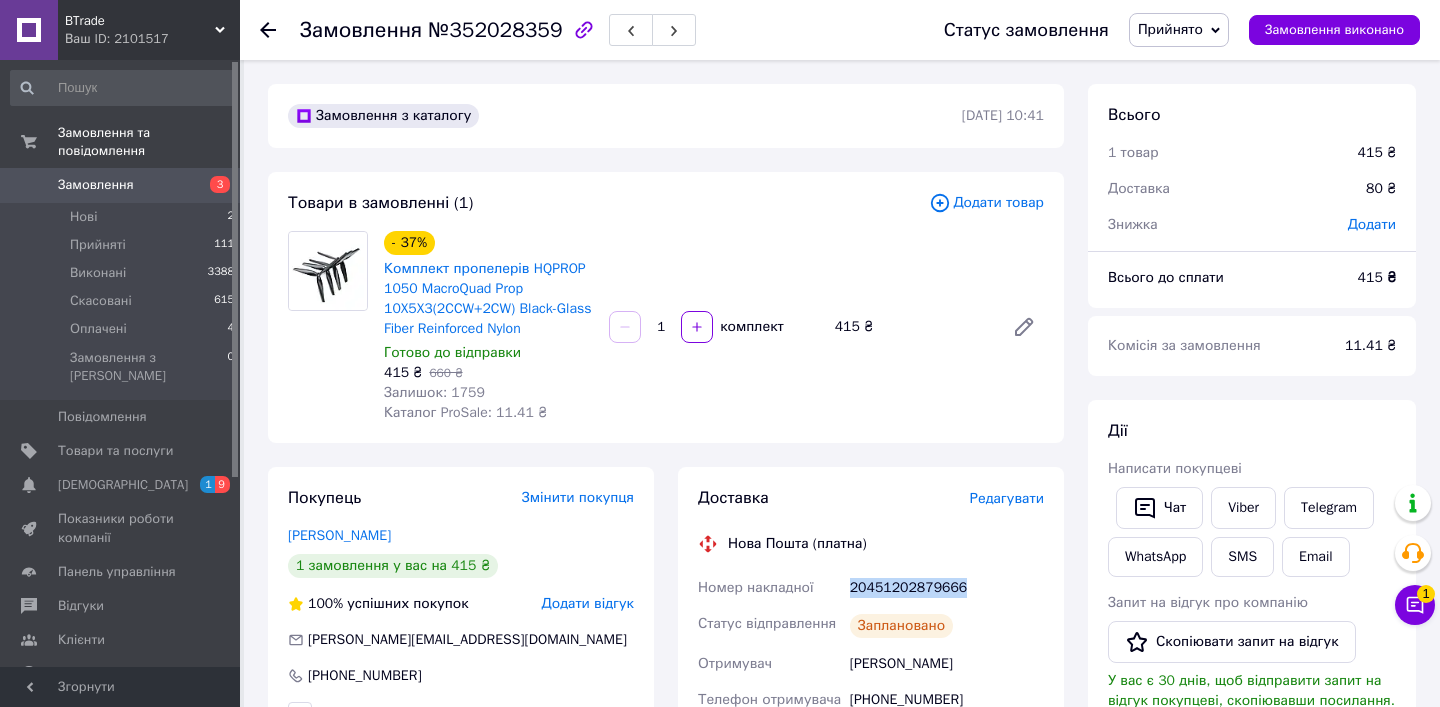 scroll, scrollTop: 0, scrollLeft: 0, axis: both 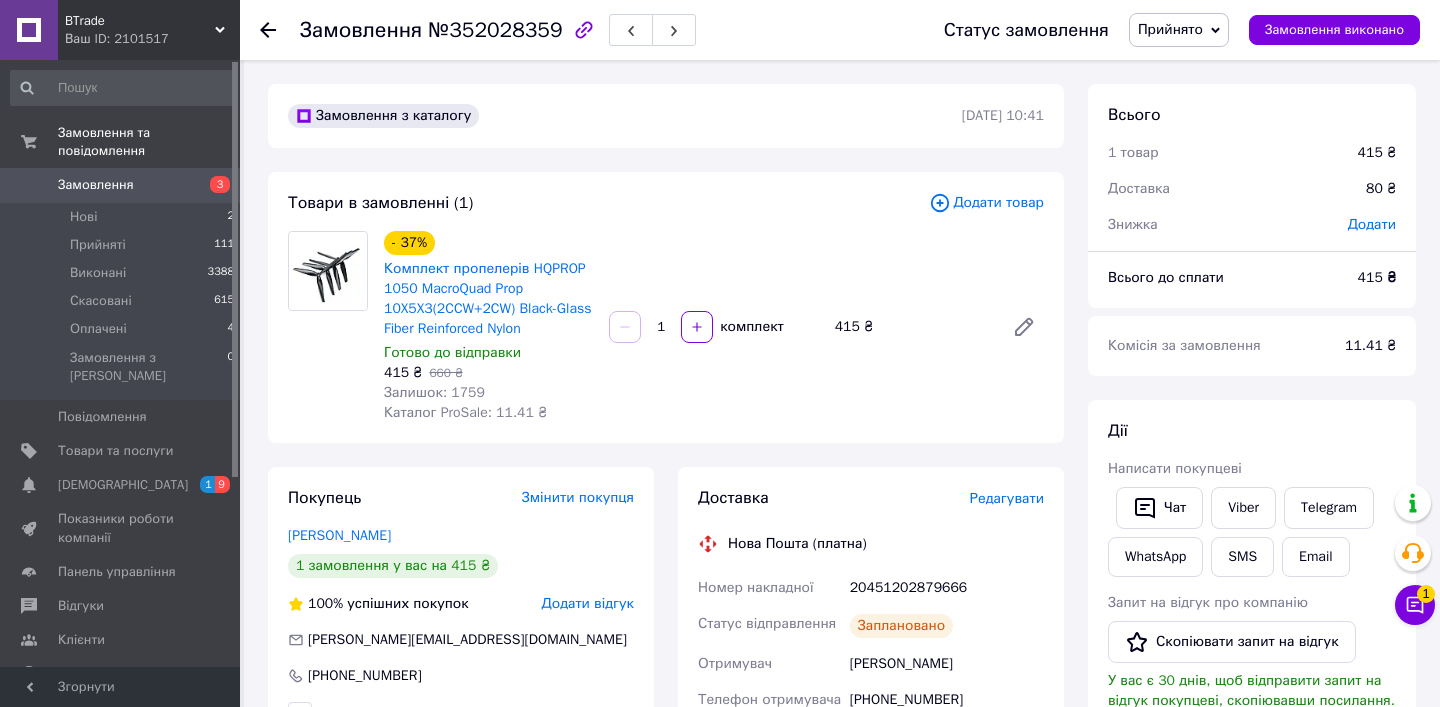 click on "Замовлення №352028359 Статус замовлення Прийнято Виконано Скасовано Оплачено Замовлення виконано" at bounding box center [840, 30] 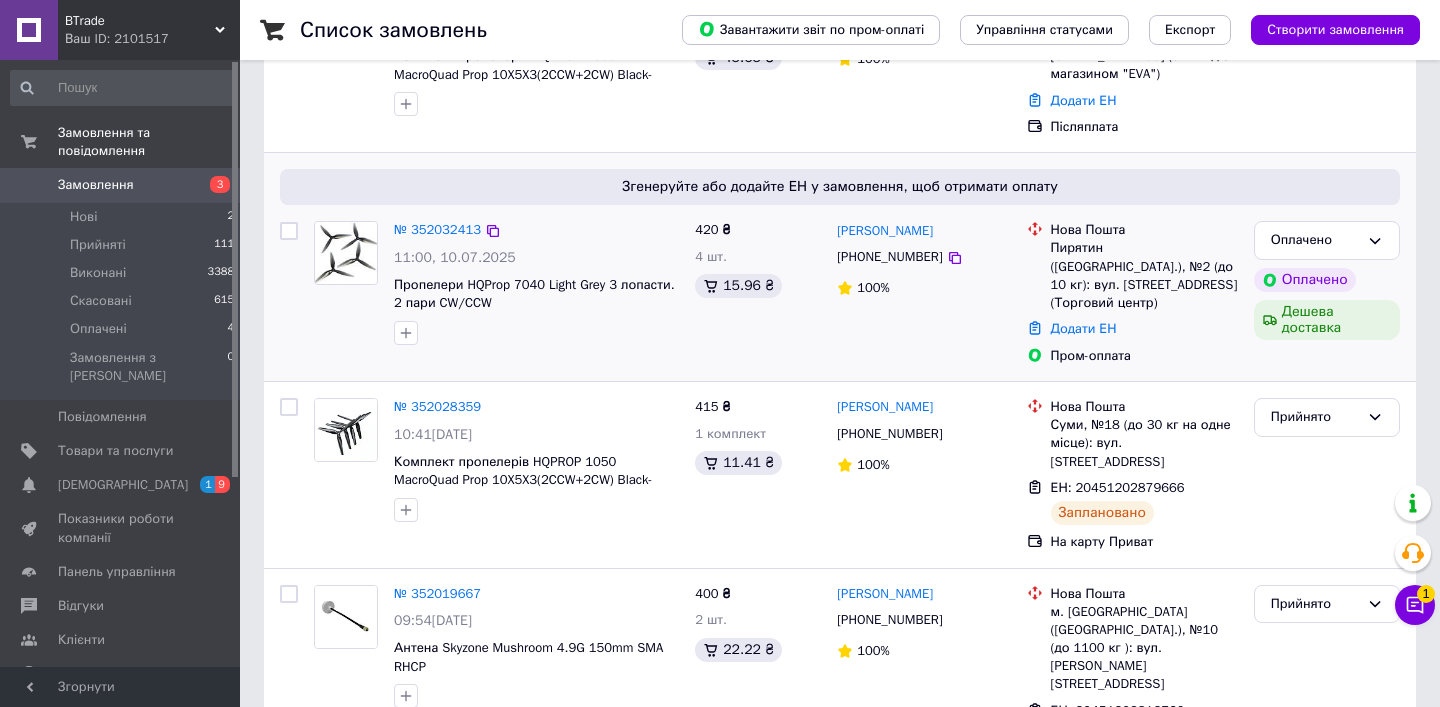 scroll, scrollTop: 236, scrollLeft: 0, axis: vertical 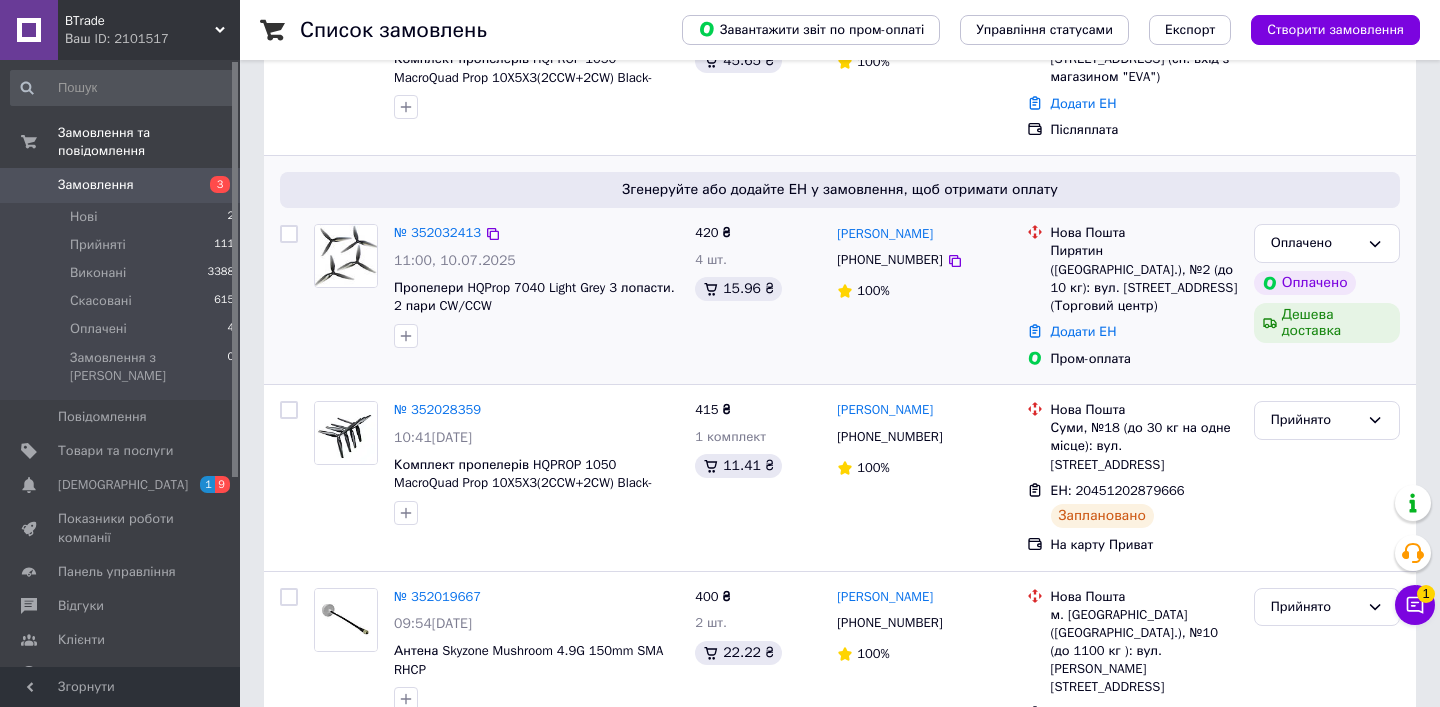click on "№ 352032413 11:00, 10.07.2025 Пропелери HQProp 7040 Light Grey 3 лопасти. 2 пари CW/CCW" at bounding box center (536, 286) 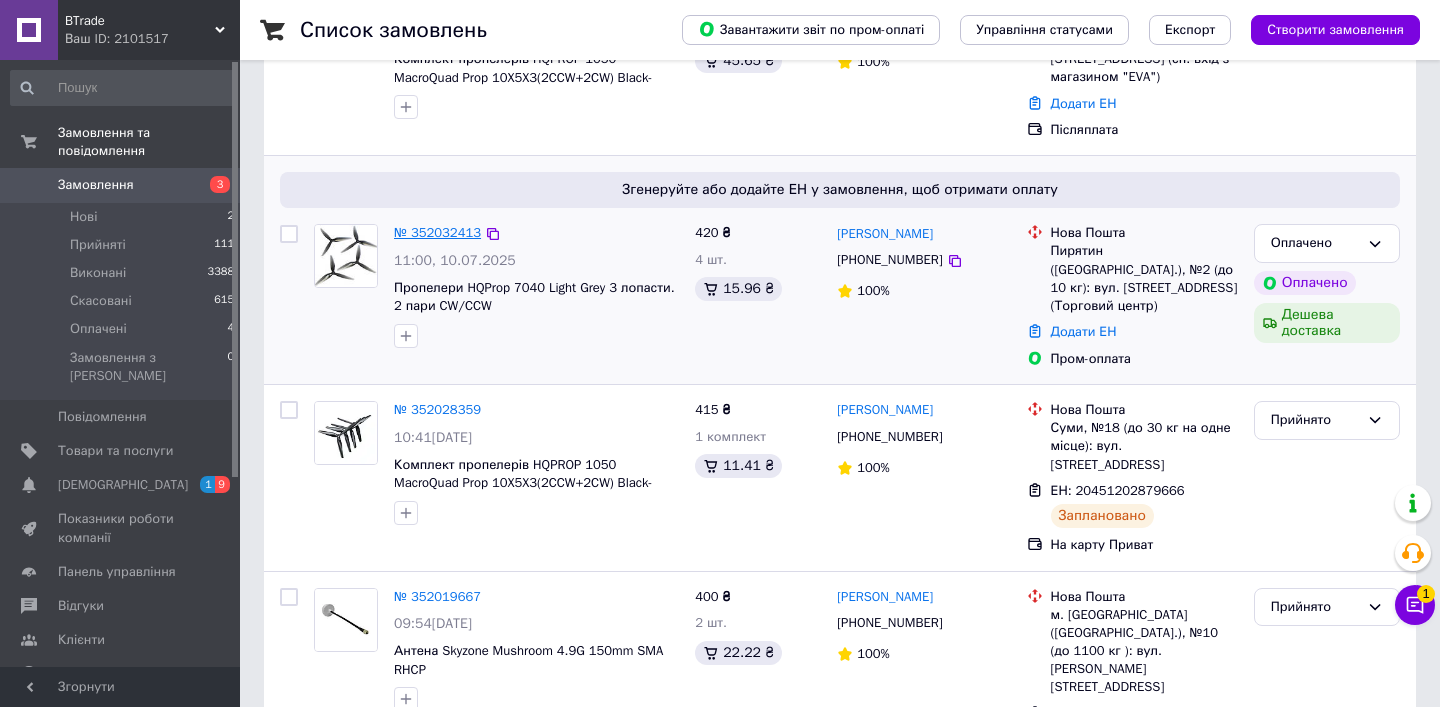 click on "№ 352032413" at bounding box center (437, 232) 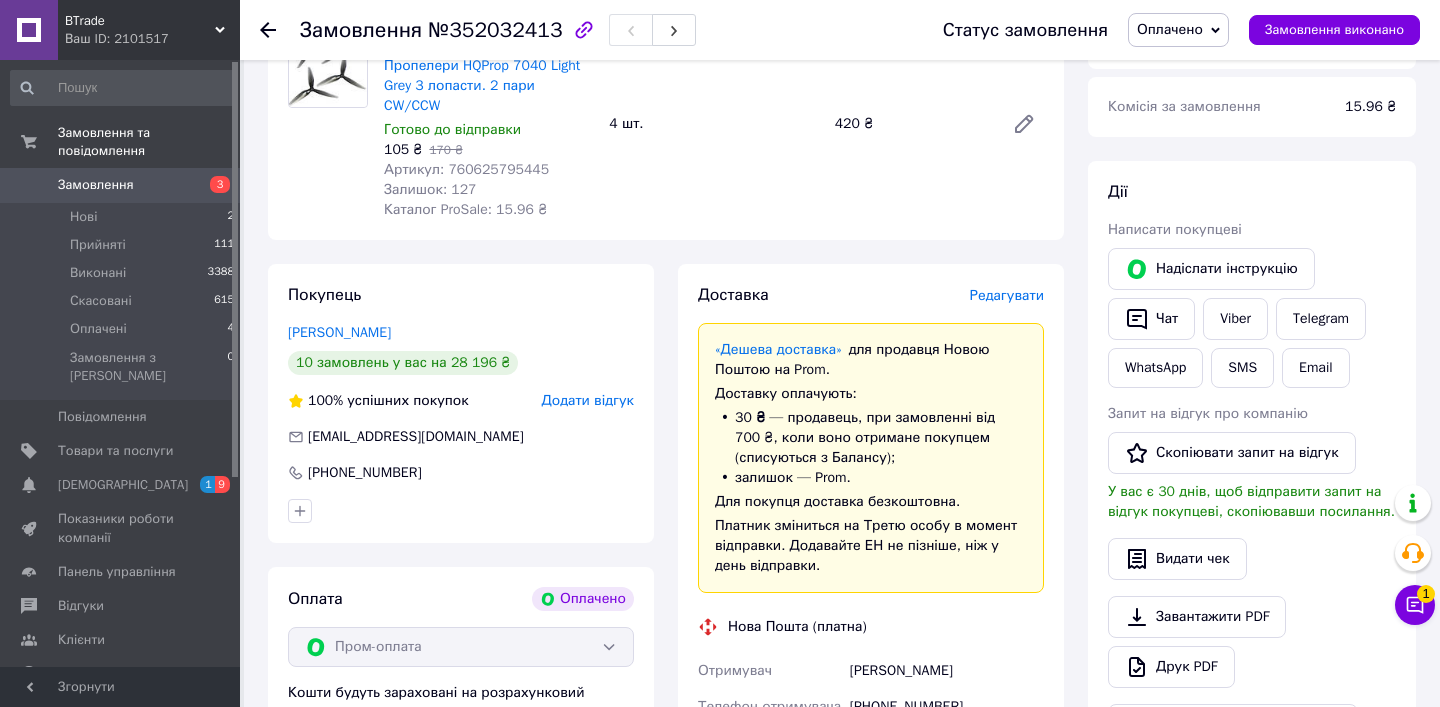 scroll, scrollTop: 273, scrollLeft: 0, axis: vertical 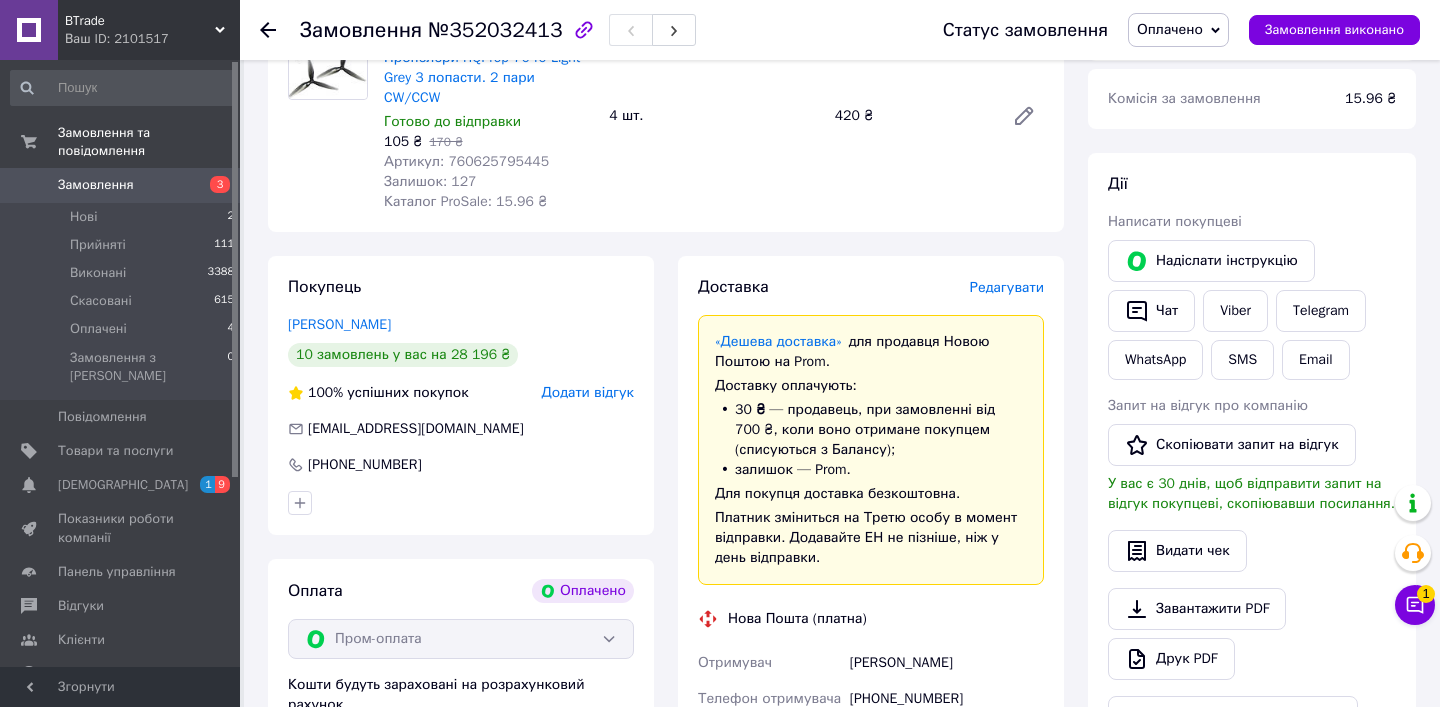click on "Редагувати" at bounding box center [1007, 287] 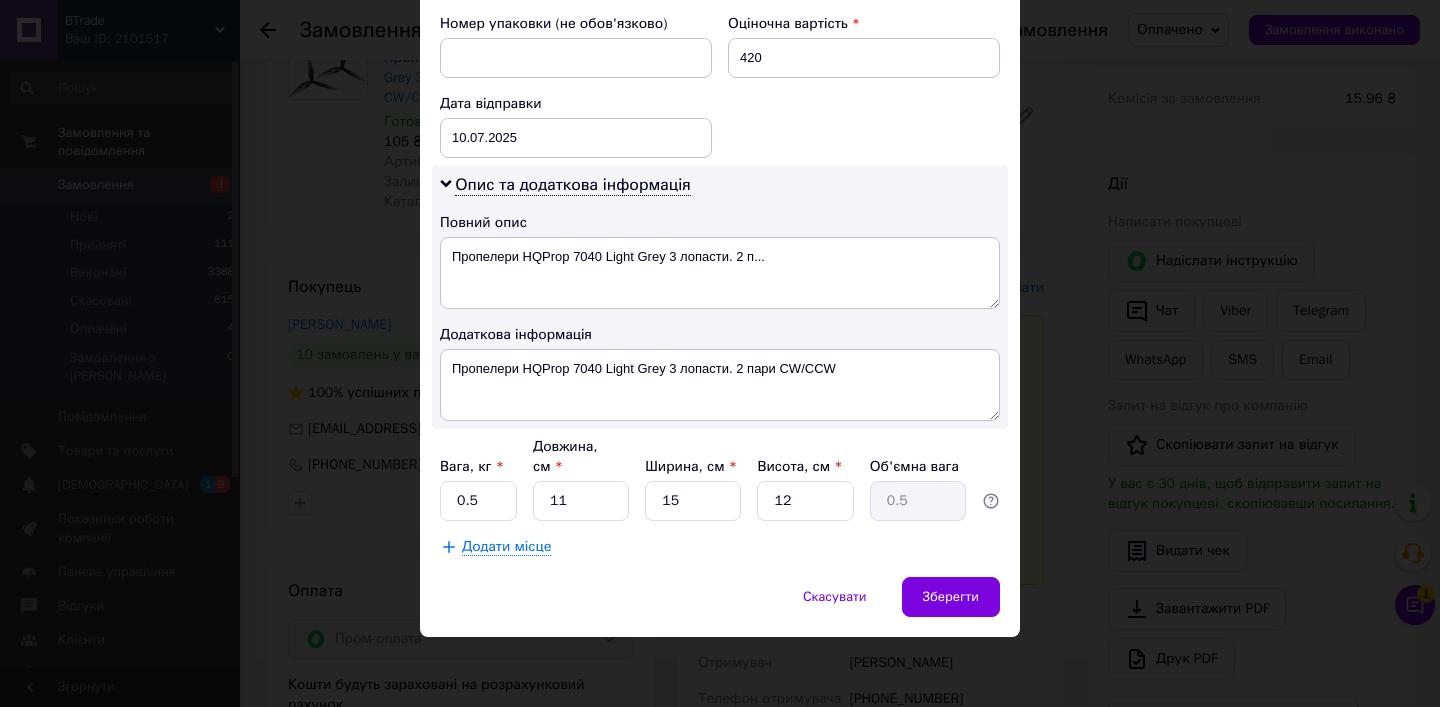scroll, scrollTop: 864, scrollLeft: 0, axis: vertical 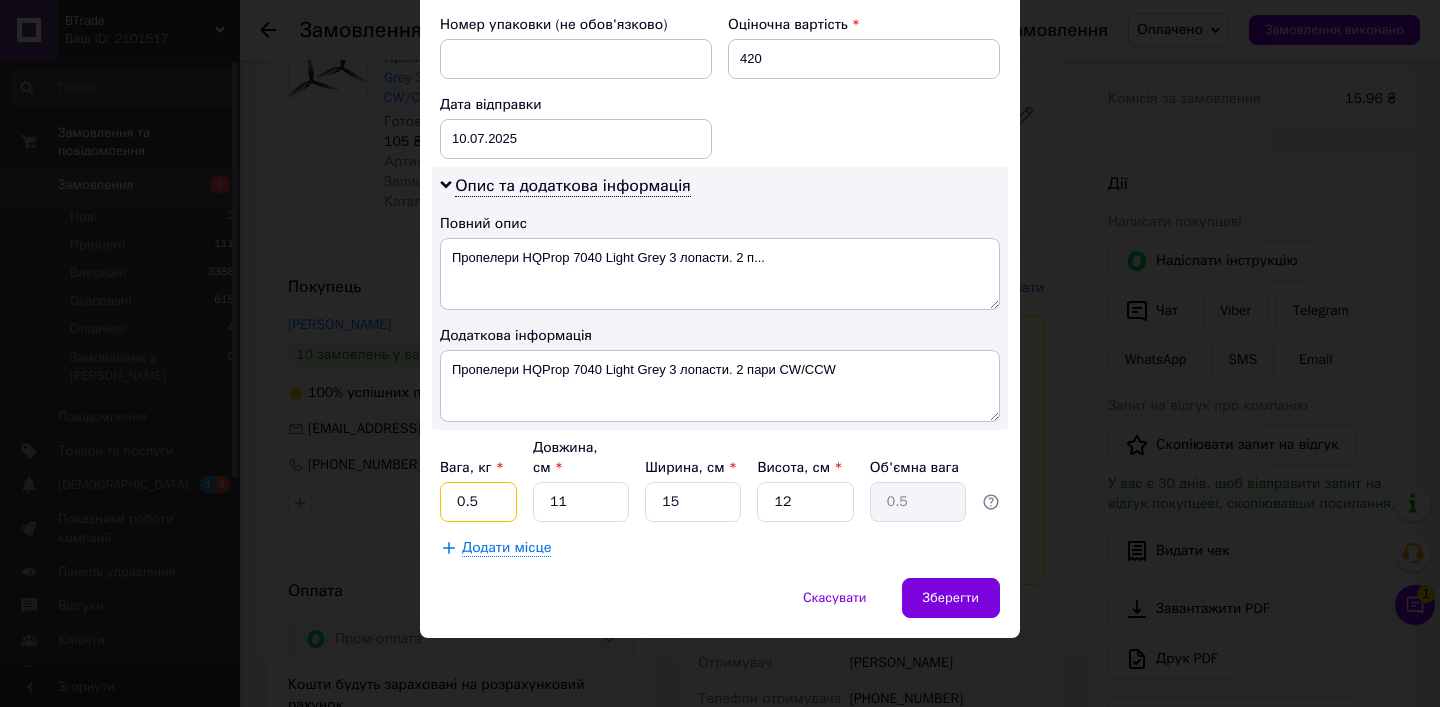 click on "0.5" at bounding box center [478, 502] 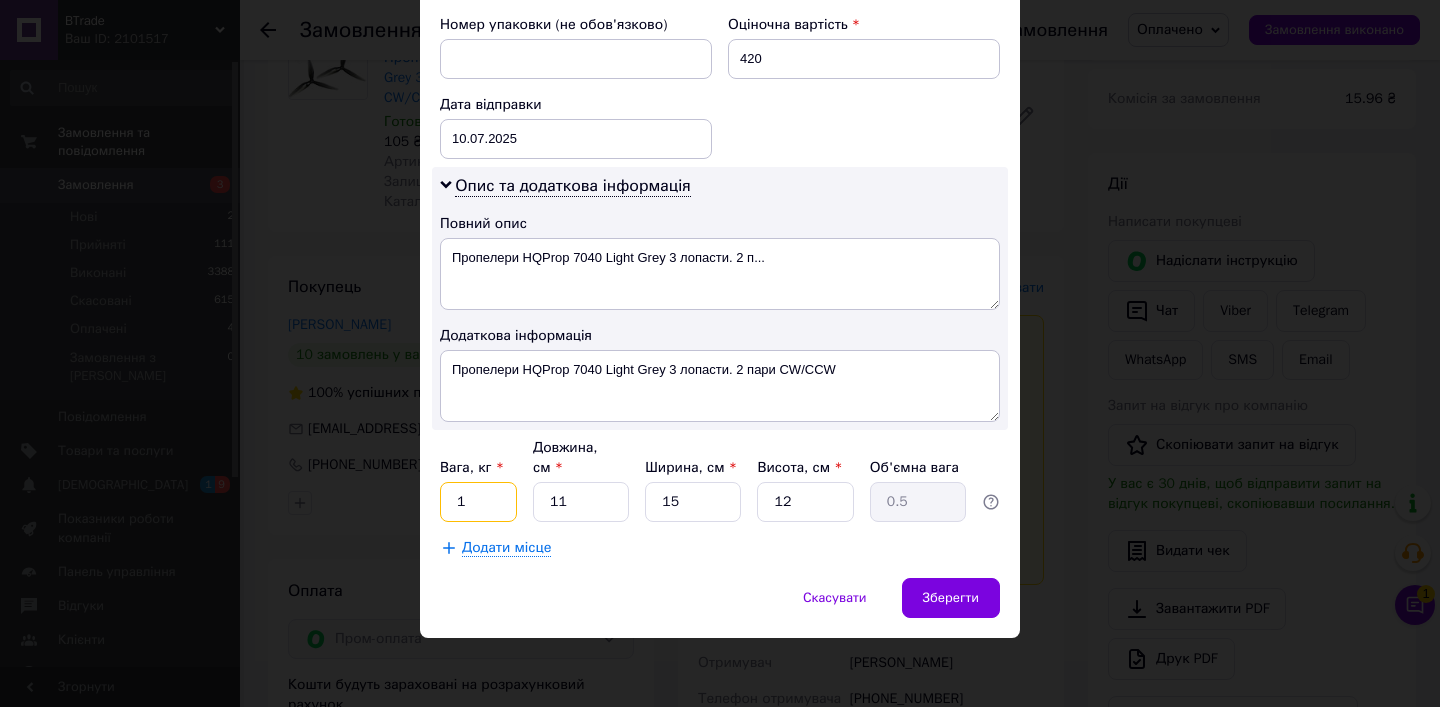 type on "1" 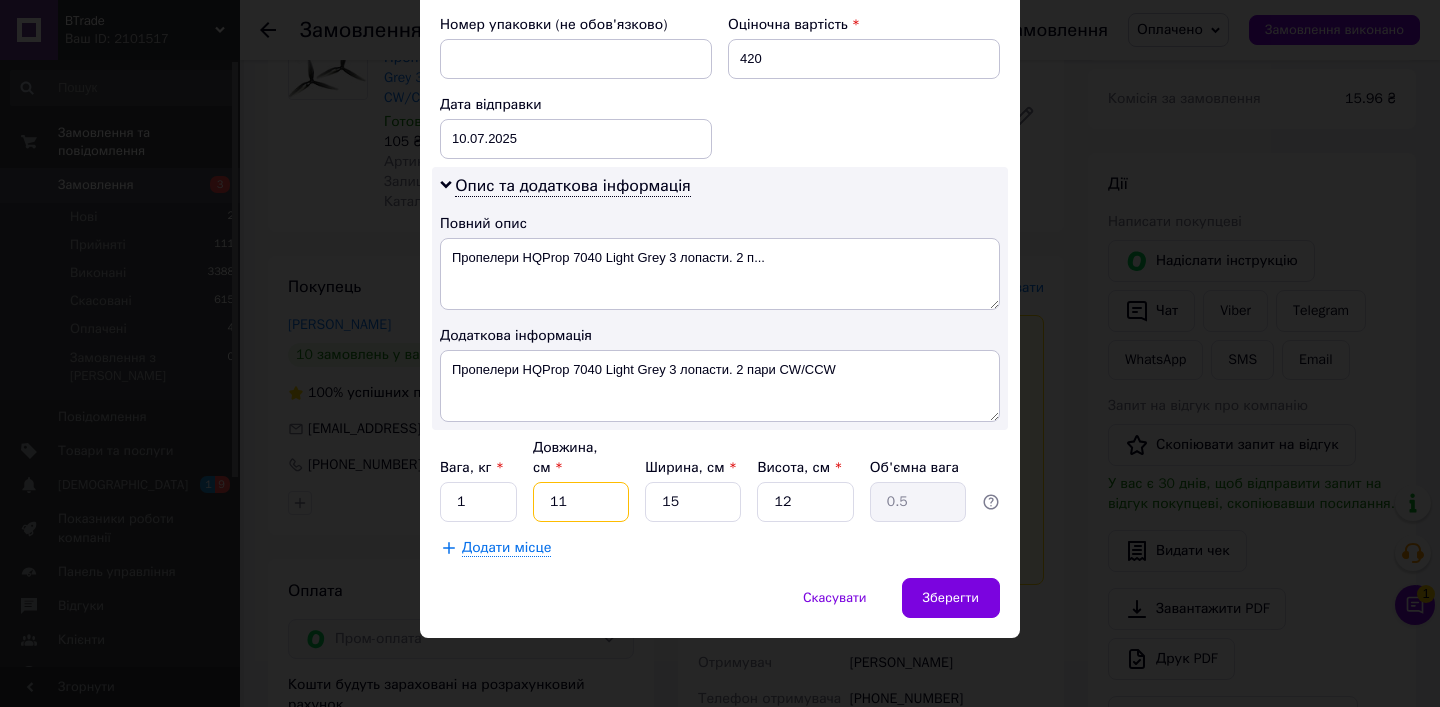 click on "11" at bounding box center (581, 502) 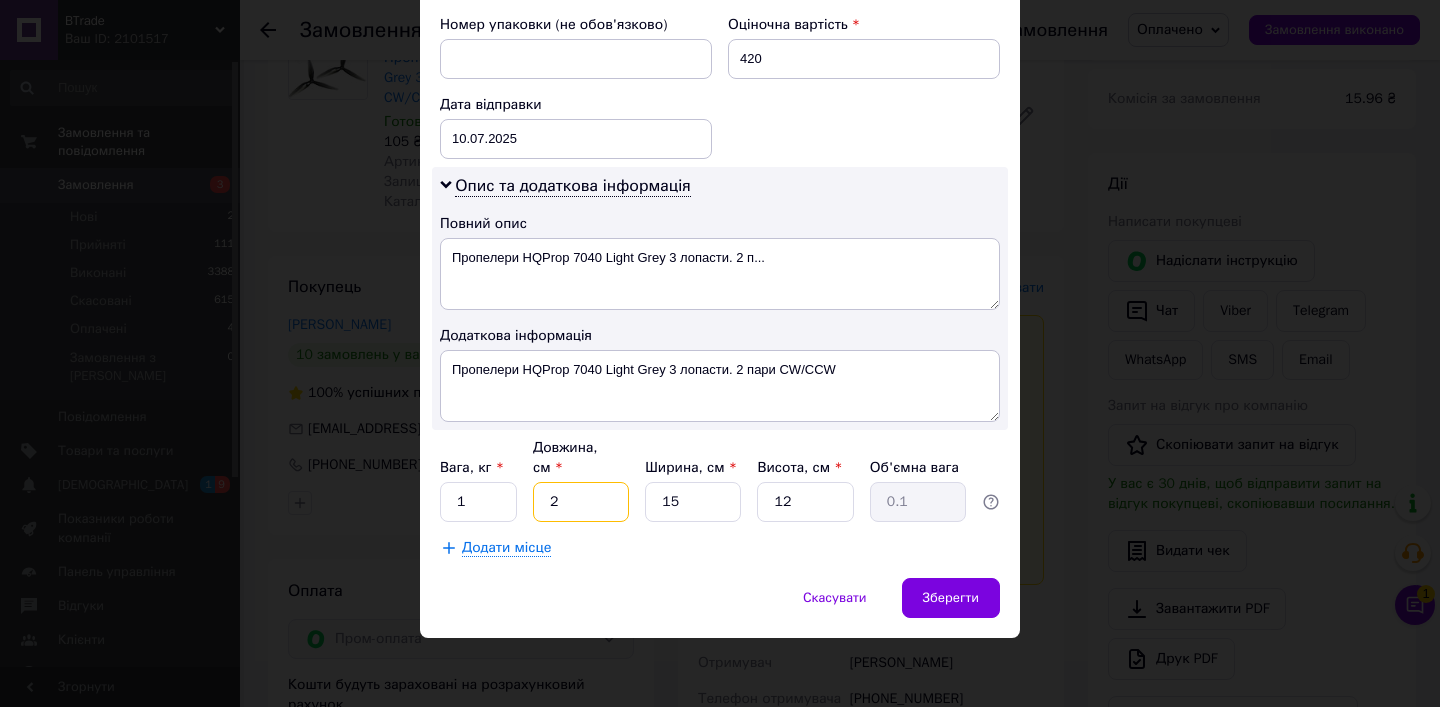 type on "24" 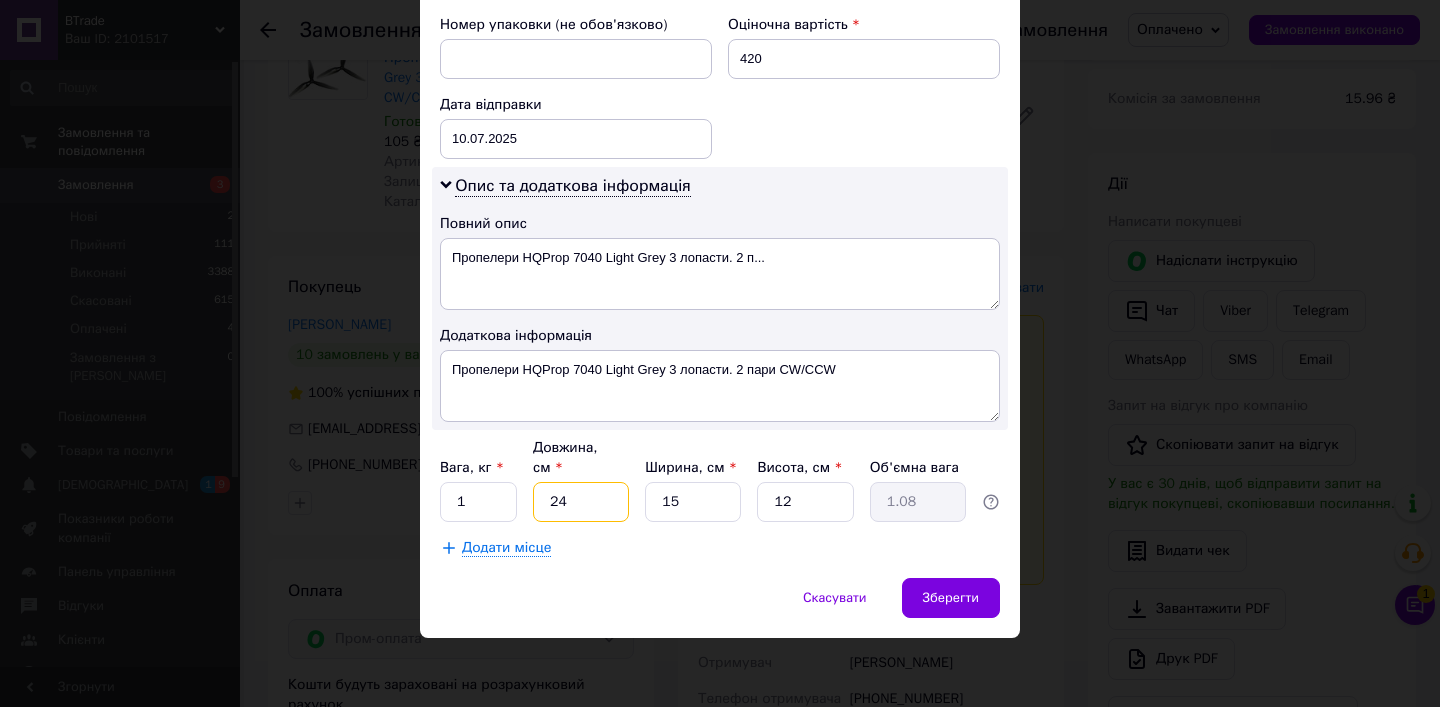 type on "24" 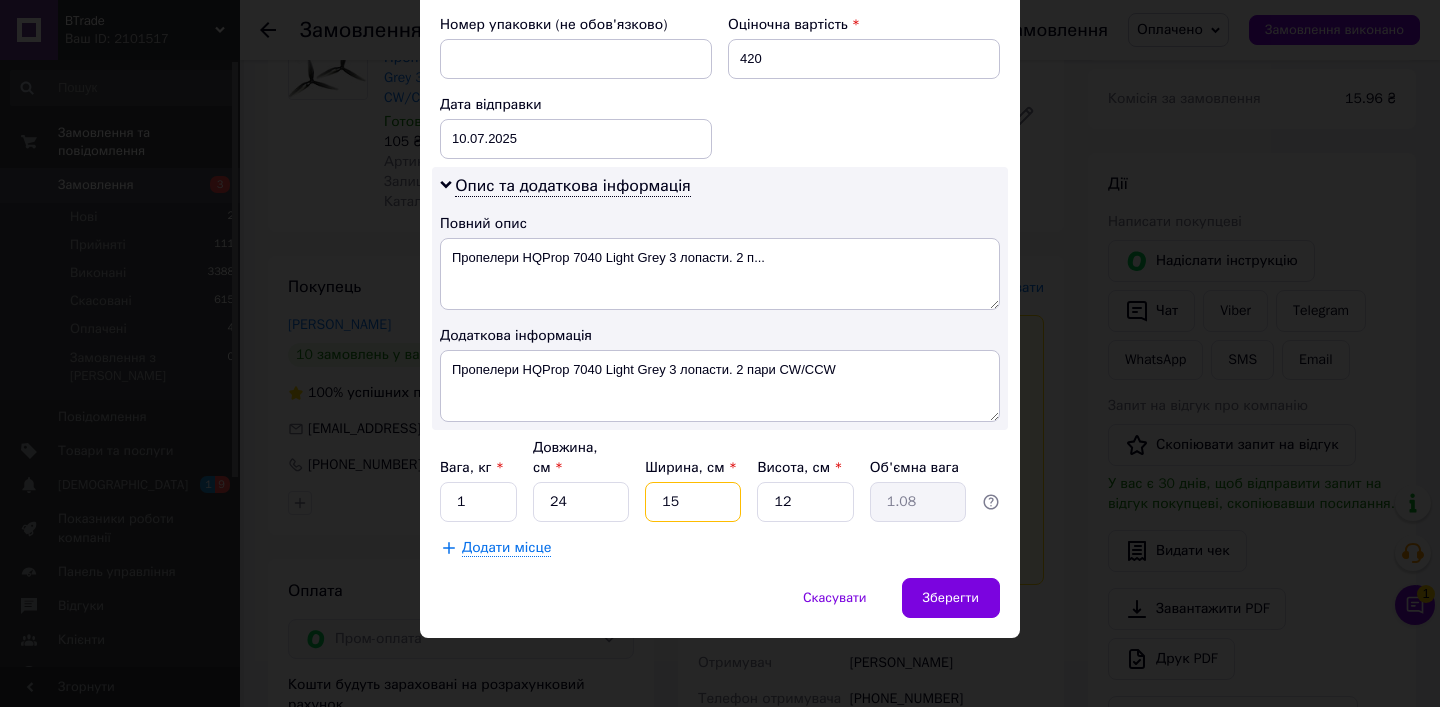 click on "15" at bounding box center (693, 502) 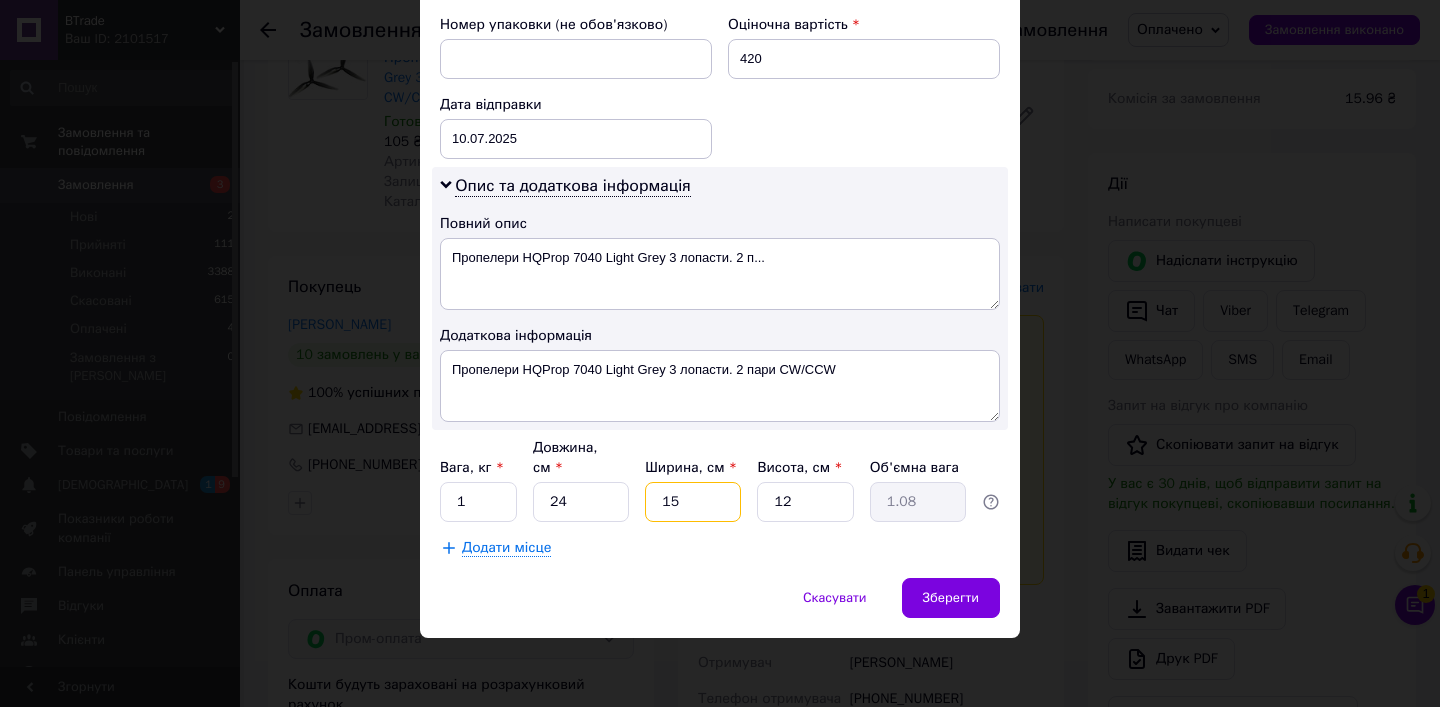 type on "0.1" 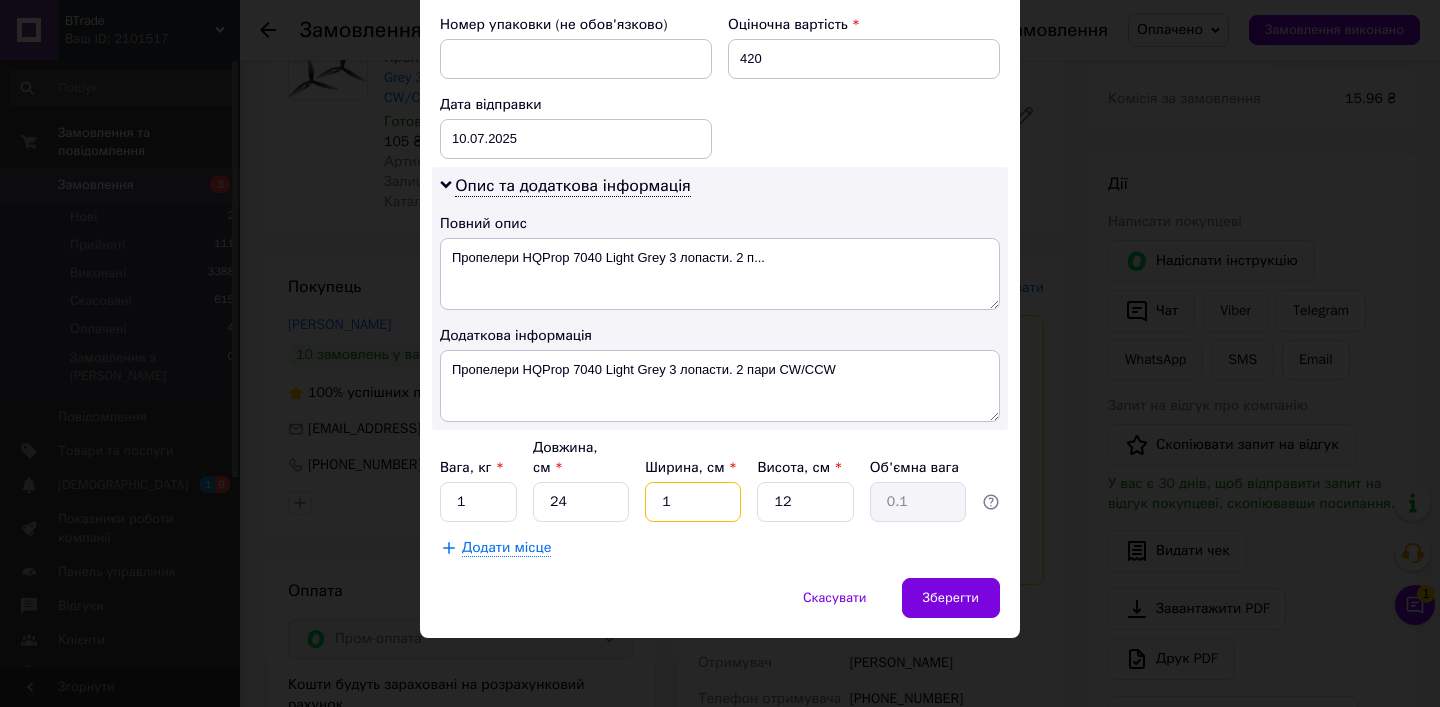 type on "15" 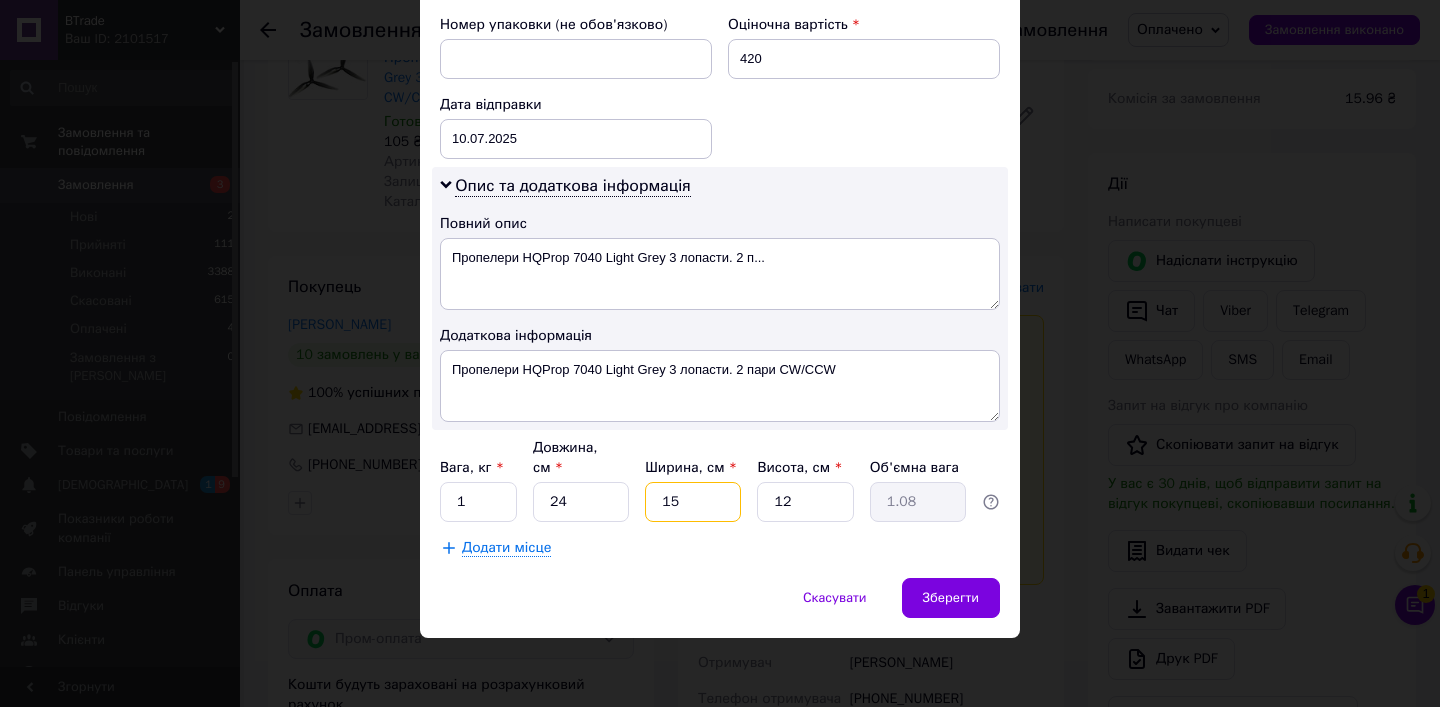 type on "1" 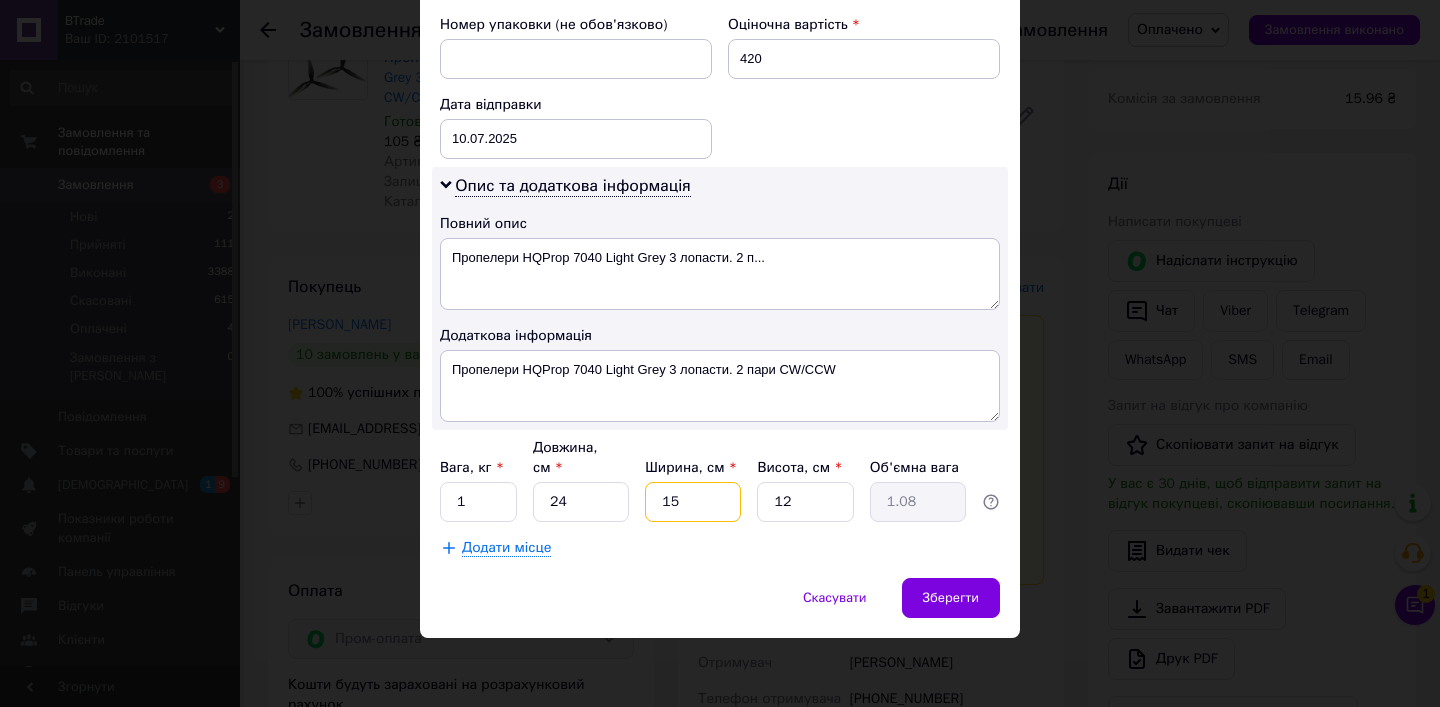 type on "0.1" 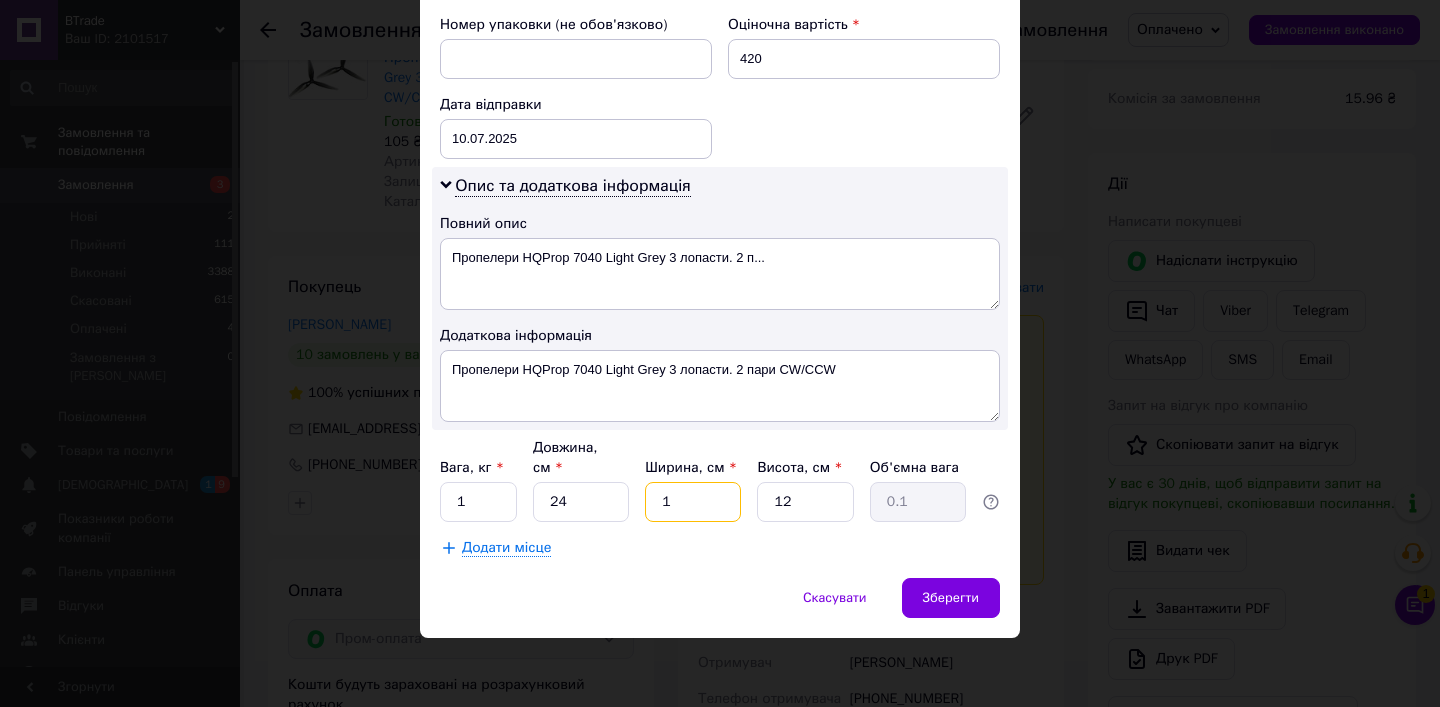 type on "17" 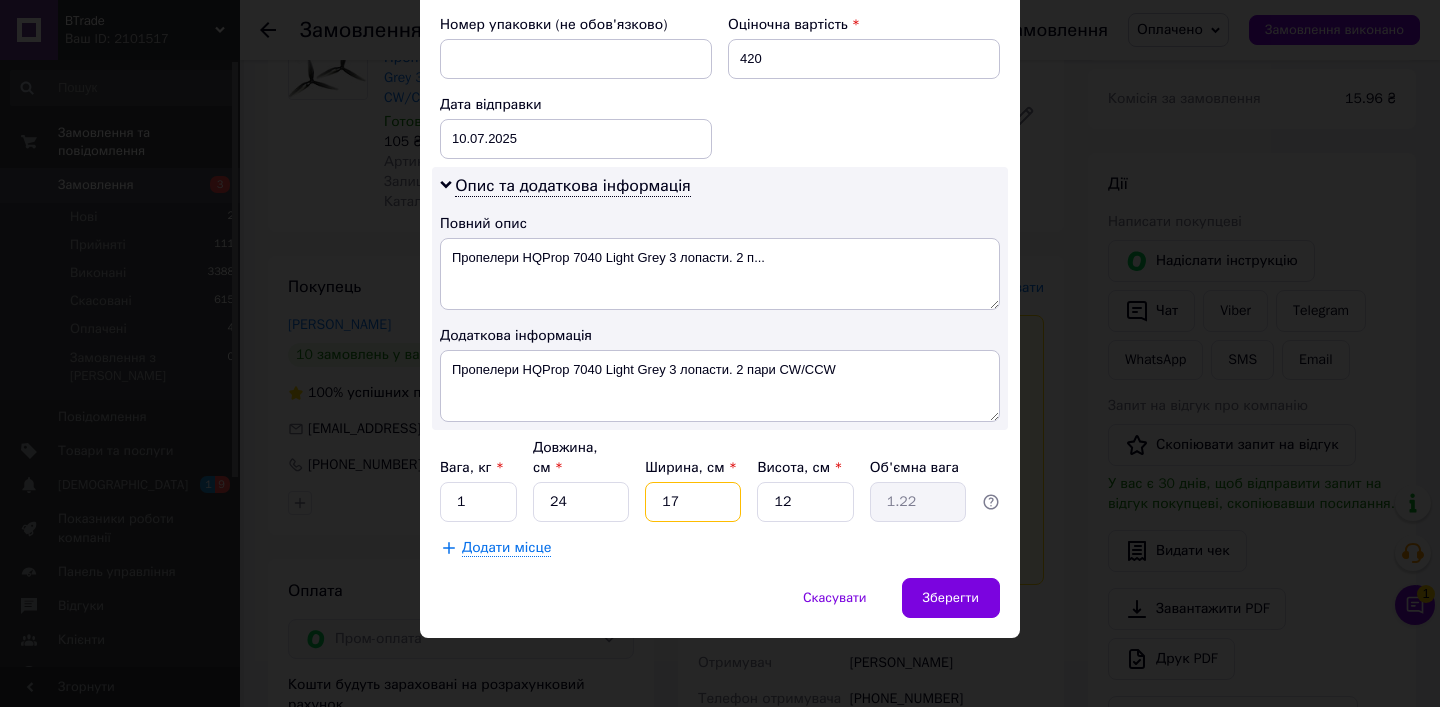 type on "17" 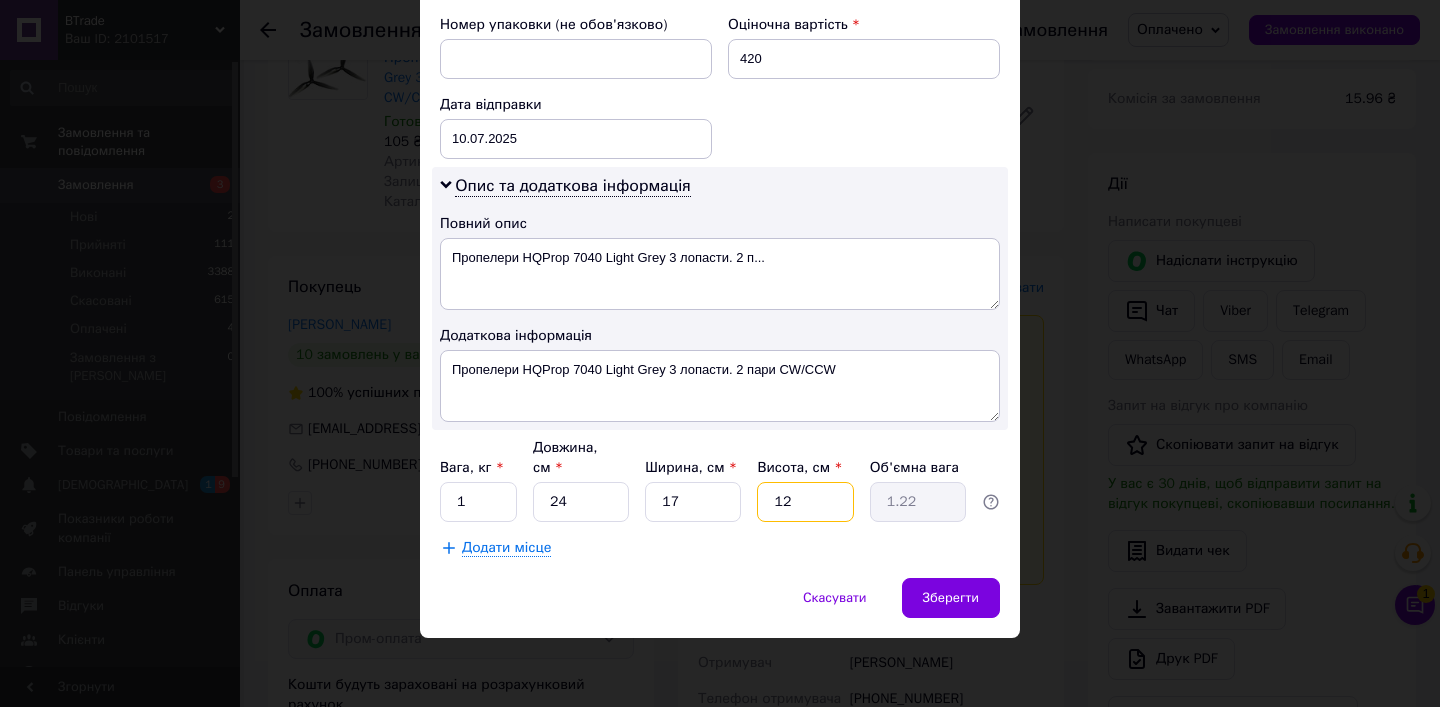 click on "12" at bounding box center (805, 502) 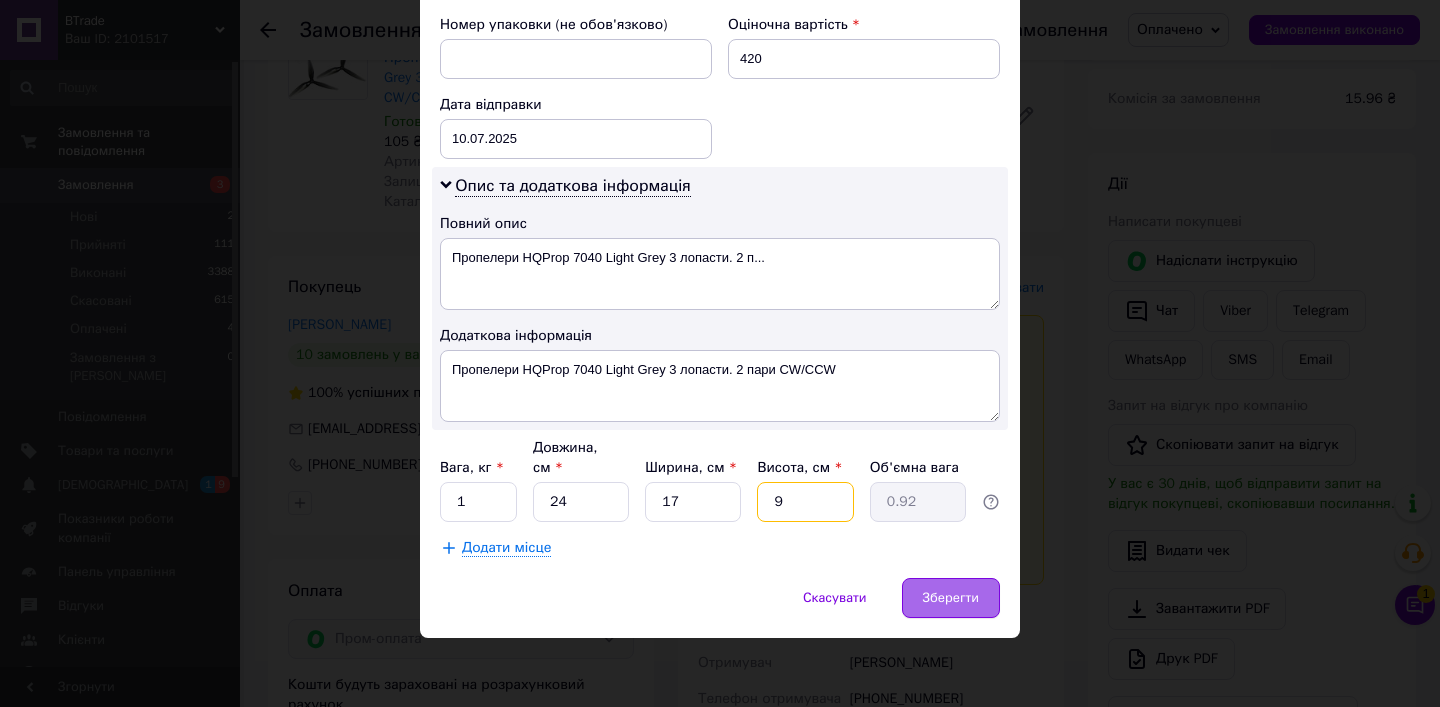 type on "9" 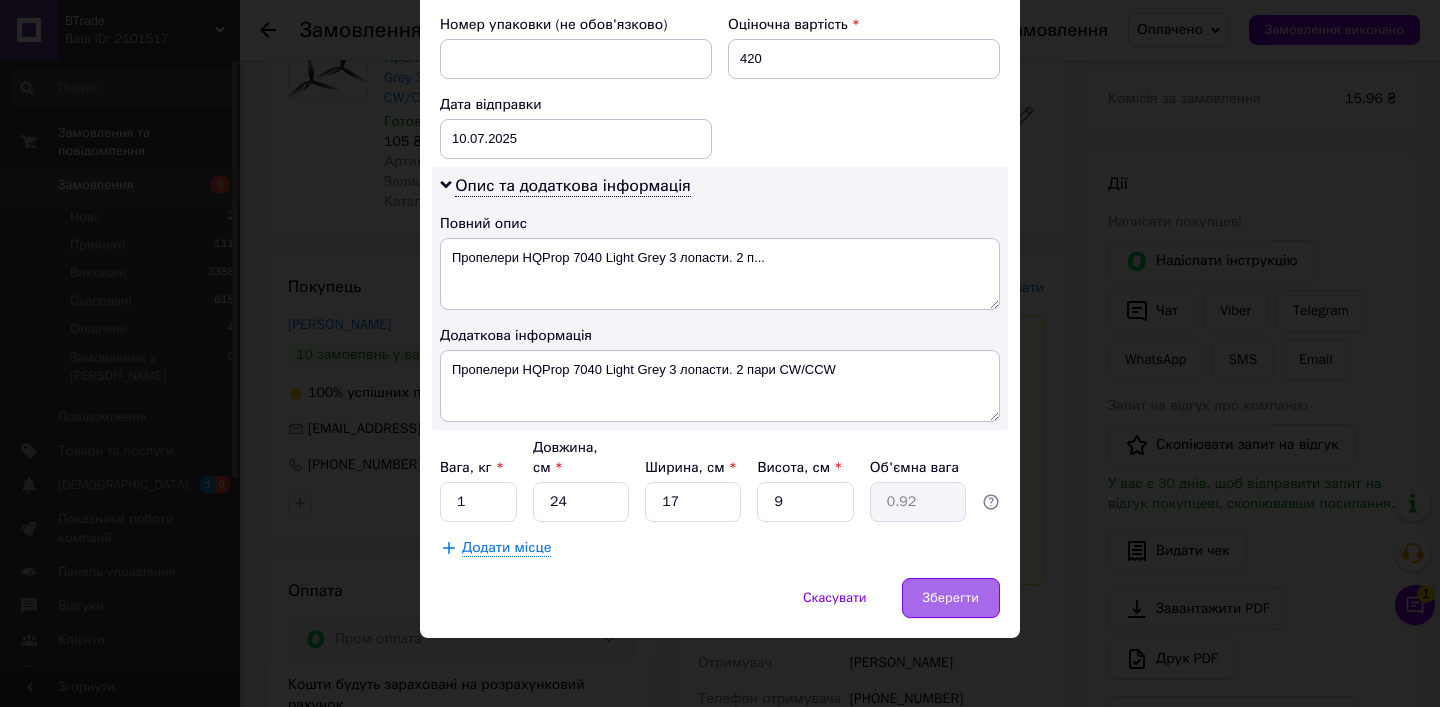 click on "Зберегти" at bounding box center [951, 598] 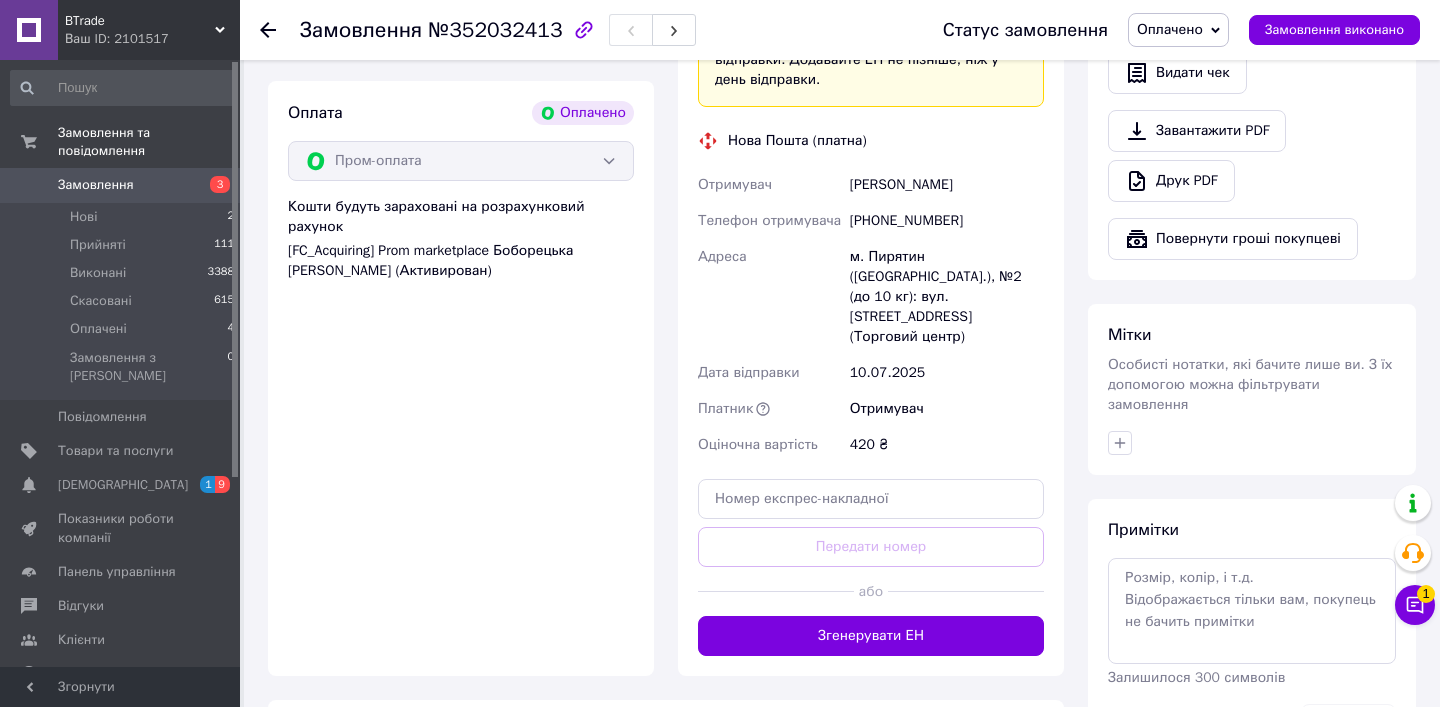 scroll, scrollTop: 752, scrollLeft: 0, axis: vertical 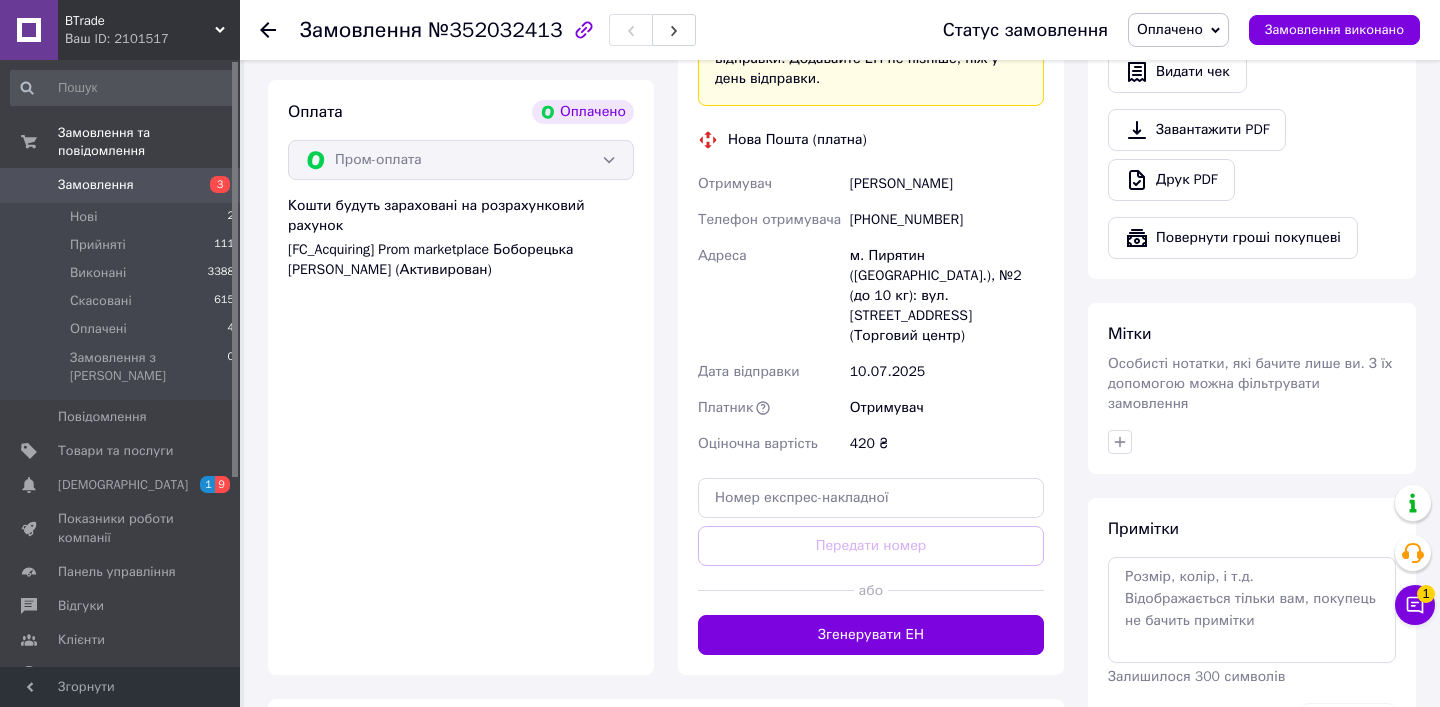 click on "Згенерувати ЕН" at bounding box center [871, 635] 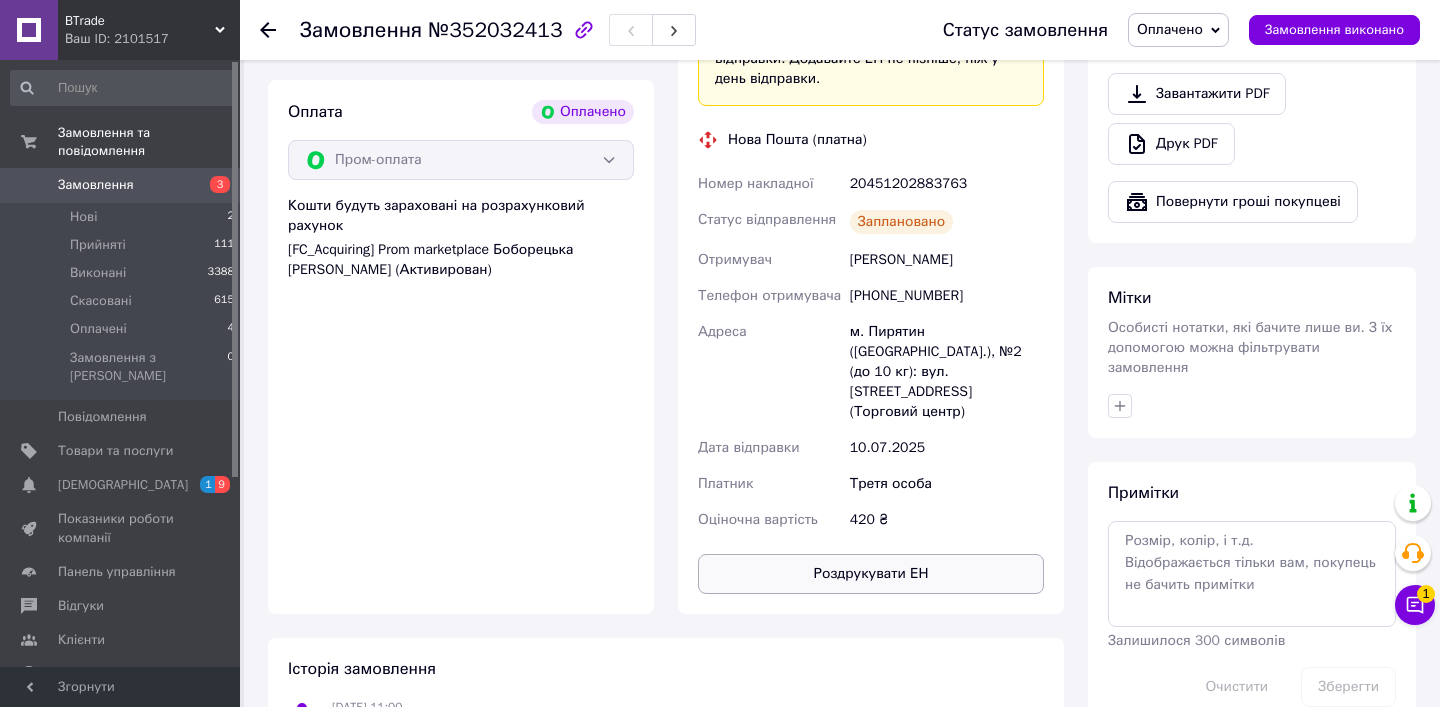 click on "Роздрукувати ЕН" at bounding box center [871, 574] 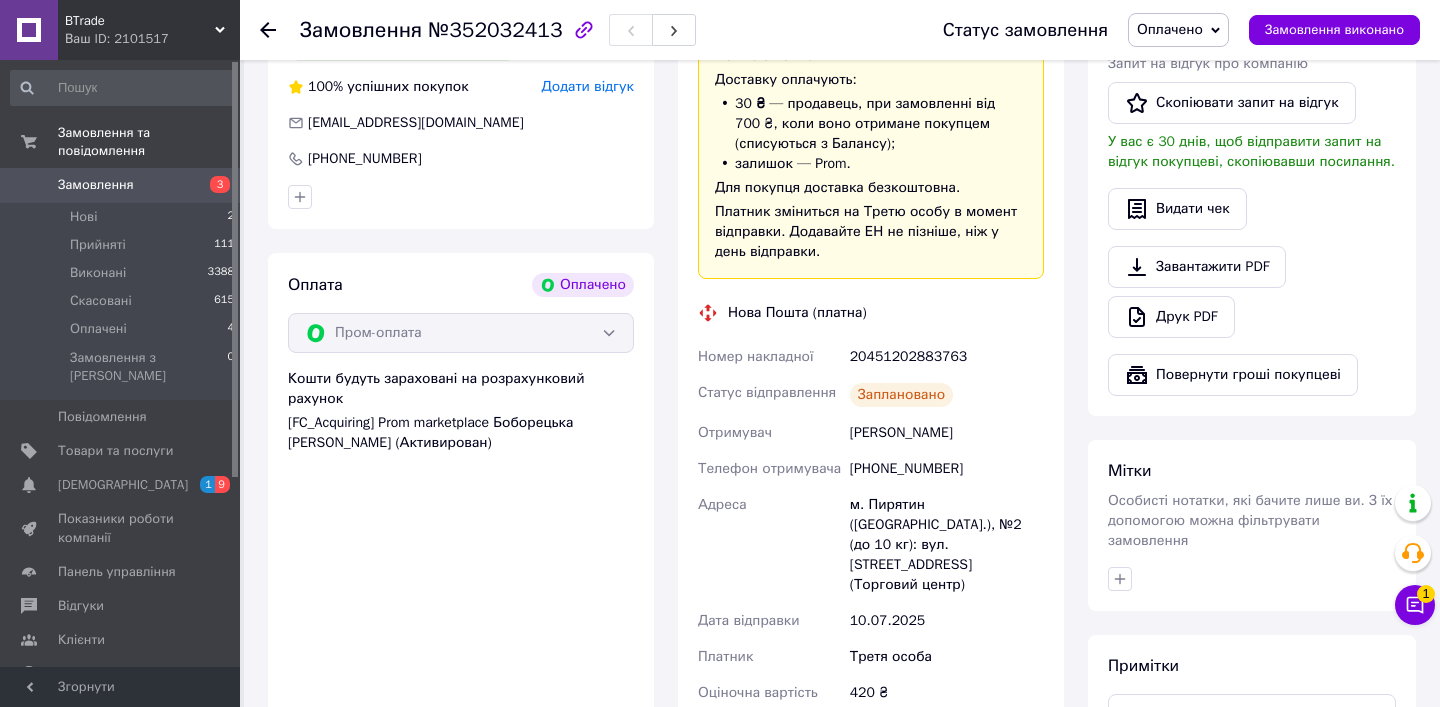 scroll, scrollTop: 559, scrollLeft: 0, axis: vertical 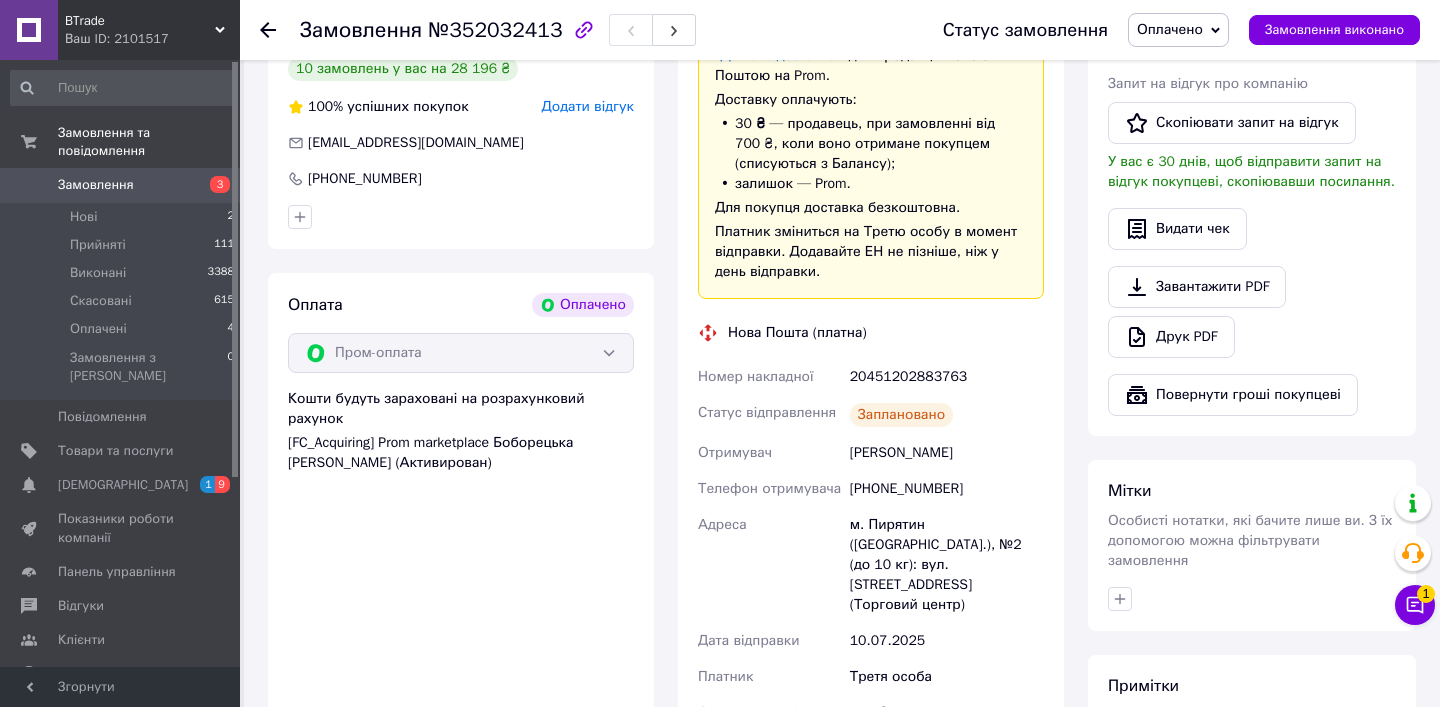 click on "20451202883763" at bounding box center (947, 377) 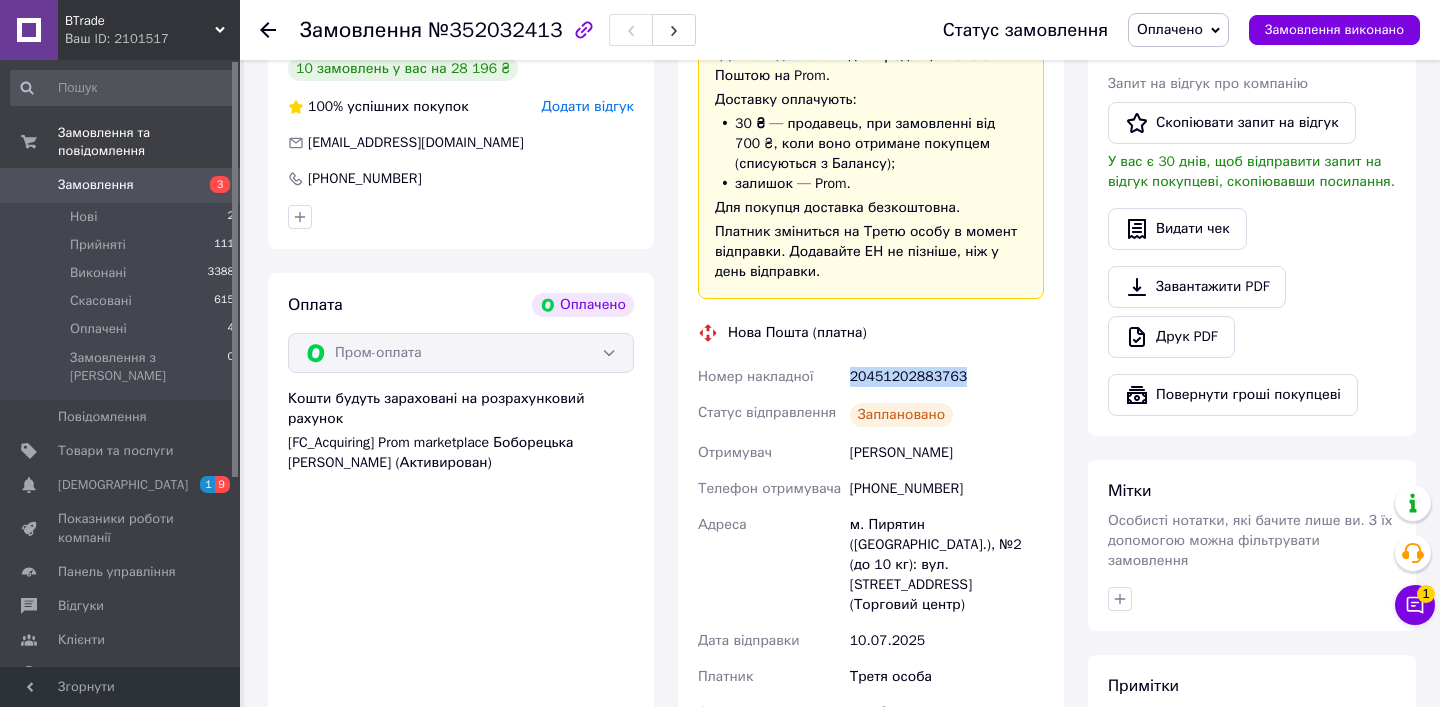 click on "20451202883763" at bounding box center (947, 377) 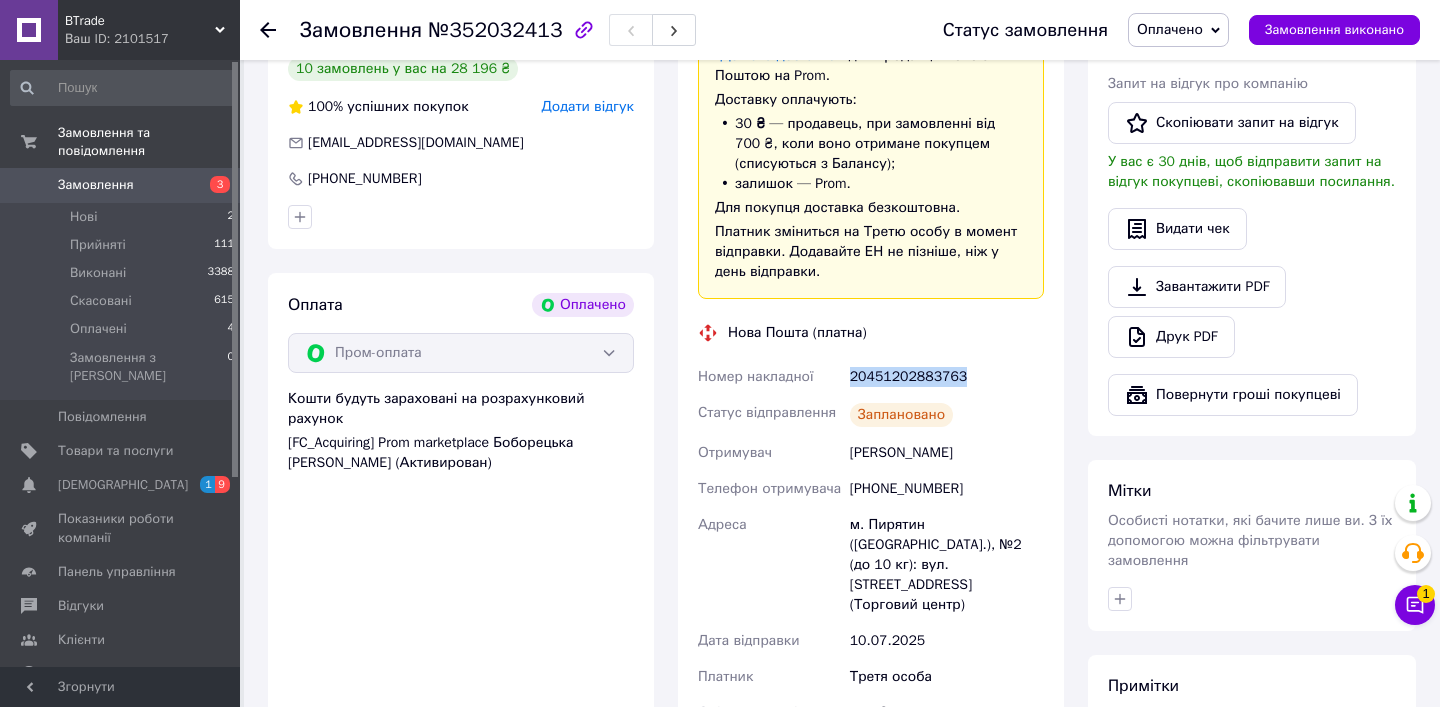 copy on "20451202883763" 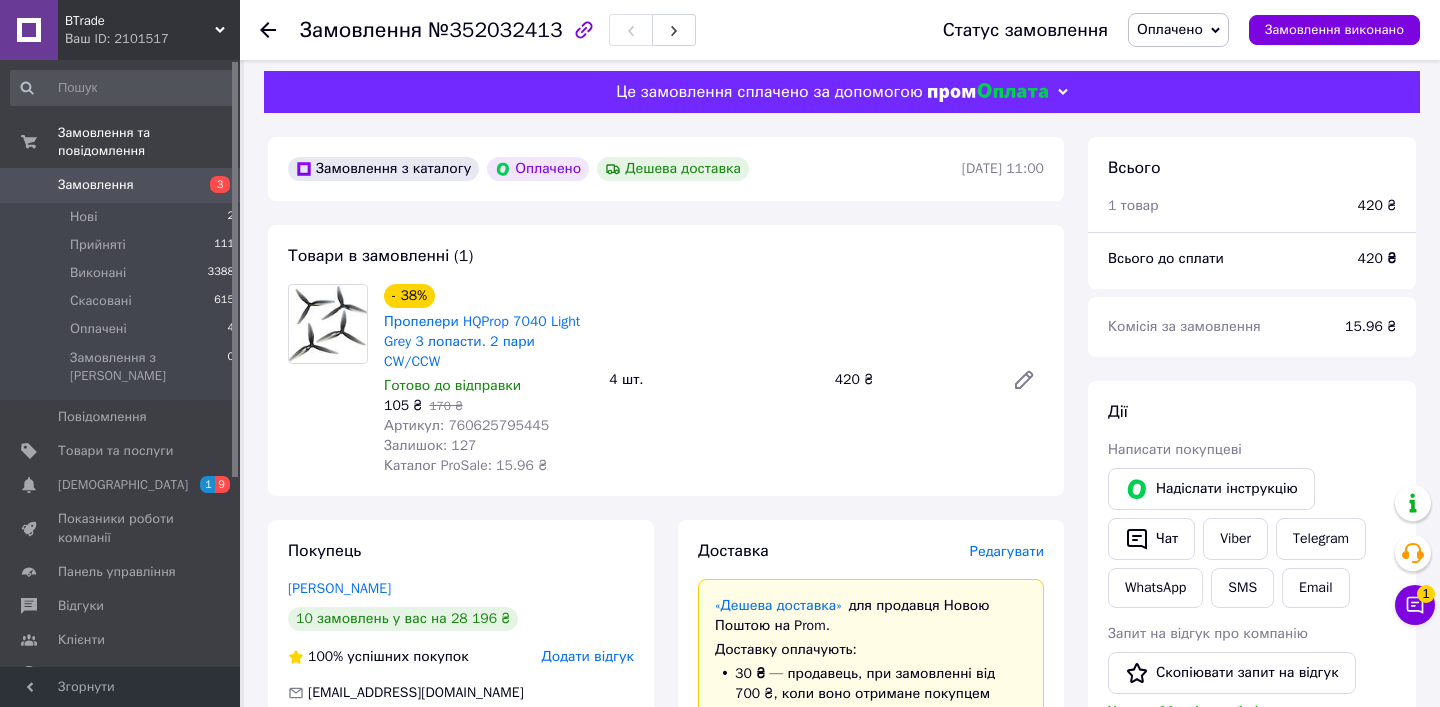 scroll, scrollTop: 0, scrollLeft: 0, axis: both 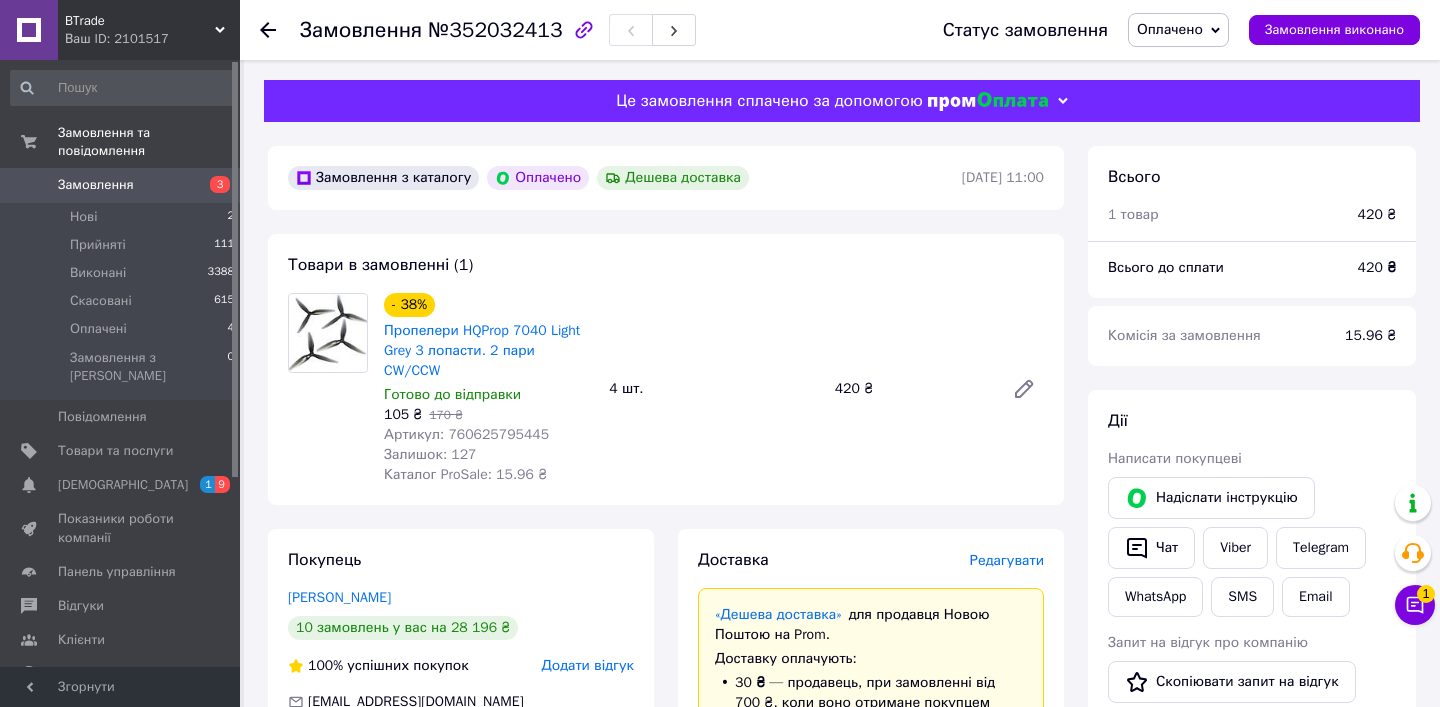 click 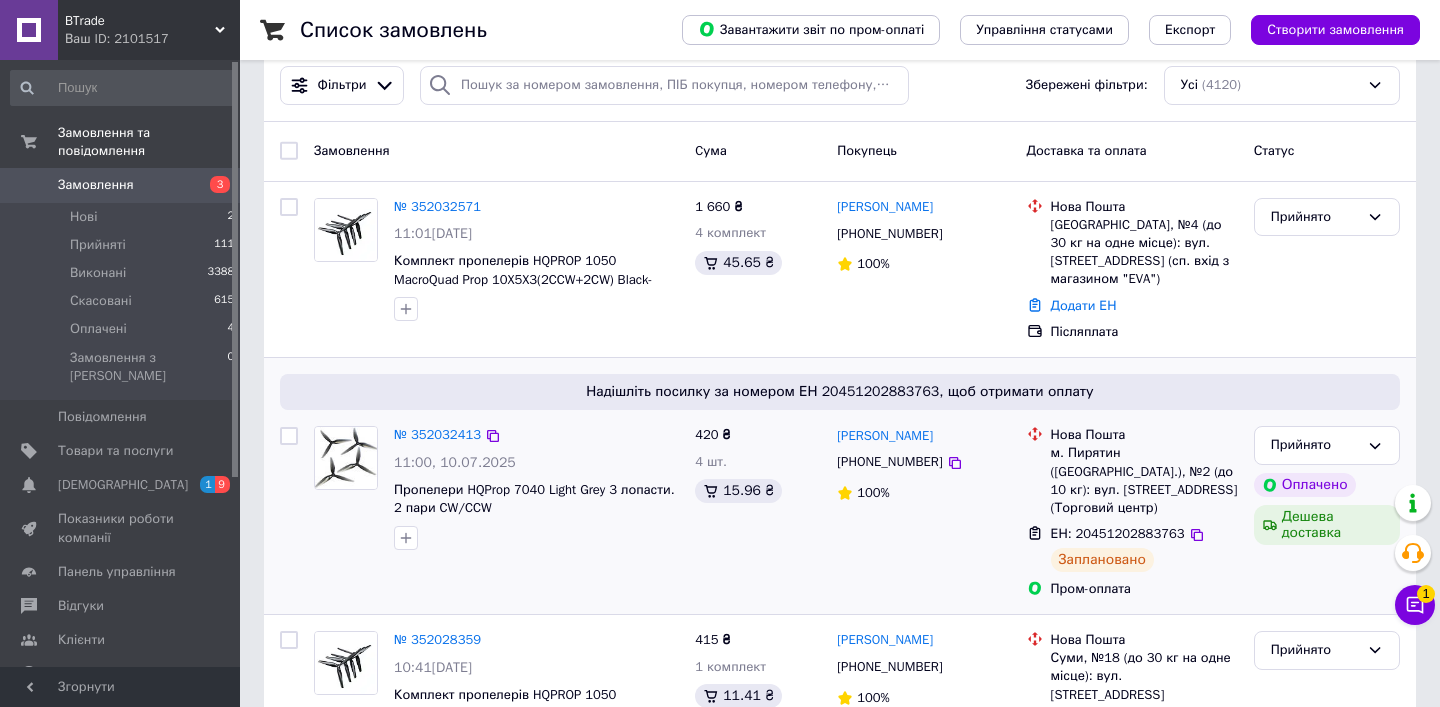scroll, scrollTop: 0, scrollLeft: 0, axis: both 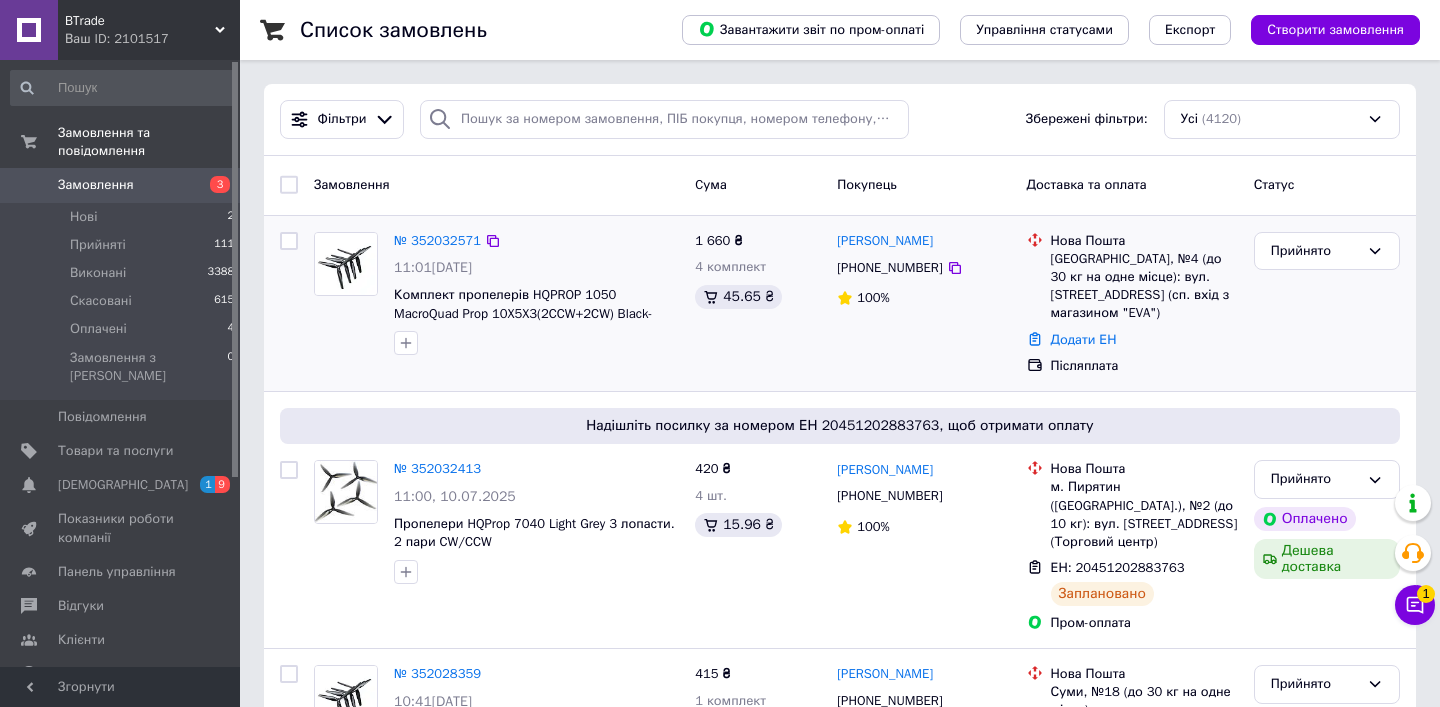 click on "[PERSON_NAME]" at bounding box center (923, 241) 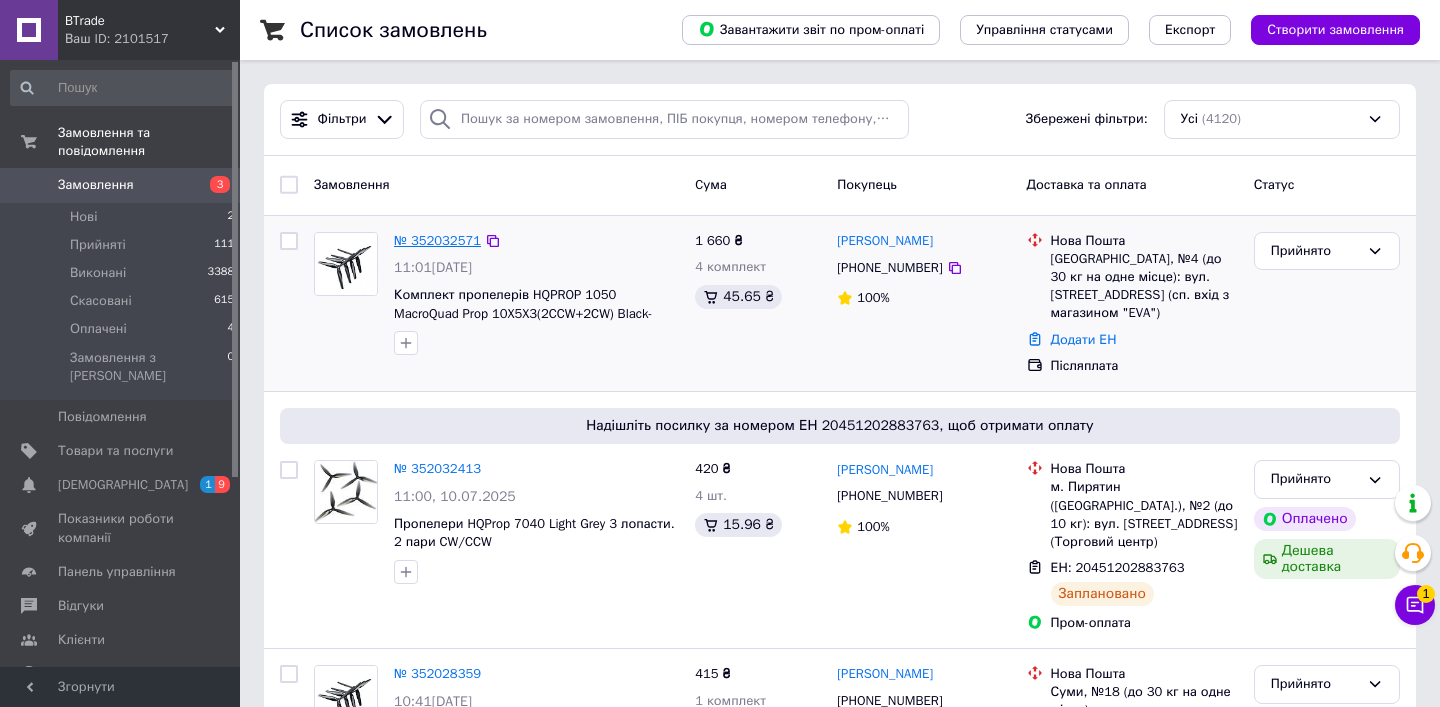 drag, startPoint x: 431, startPoint y: 231, endPoint x: 452, endPoint y: 239, distance: 22.472204 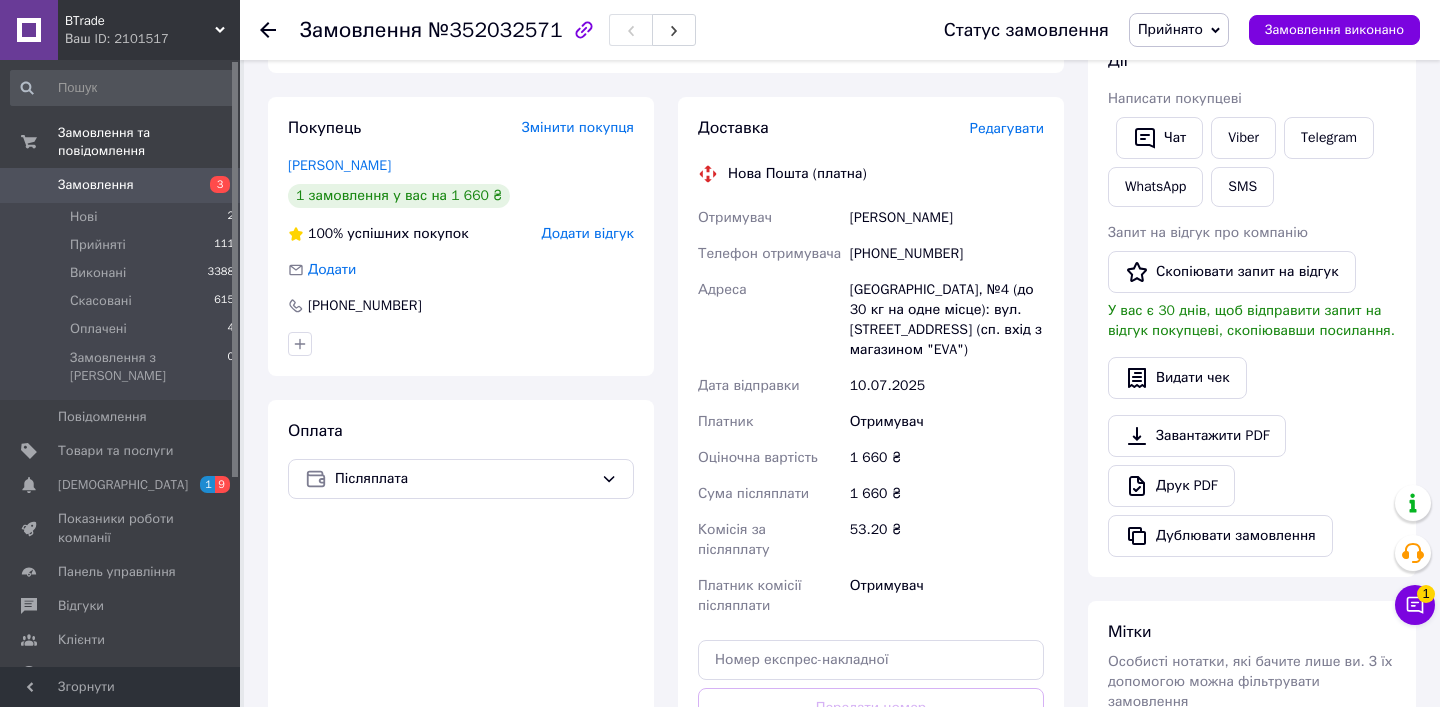 scroll, scrollTop: 370, scrollLeft: 0, axis: vertical 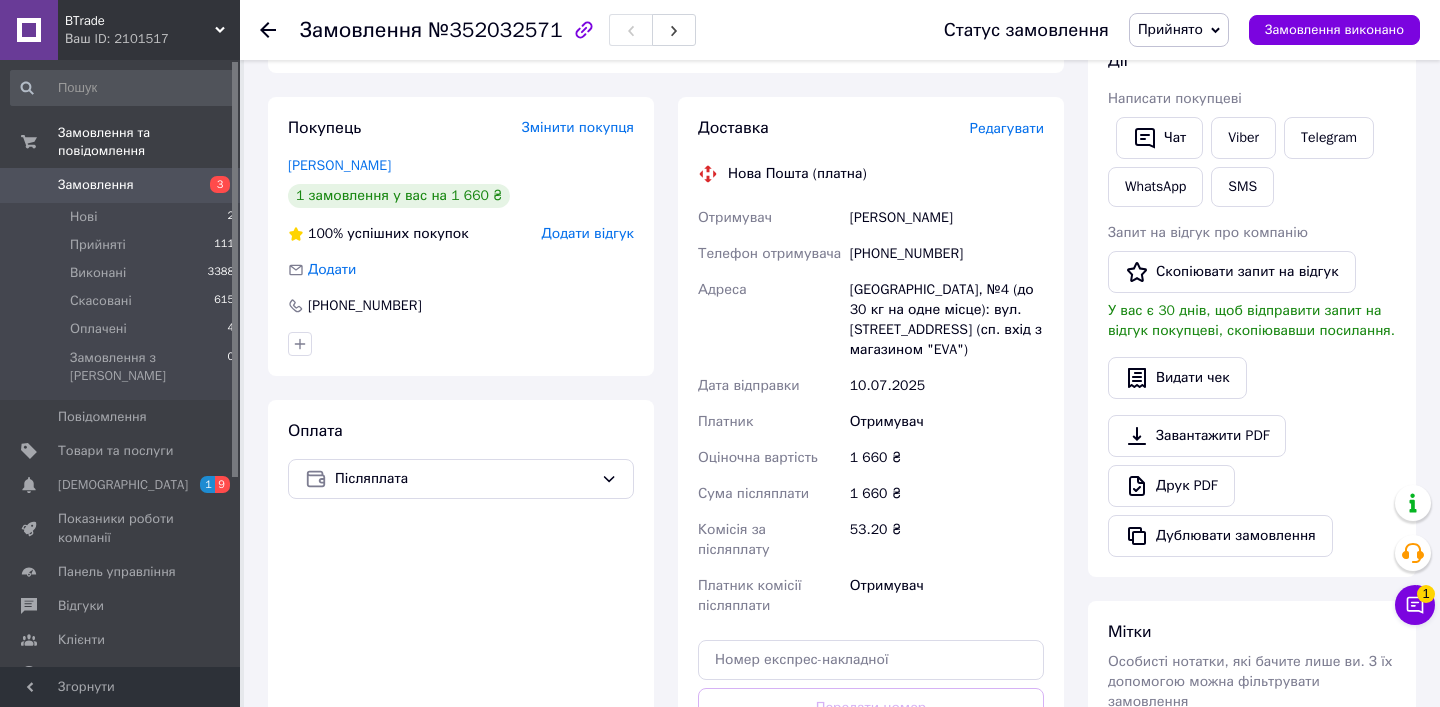 click on "[PHONE_NUMBER]" at bounding box center (947, 254) 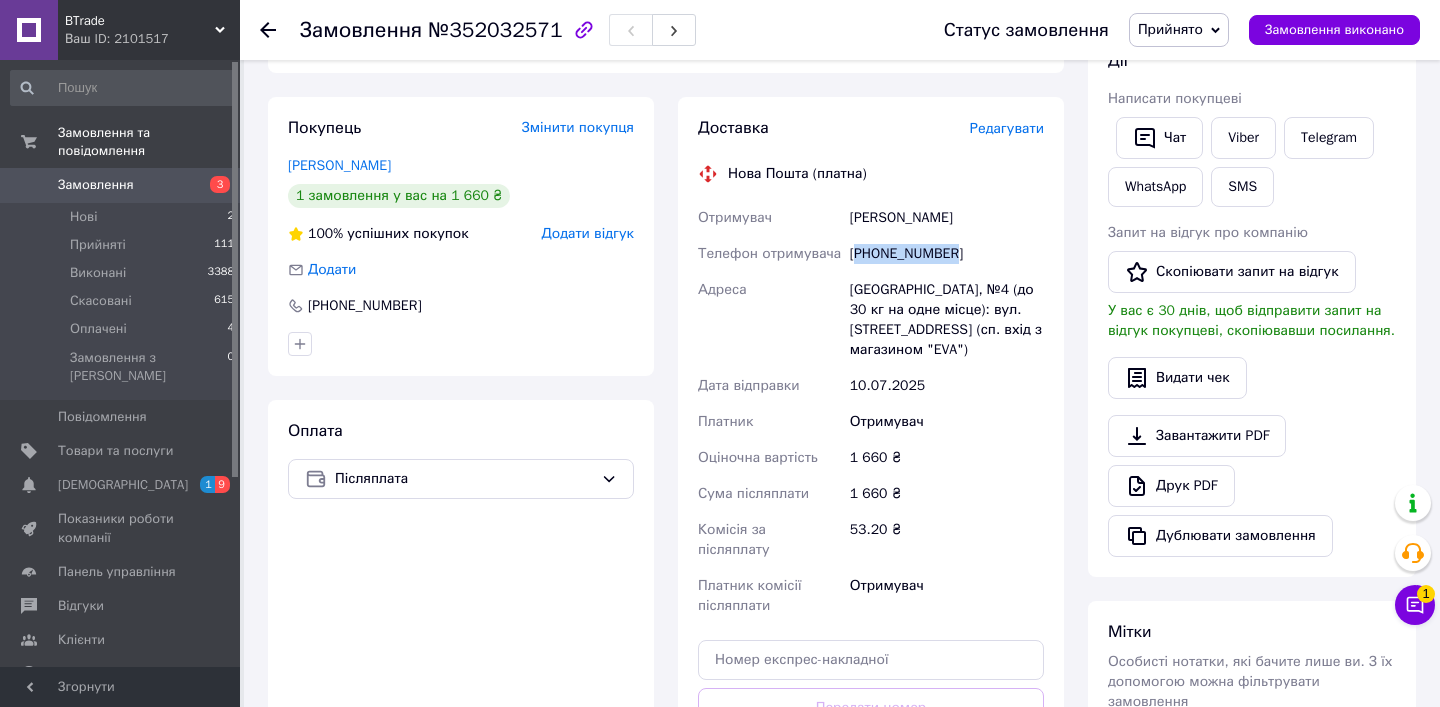 click on "[PHONE_NUMBER]" at bounding box center (947, 254) 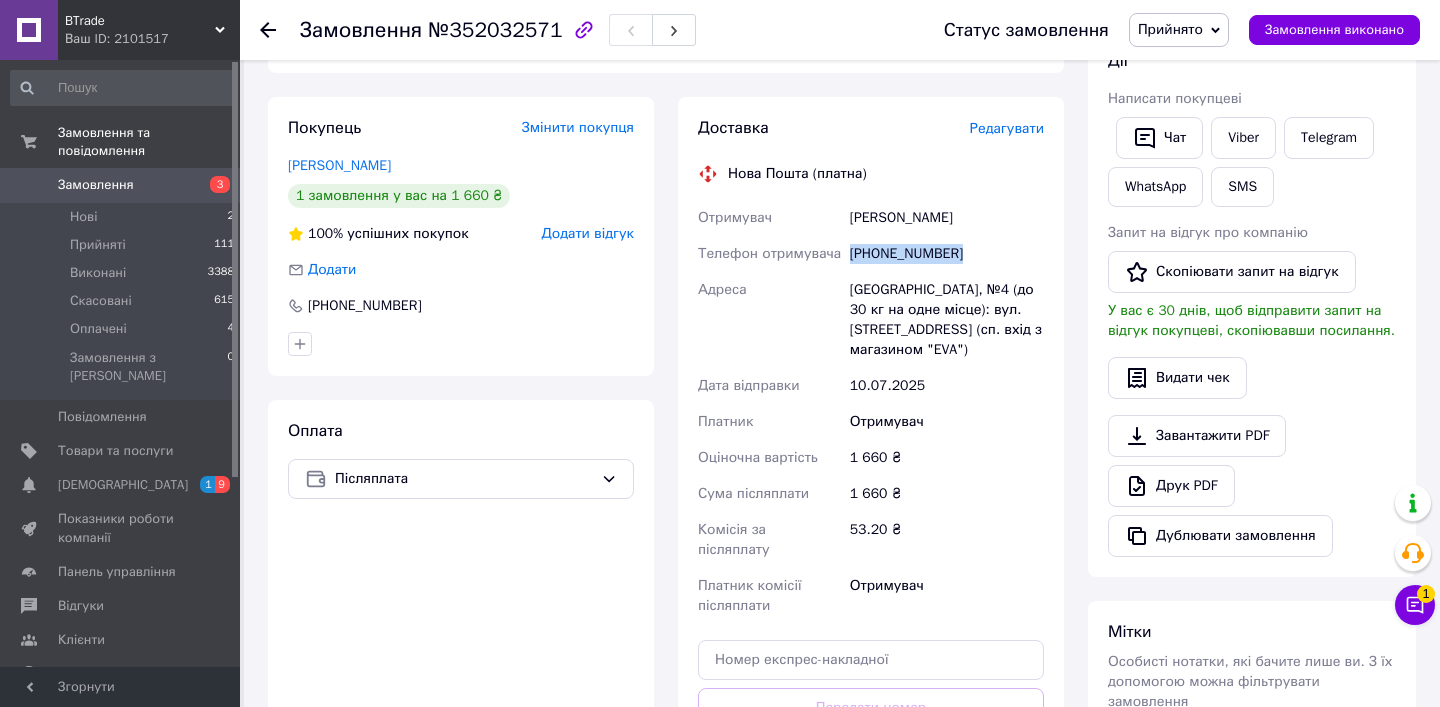 click on "[PHONE_NUMBER]" at bounding box center (947, 254) 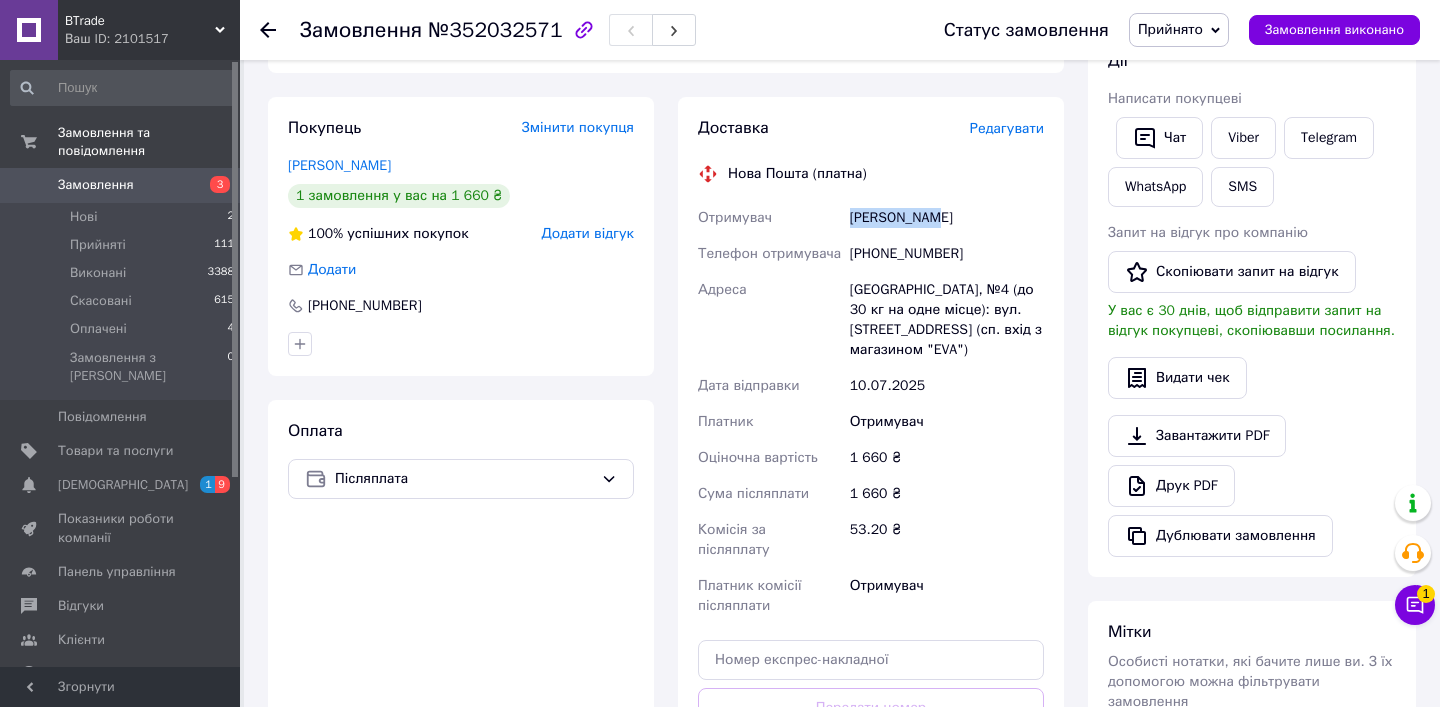 drag, startPoint x: 846, startPoint y: 218, endPoint x: 950, endPoint y: 231, distance: 104.80935 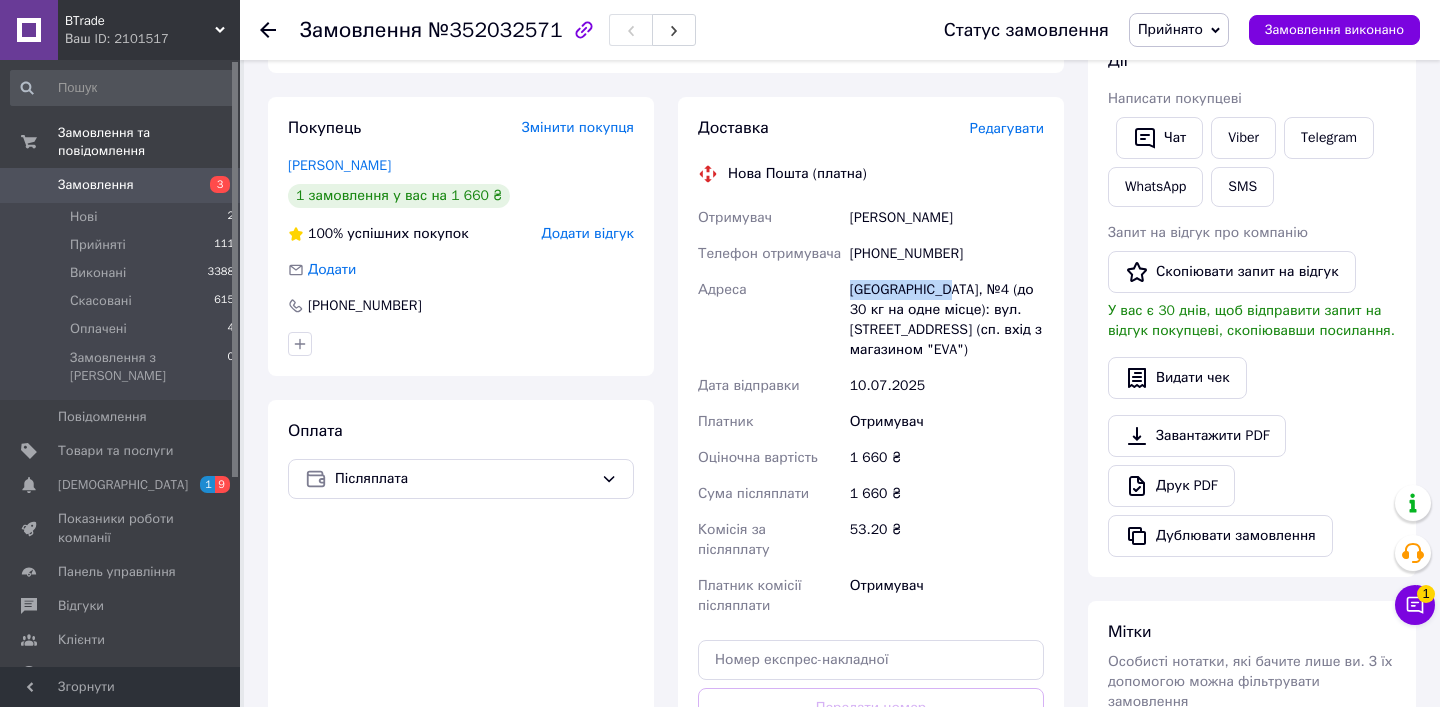 drag, startPoint x: 846, startPoint y: 292, endPoint x: 949, endPoint y: 297, distance: 103.121284 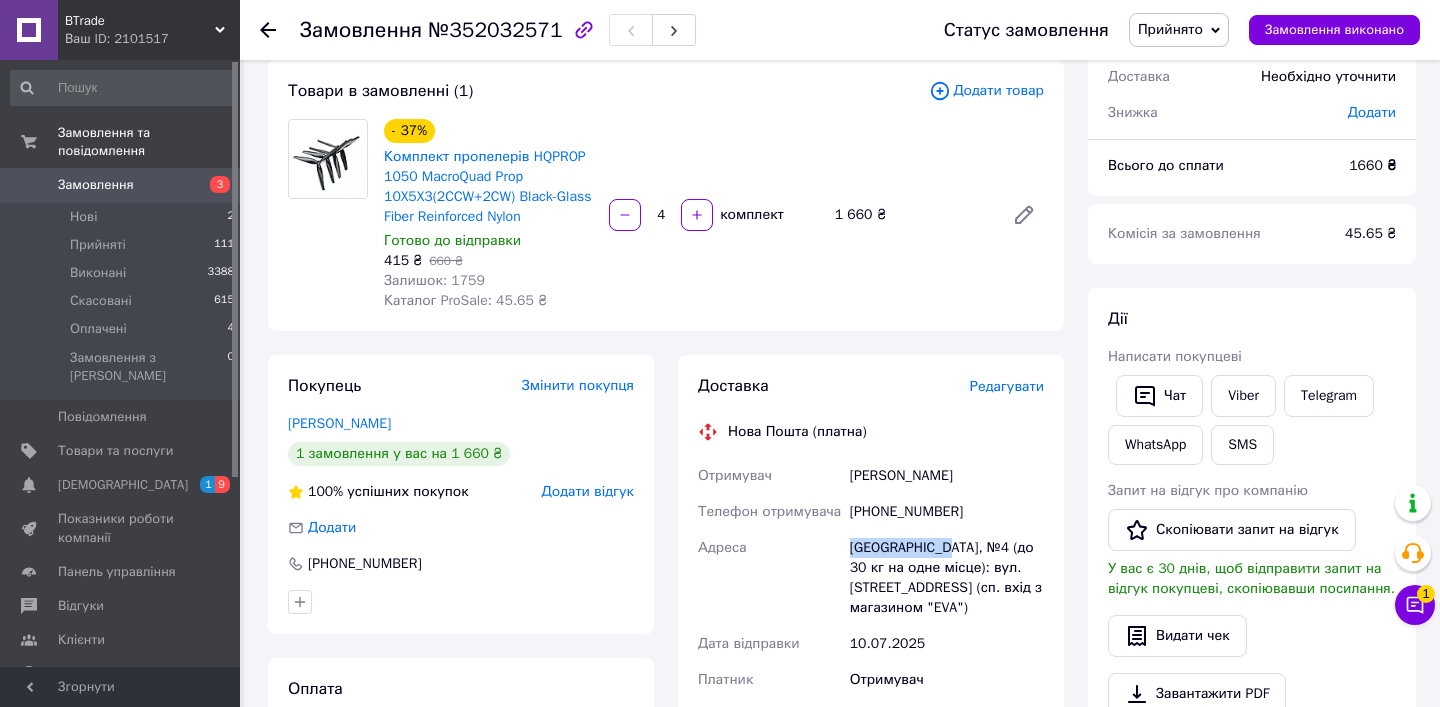scroll, scrollTop: 111, scrollLeft: 0, axis: vertical 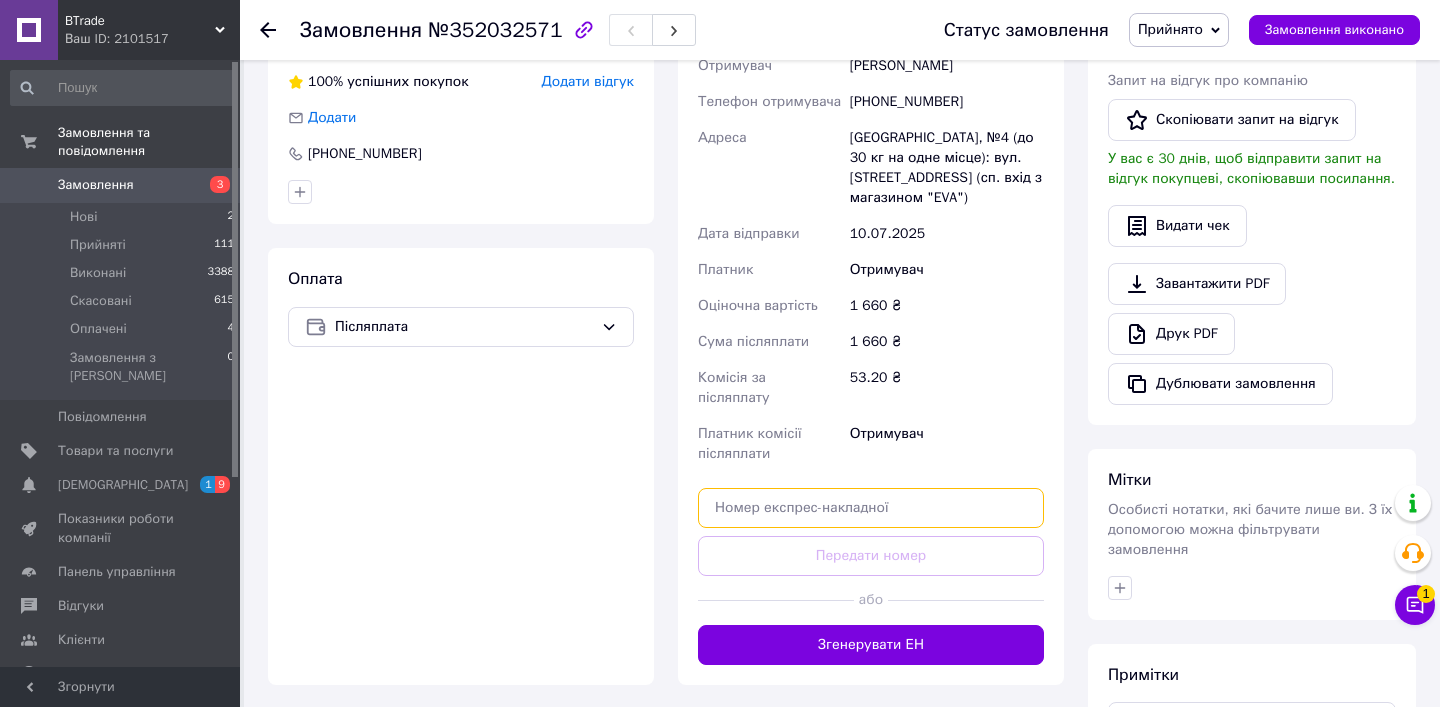 click at bounding box center (871, 508) 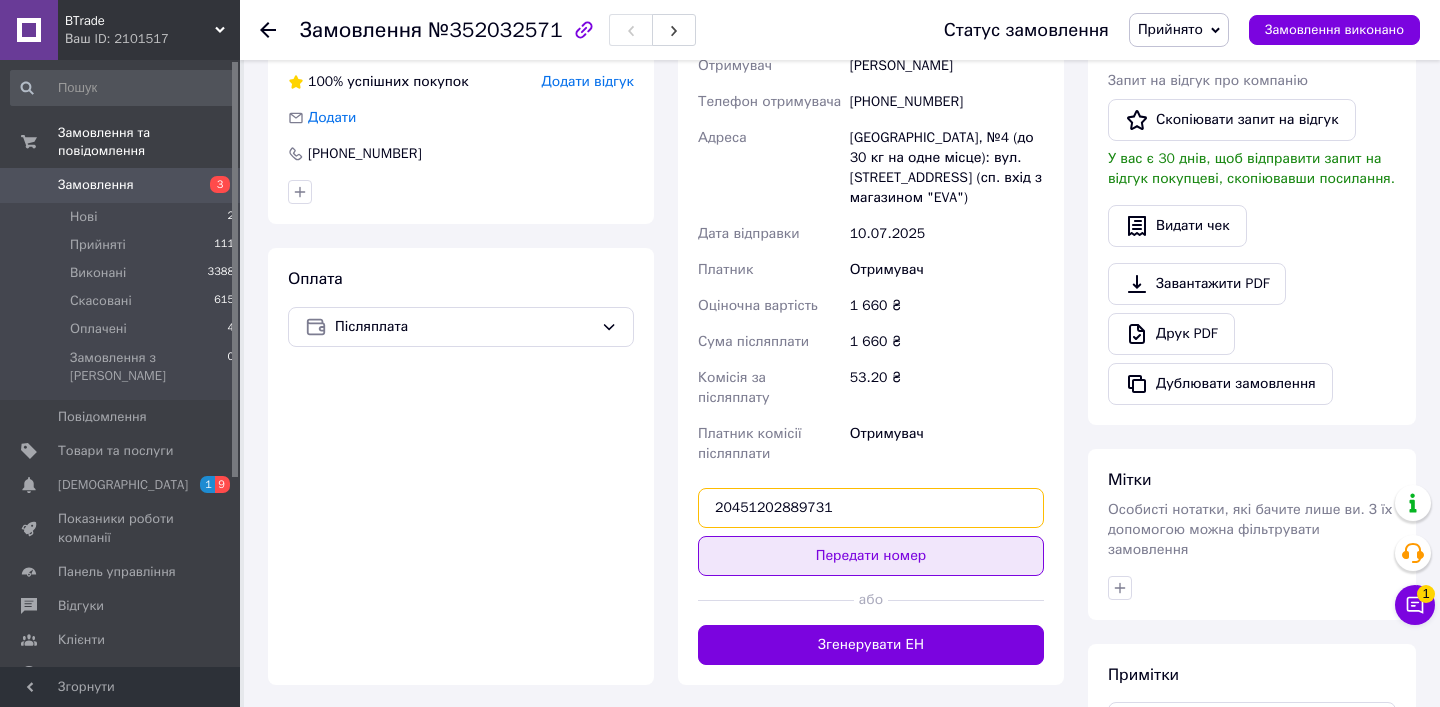 type on "20451202889731" 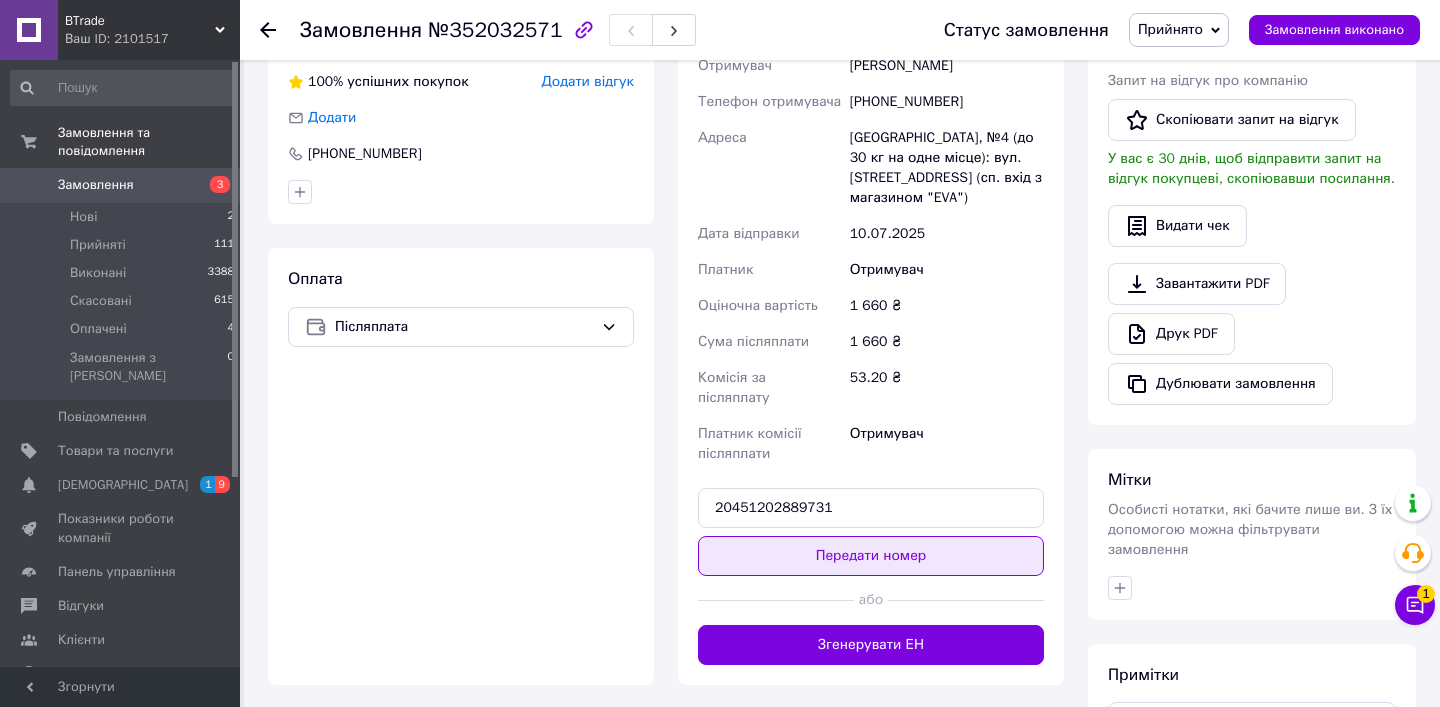 click on "Передати номер" at bounding box center (871, 556) 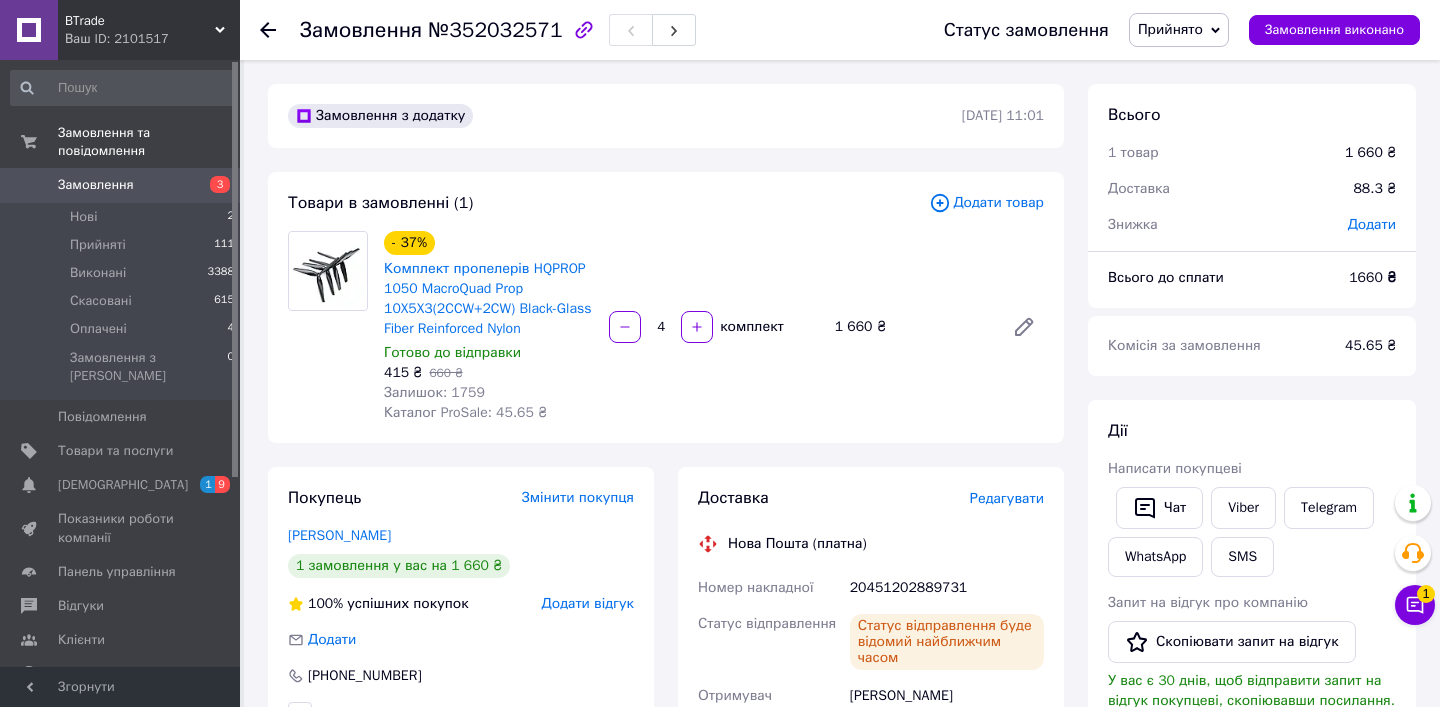 scroll, scrollTop: 0, scrollLeft: 0, axis: both 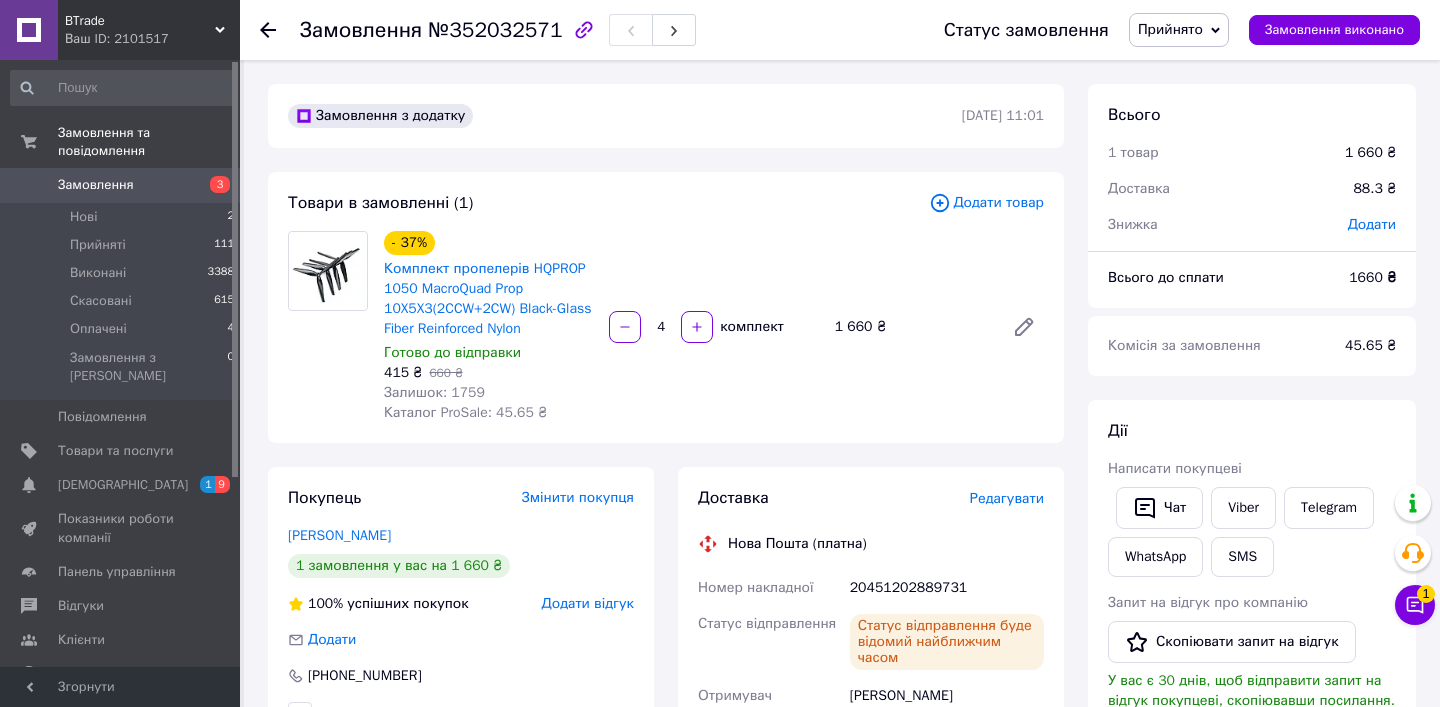 click 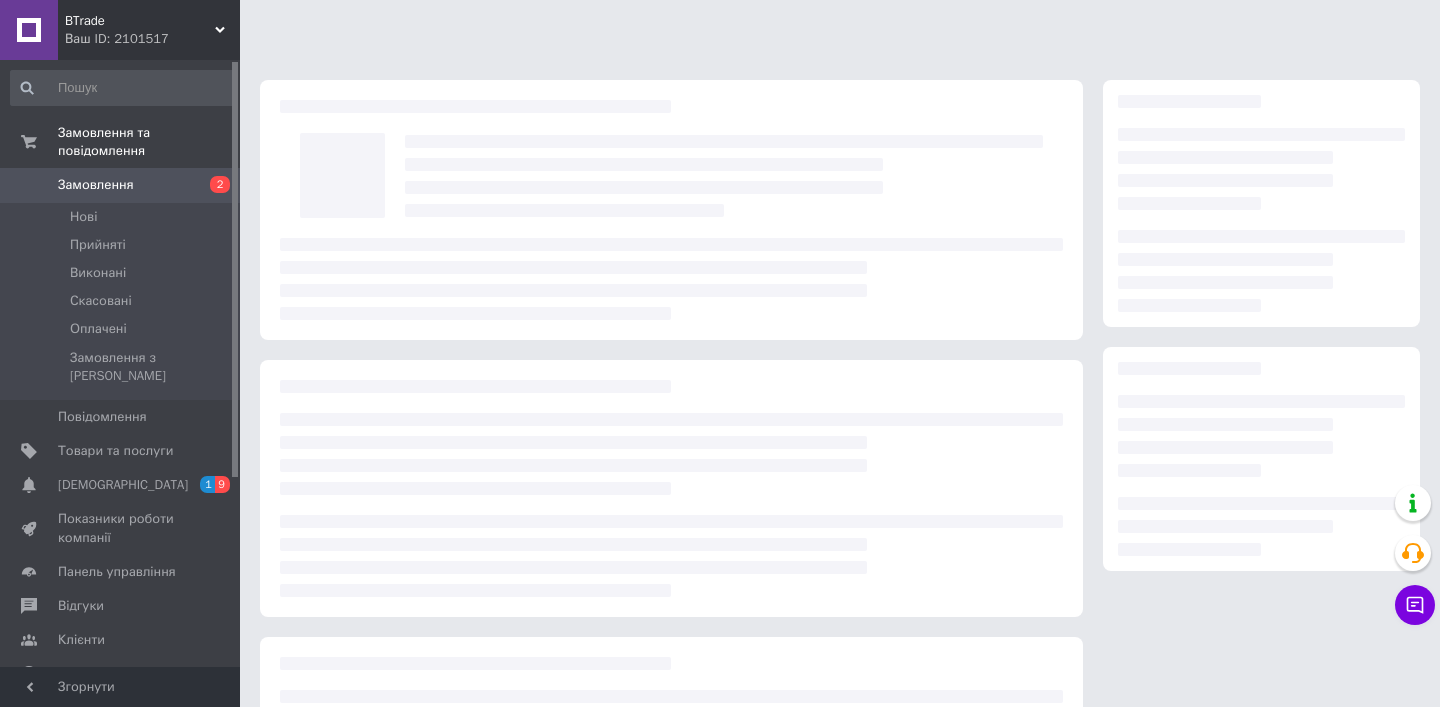scroll, scrollTop: 0, scrollLeft: 0, axis: both 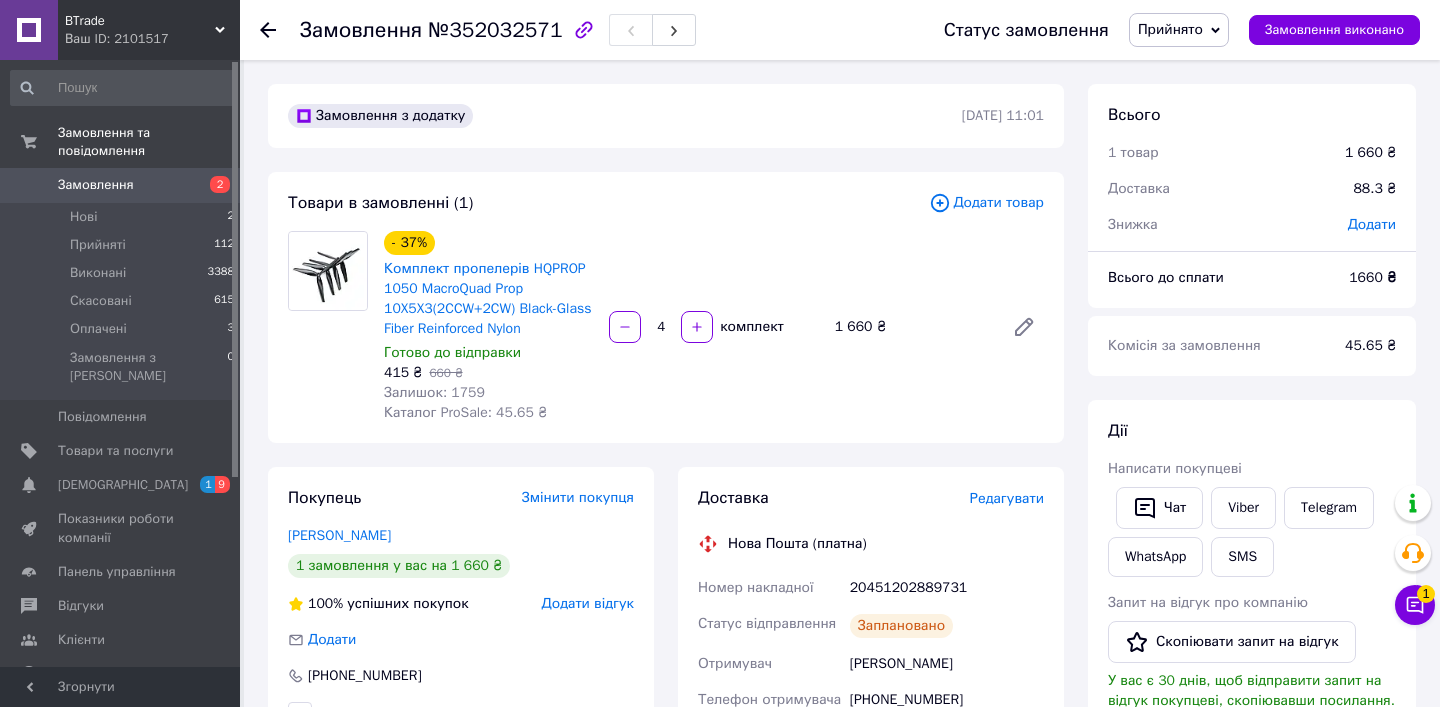 drag, startPoint x: 0, startPoint y: 0, endPoint x: 265, endPoint y: 28, distance: 266.47513 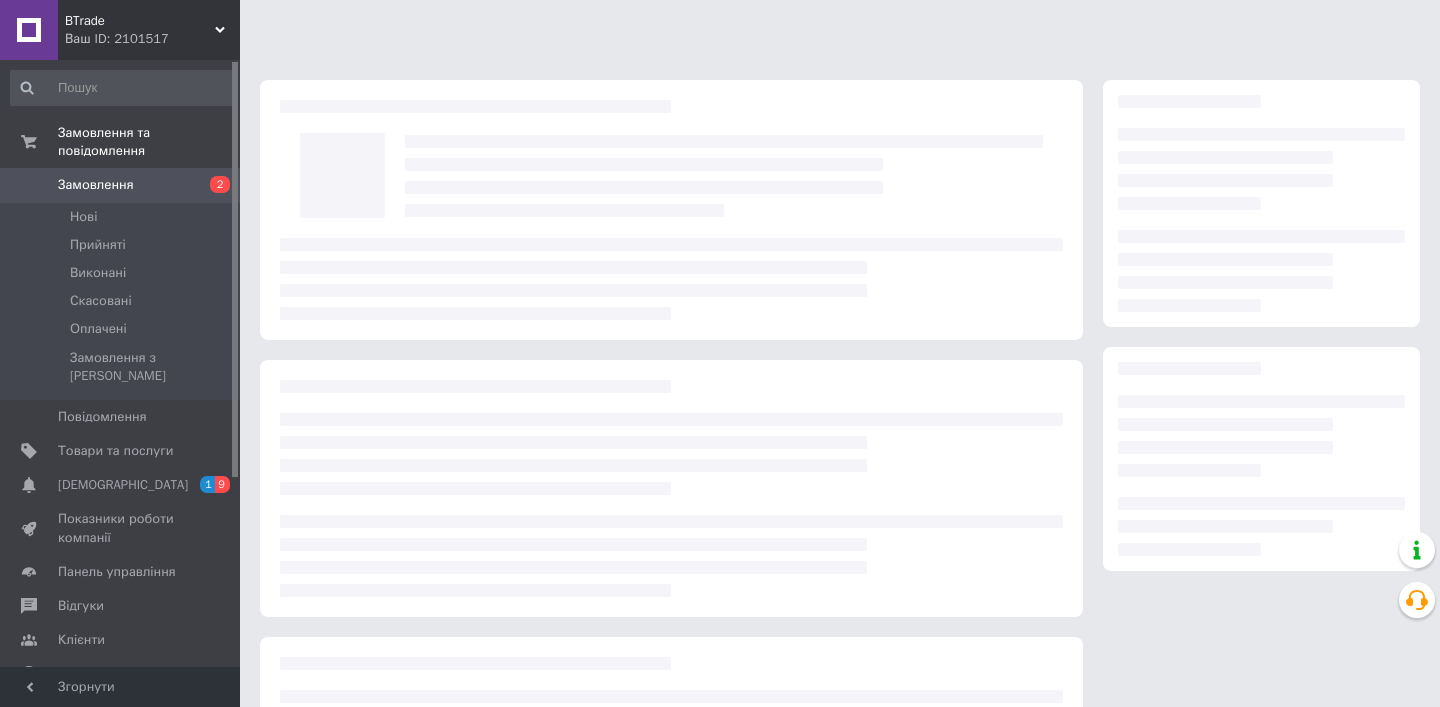 scroll, scrollTop: 0, scrollLeft: 0, axis: both 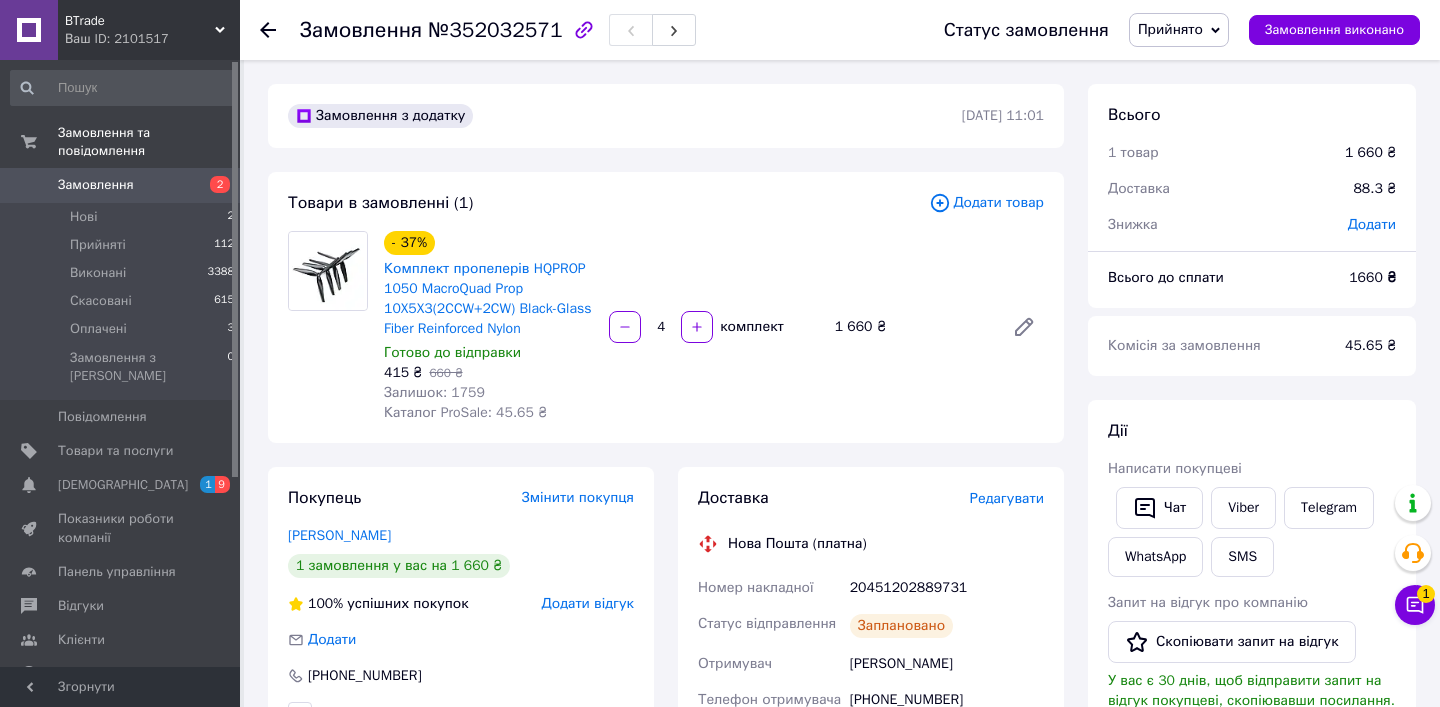 click 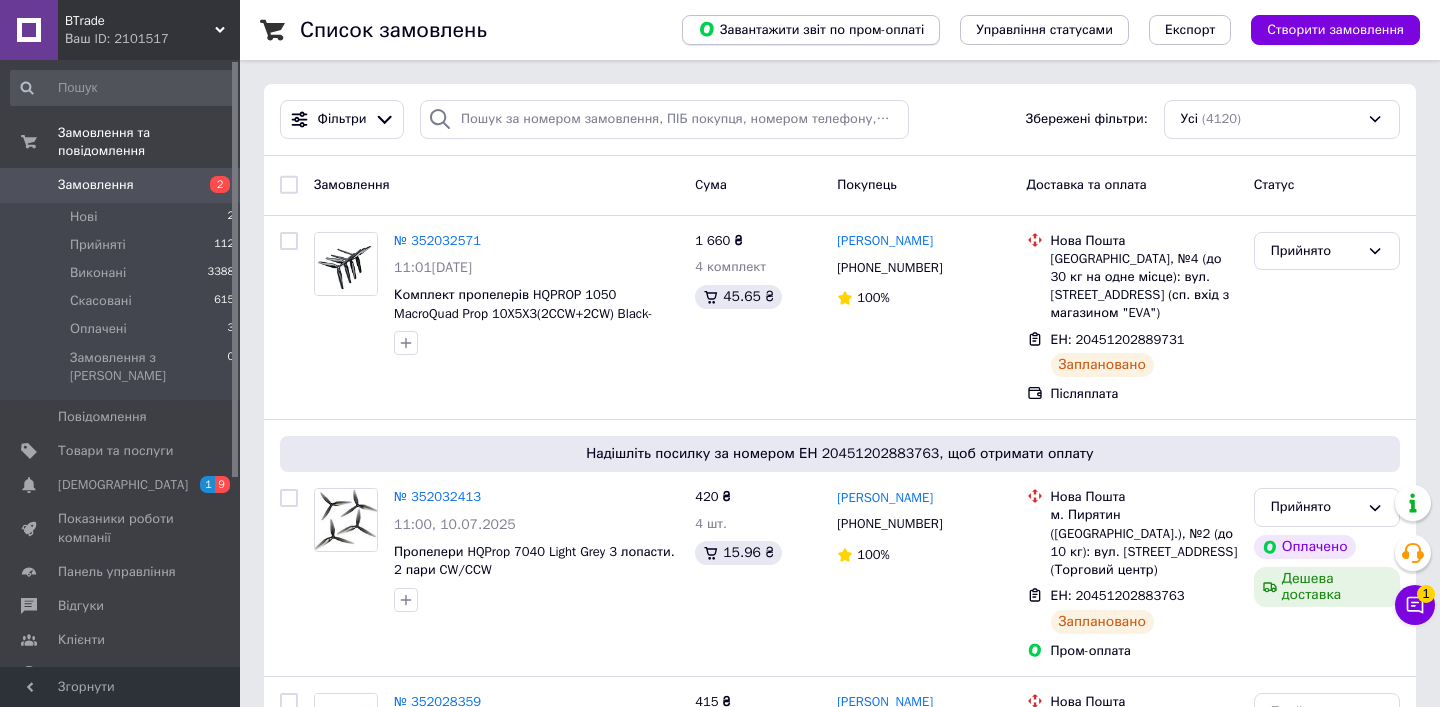 scroll, scrollTop: 0, scrollLeft: 0, axis: both 